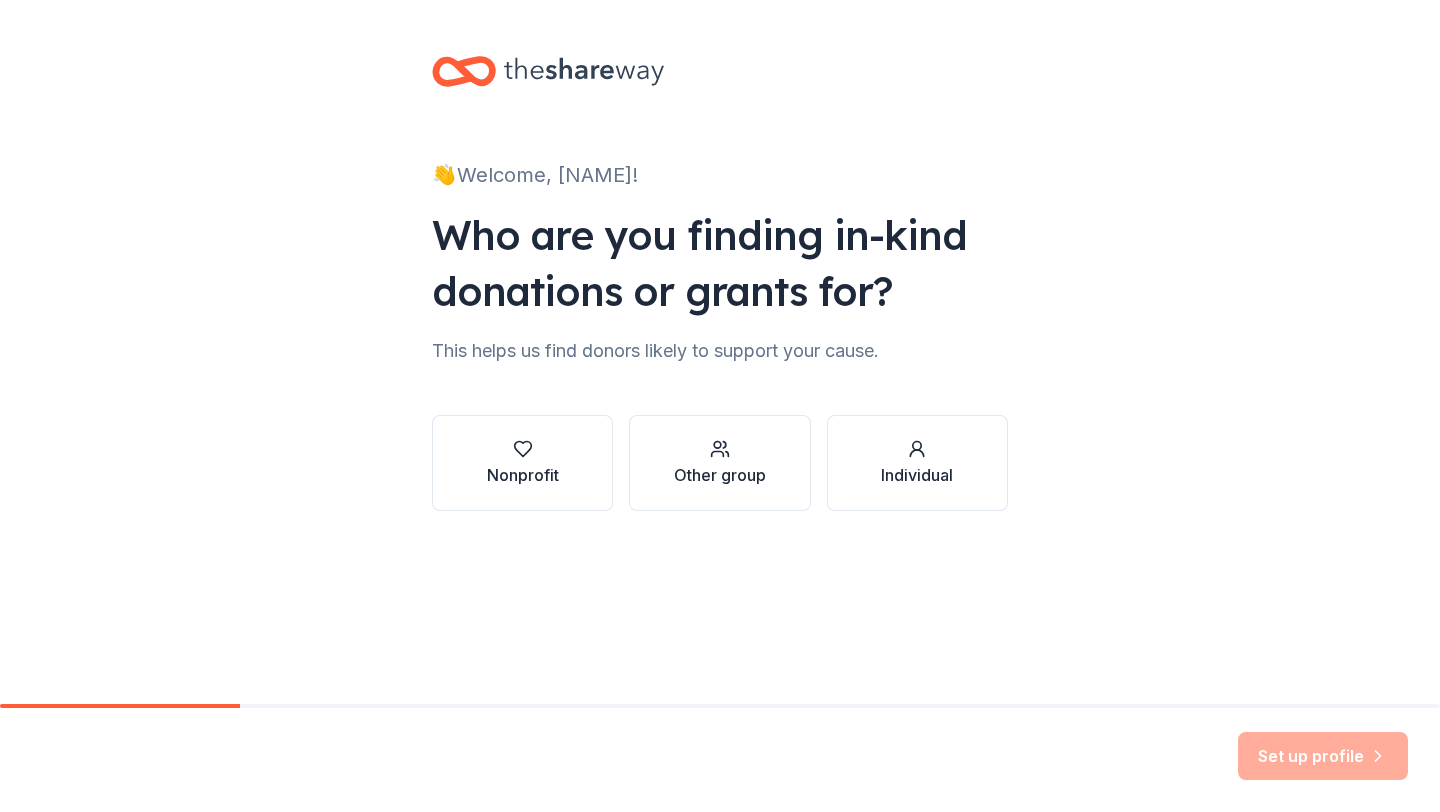 scroll, scrollTop: 0, scrollLeft: 0, axis: both 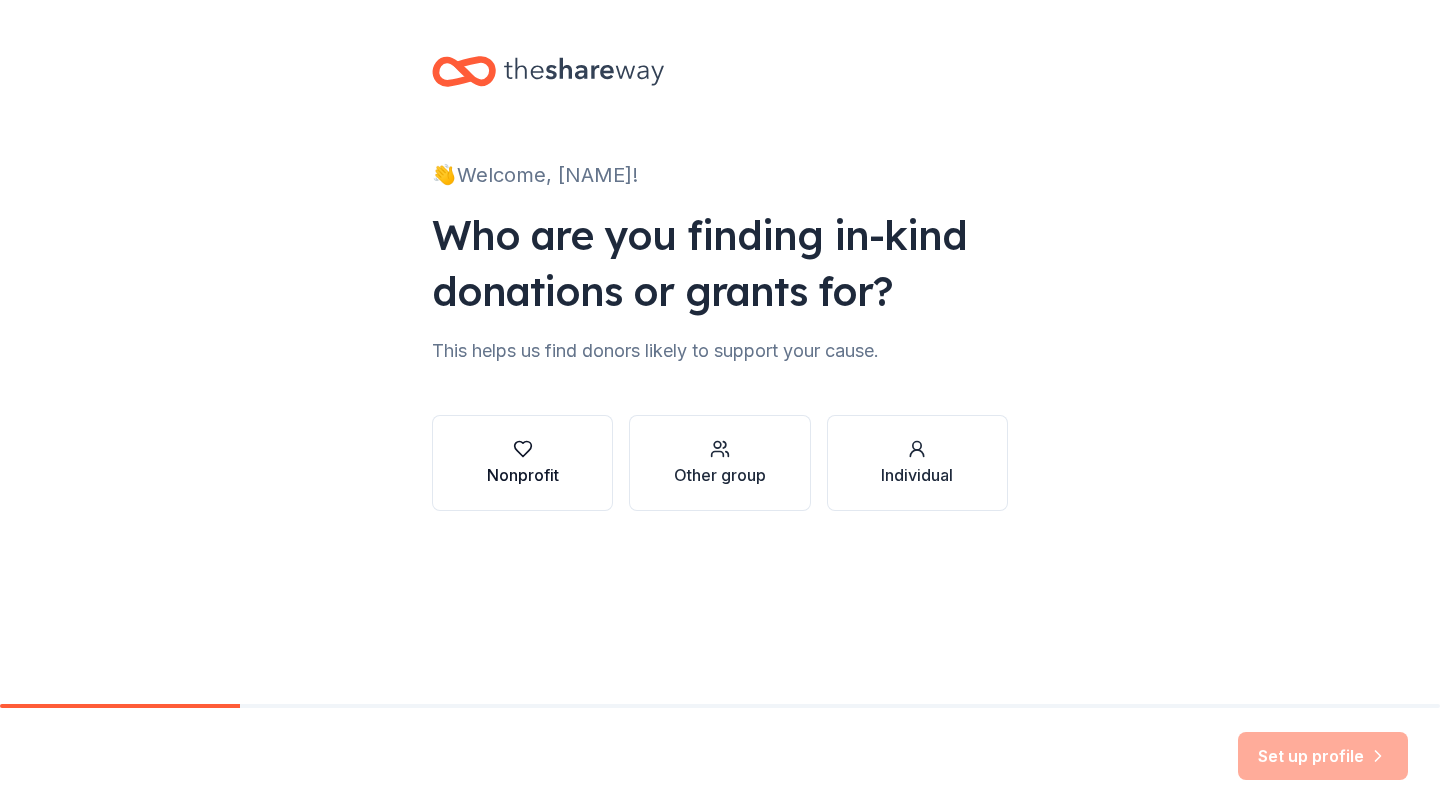 click 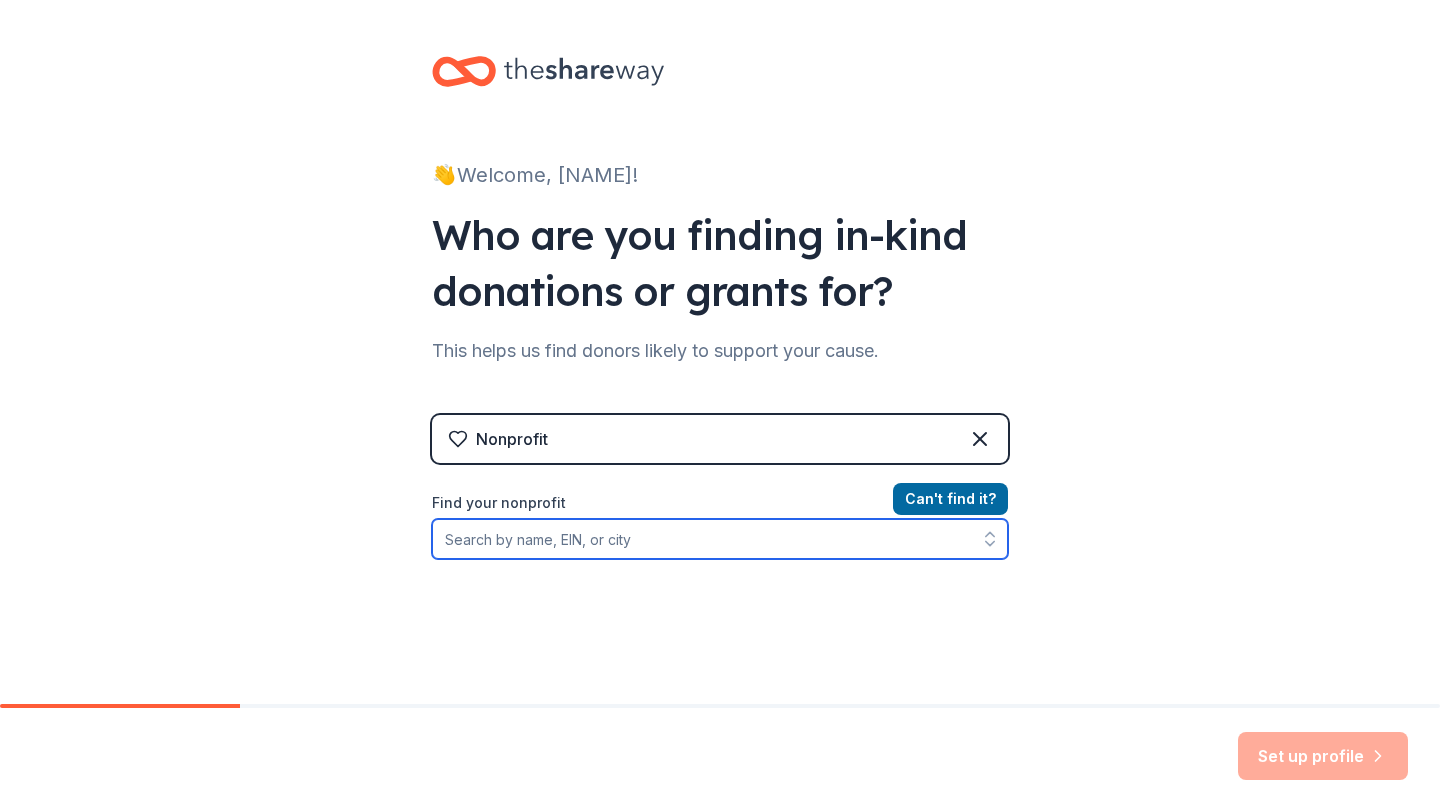 click on "Find your nonprofit" at bounding box center [720, 539] 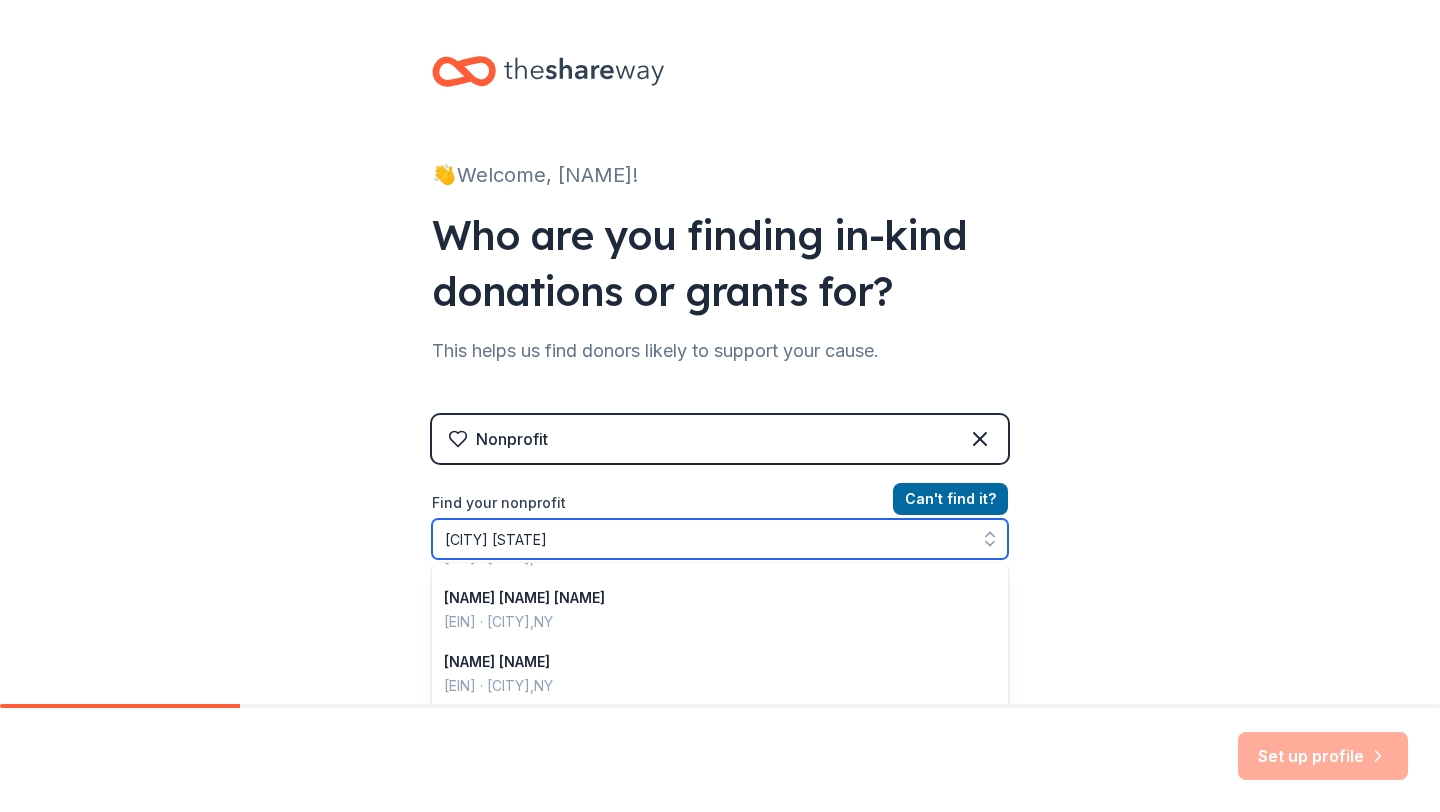 scroll, scrollTop: 520, scrollLeft: 0, axis: vertical 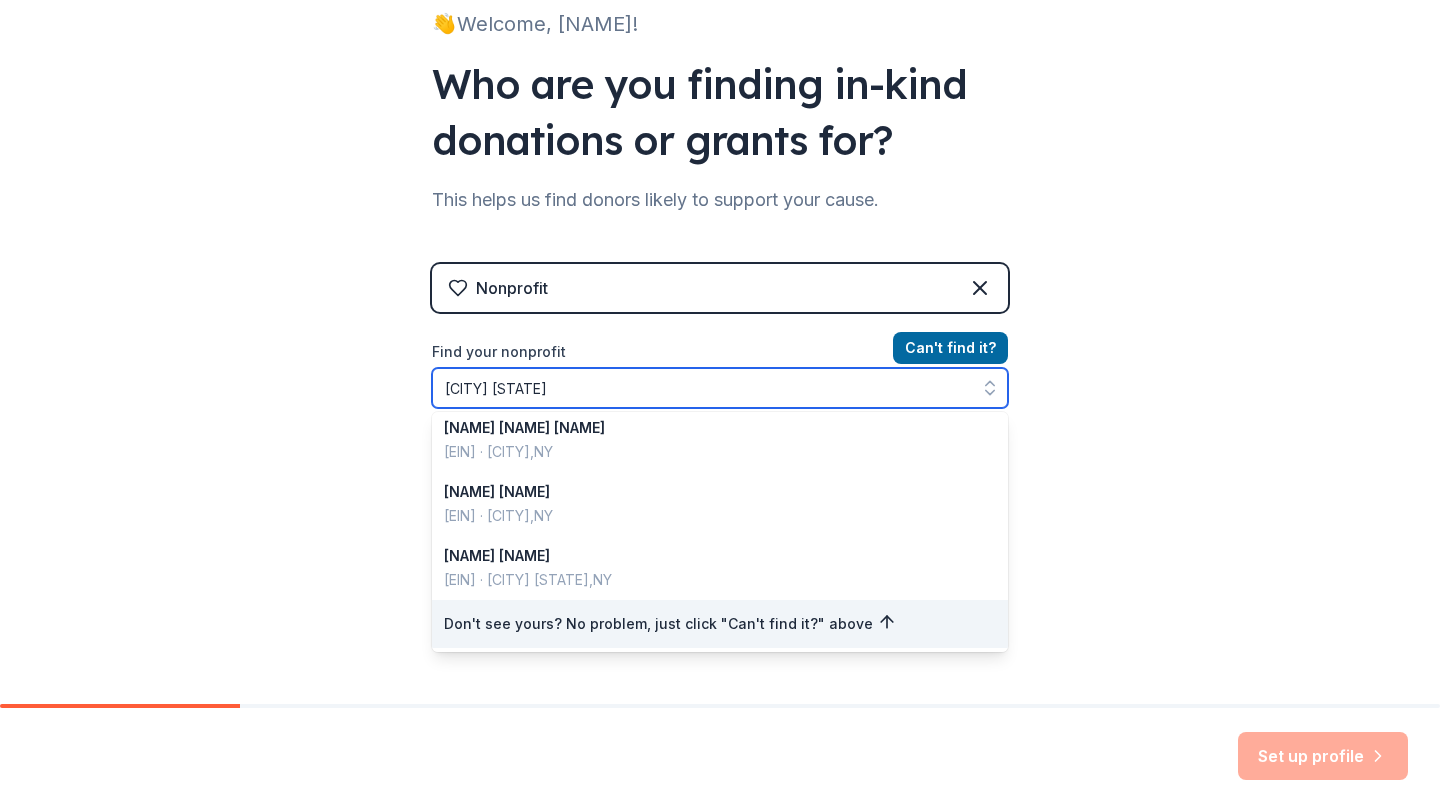 drag, startPoint x: 513, startPoint y: 389, endPoint x: 400, endPoint y: 363, distance: 115.952576 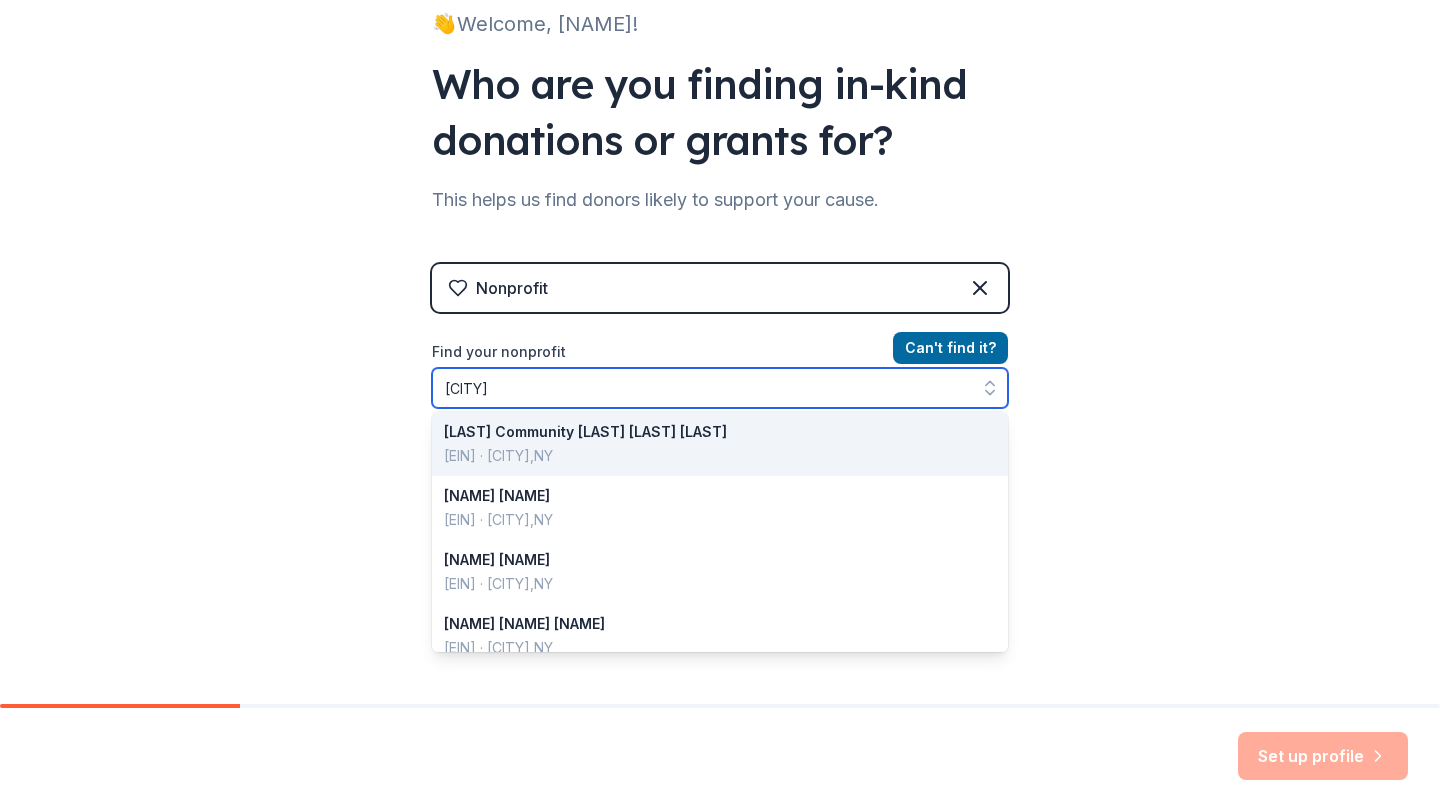 scroll, scrollTop: 0, scrollLeft: 0, axis: both 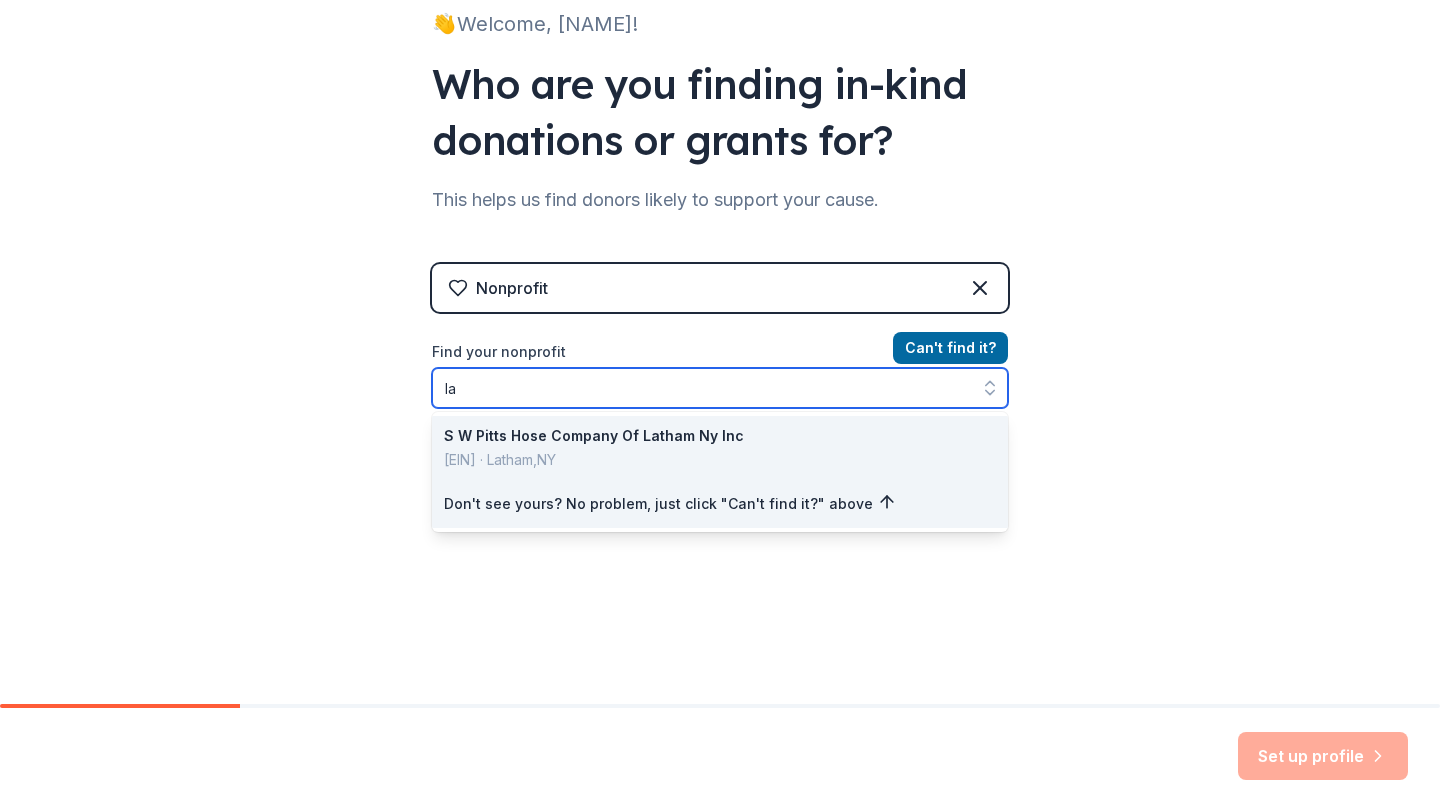 type on "l" 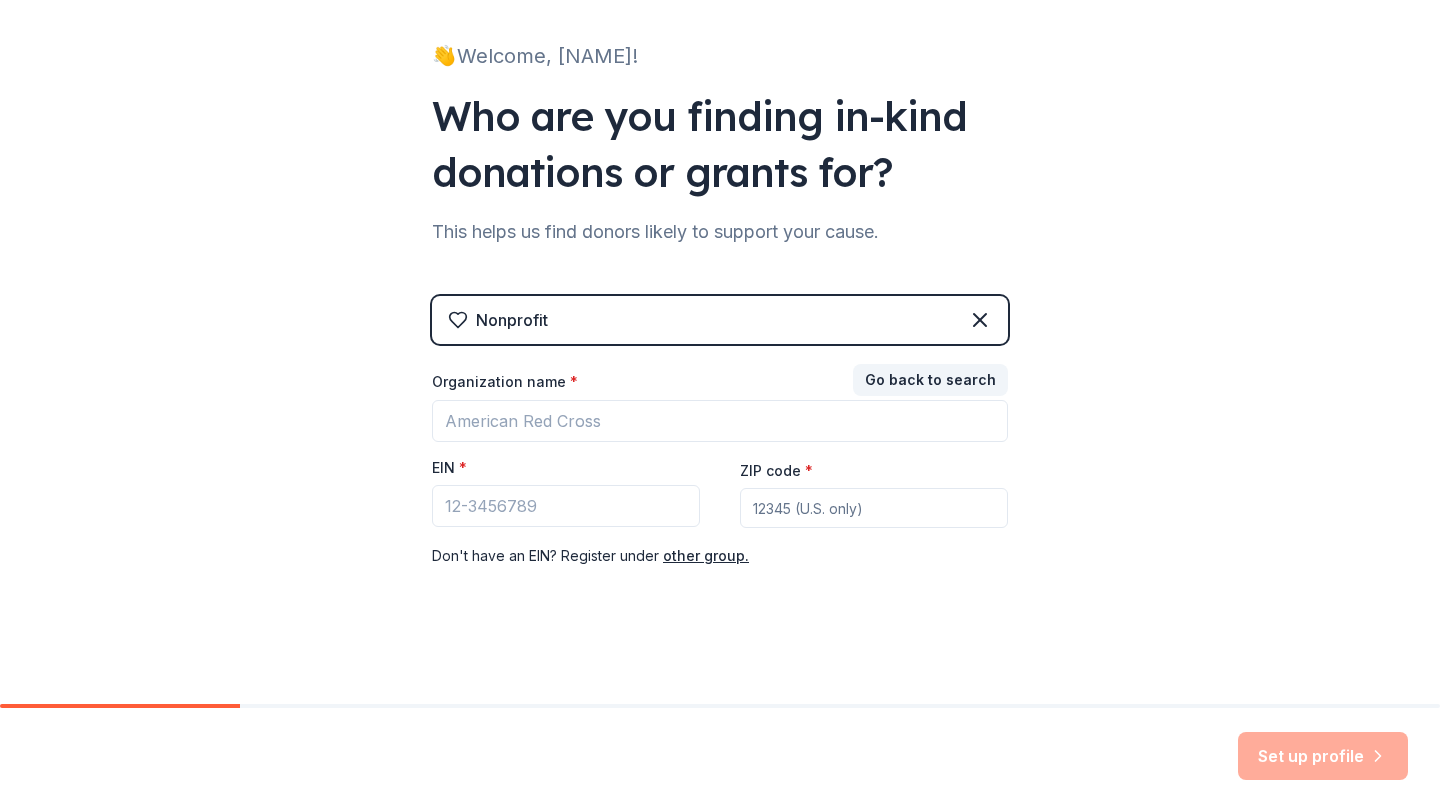 scroll, scrollTop: 119, scrollLeft: 0, axis: vertical 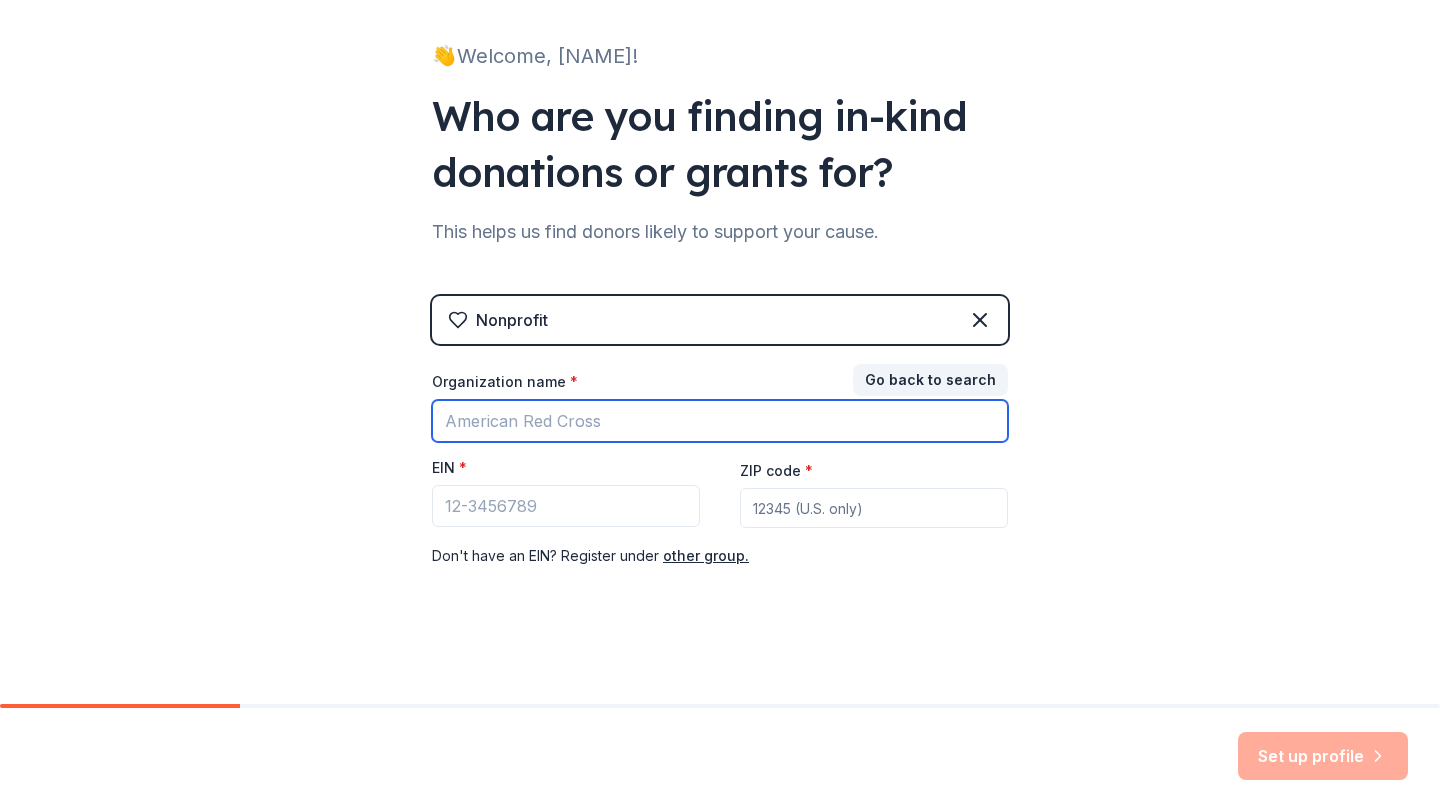 click on "Organization name *" at bounding box center (720, 421) 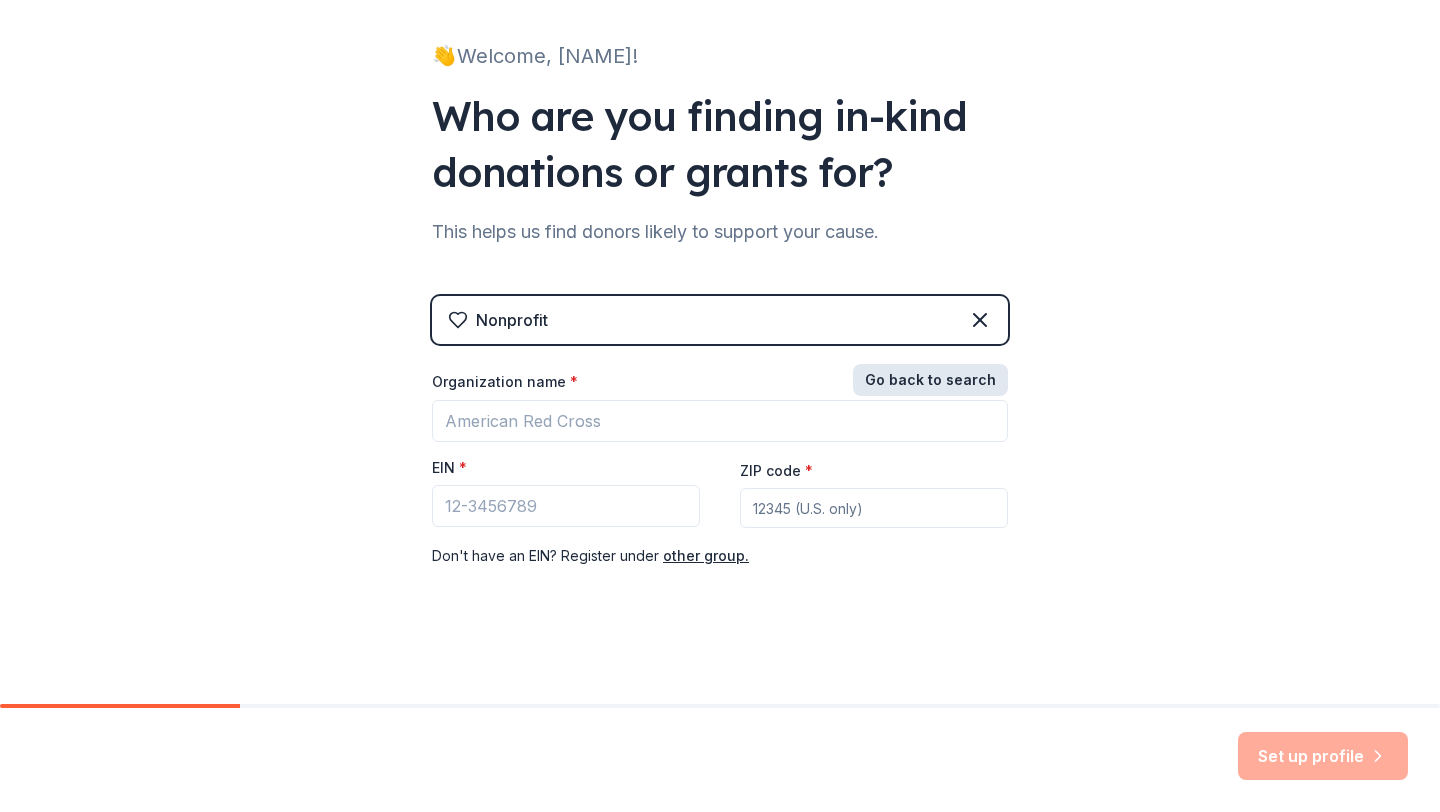 click on "Go back to search" at bounding box center [930, 380] 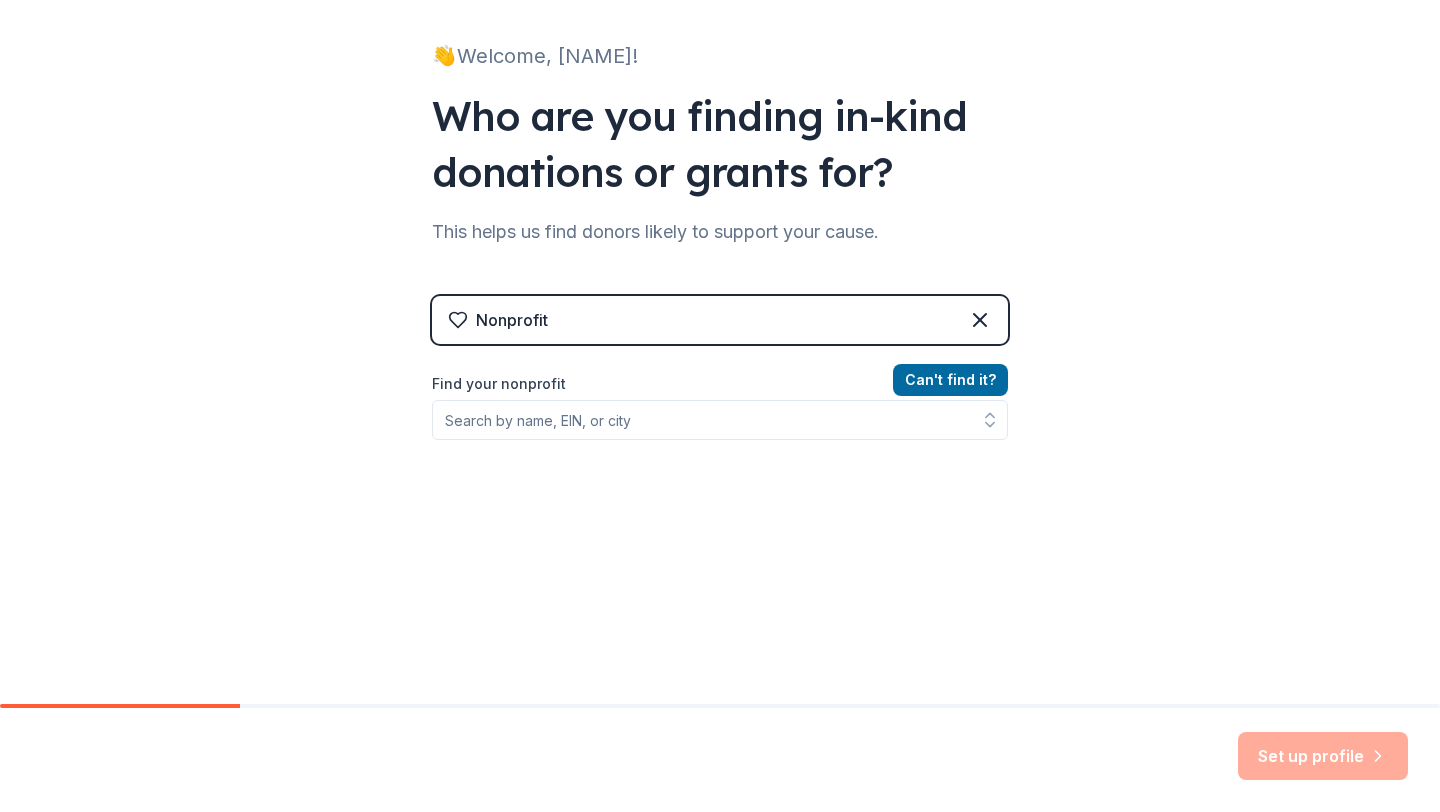 click on "Nonprofit" at bounding box center [720, 320] 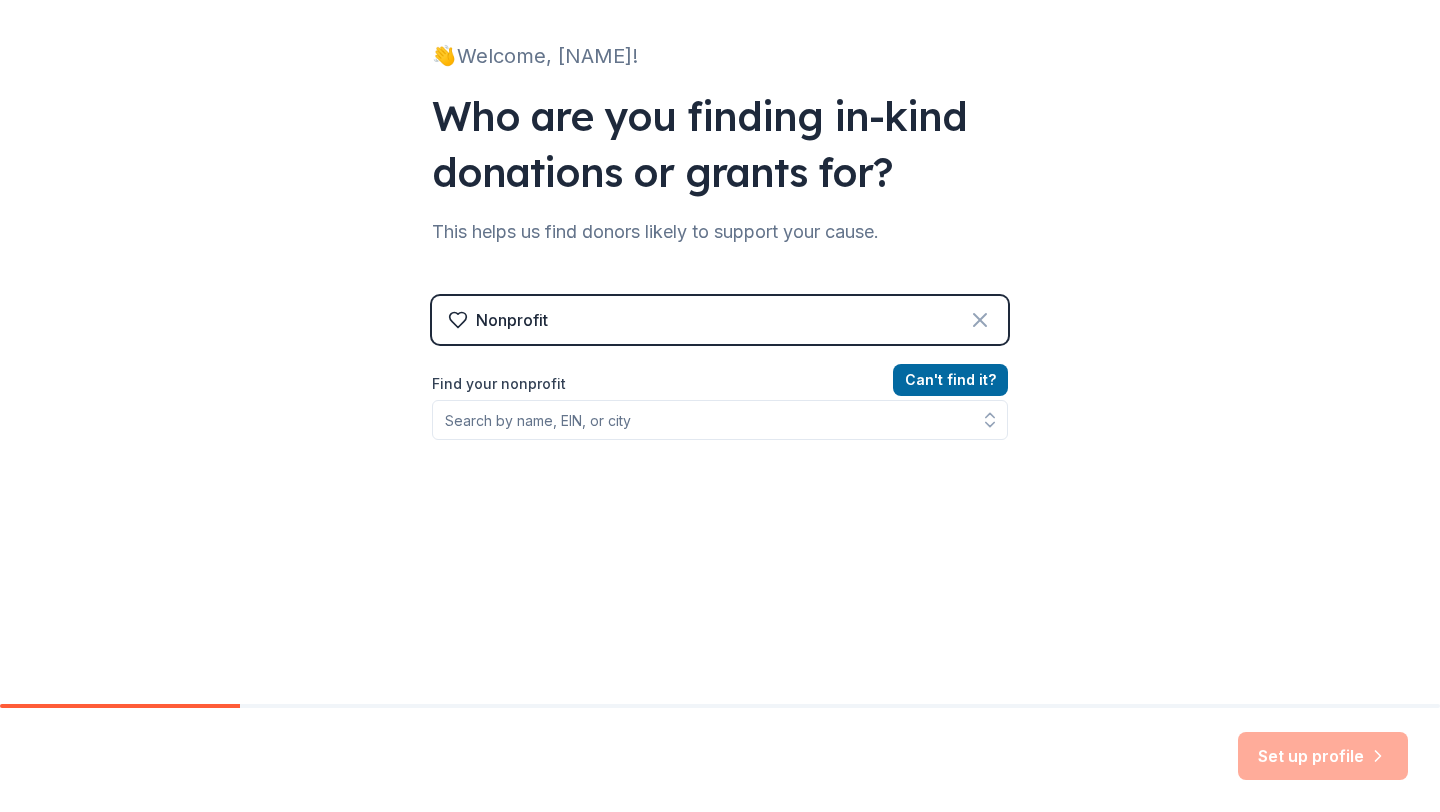 click 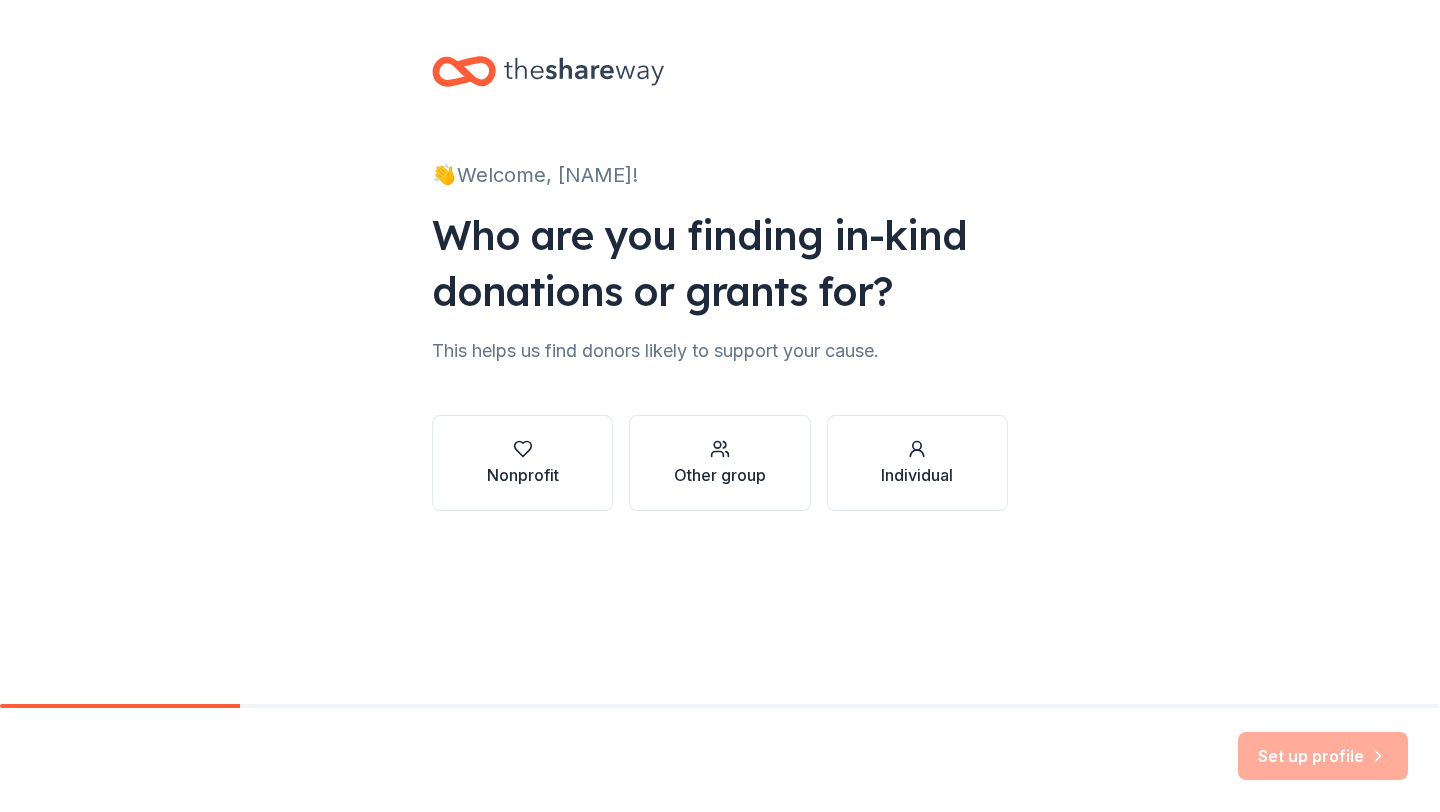 scroll, scrollTop: 0, scrollLeft: 0, axis: both 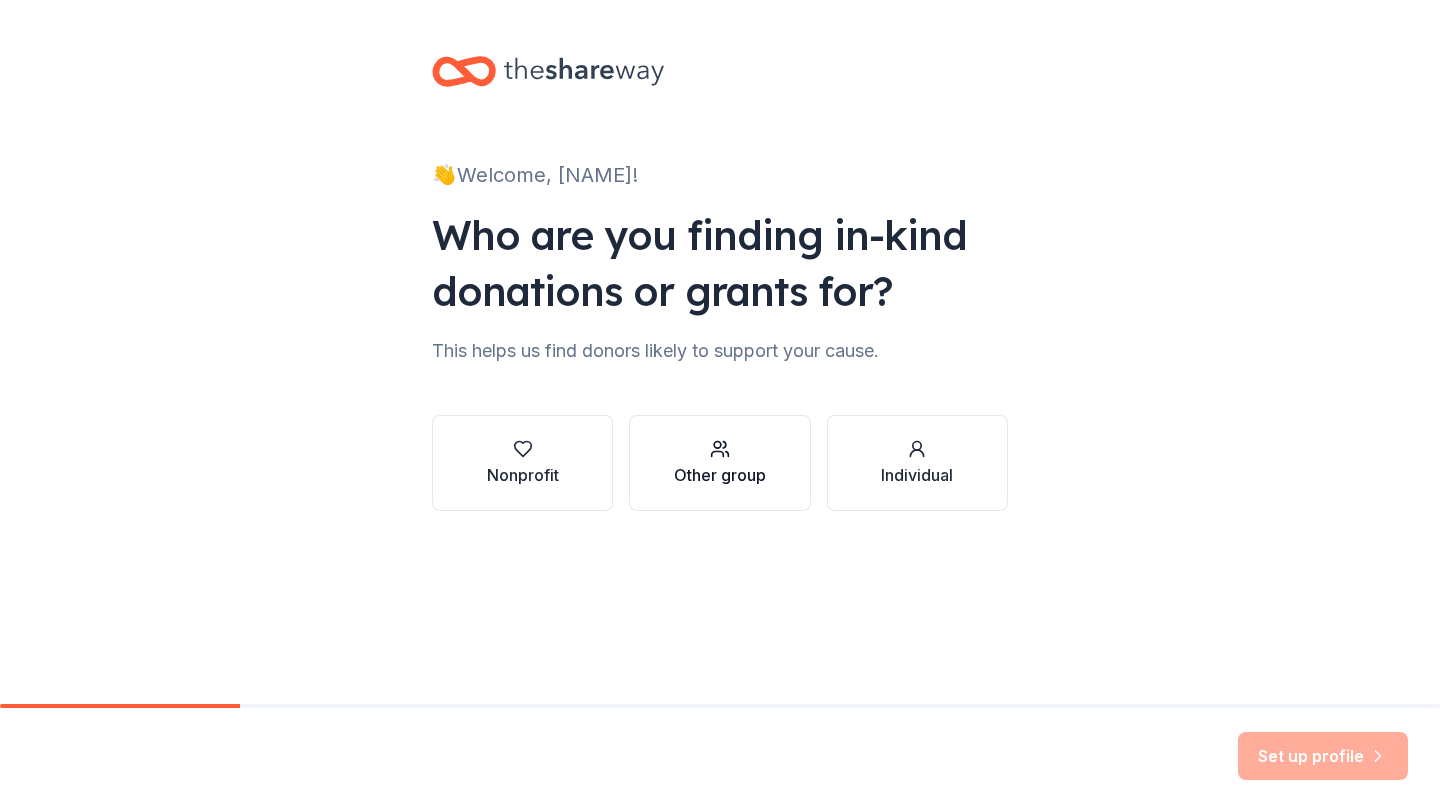 click on "Other group" at bounding box center [719, 463] 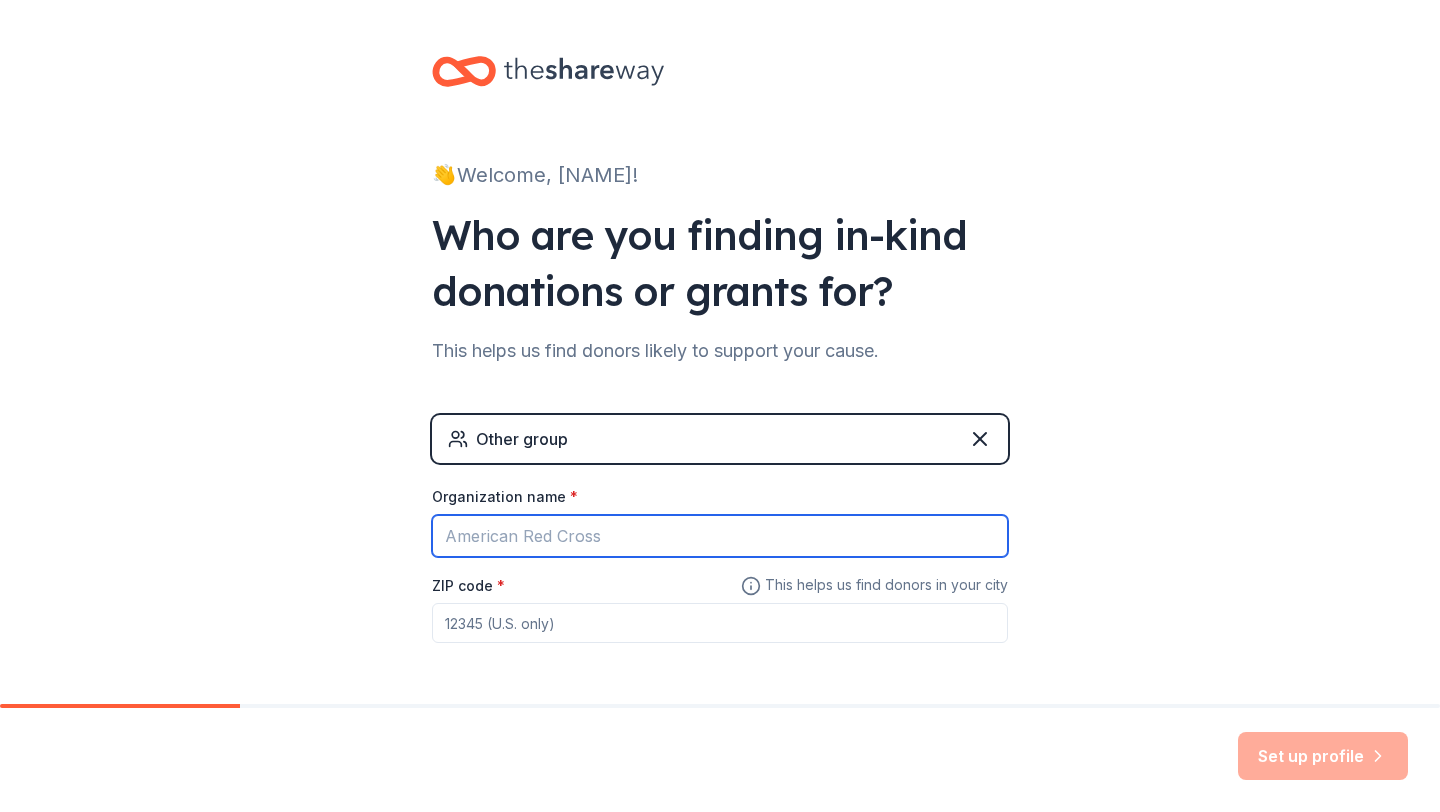 click on "Organization name *" at bounding box center (720, 536) 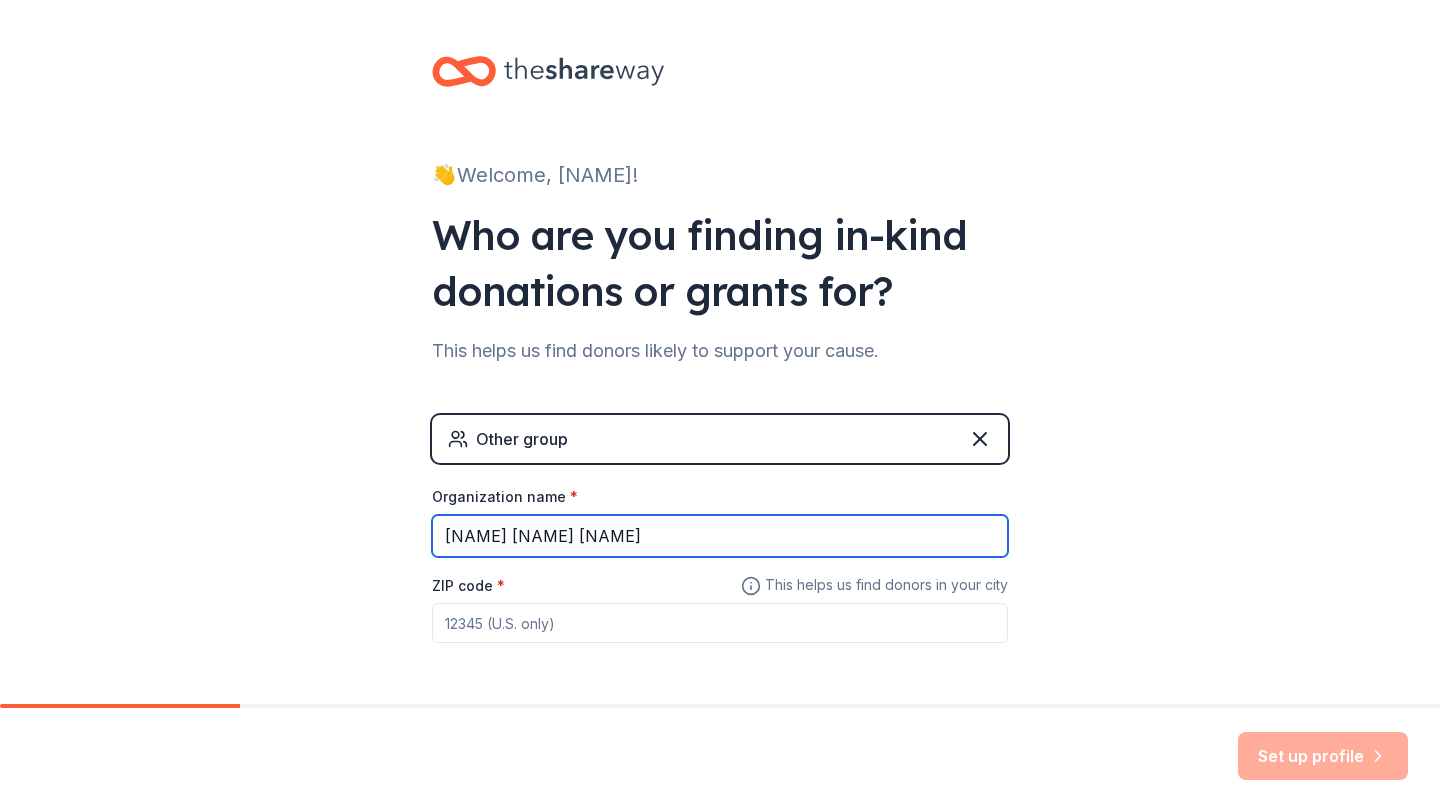 type on "[NAME] [NAME] [NAME]" 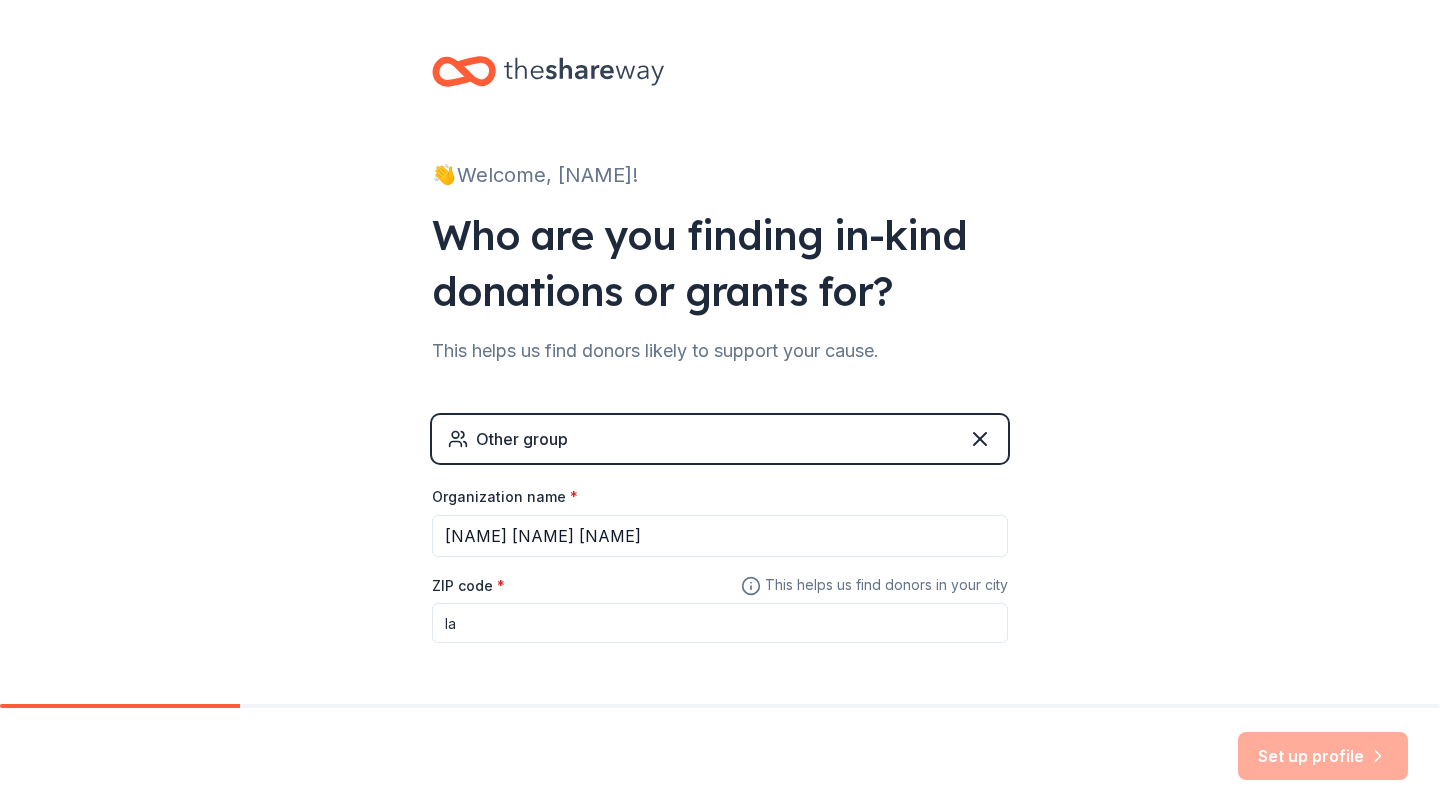 type on "l" 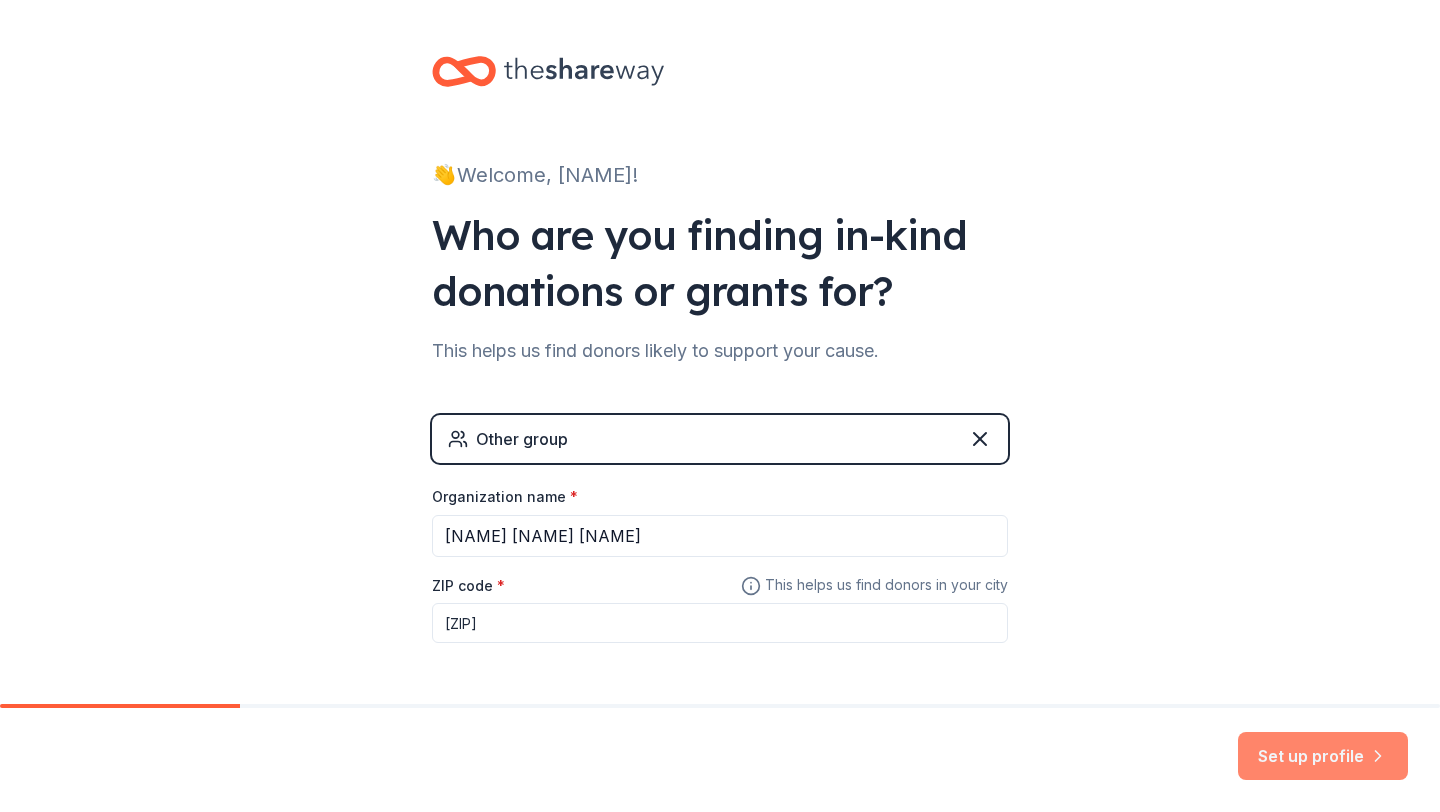type on "[ZIP]" 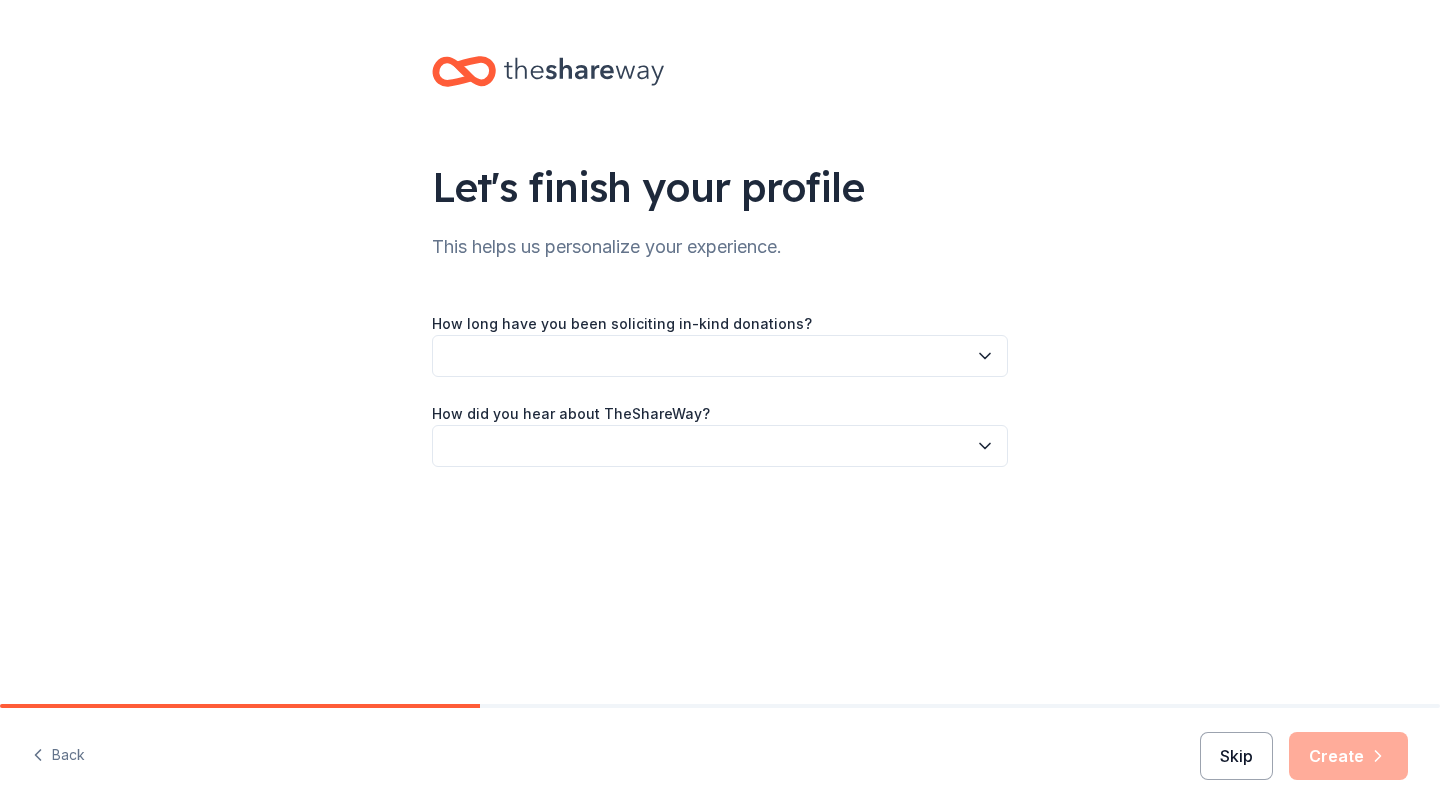 click on "Skip" at bounding box center (1236, 756) 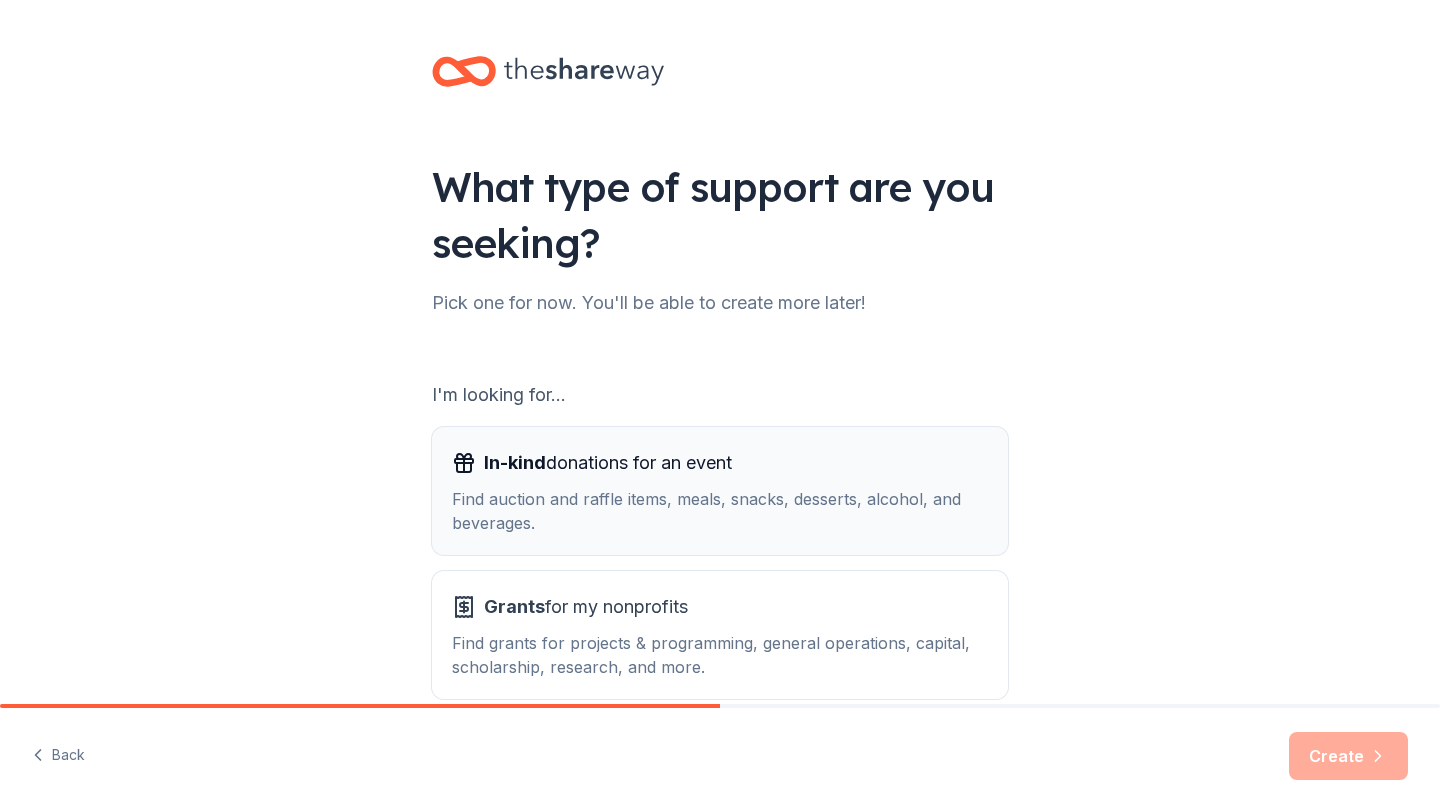 click on "In-kind  donations for an event Find auction and raffle items, meals, snacks, desserts, alcohol, and beverages." at bounding box center (720, 491) 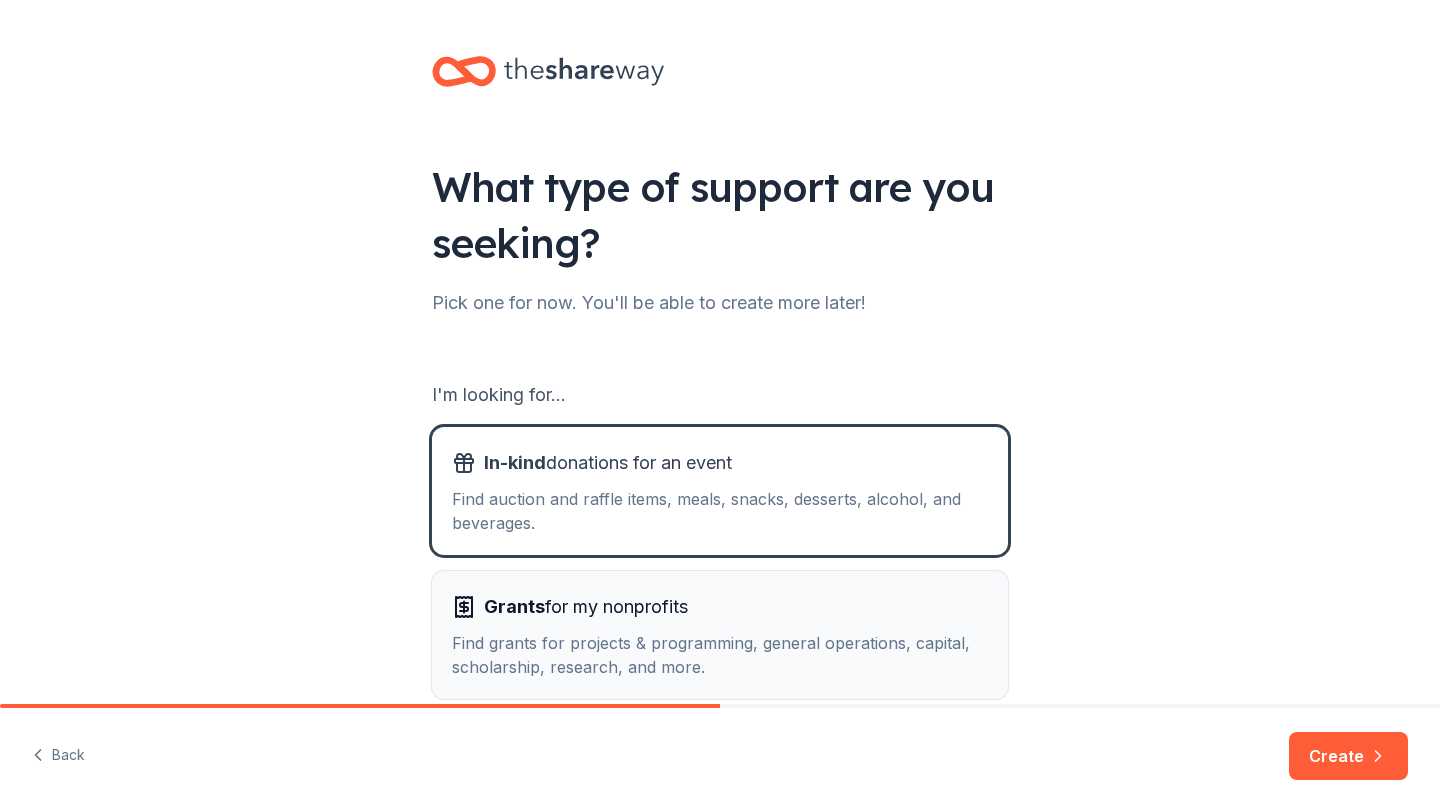 click on "Find grants for projects & programming, general operations, capital, scholarship, research, and more." at bounding box center [720, 655] 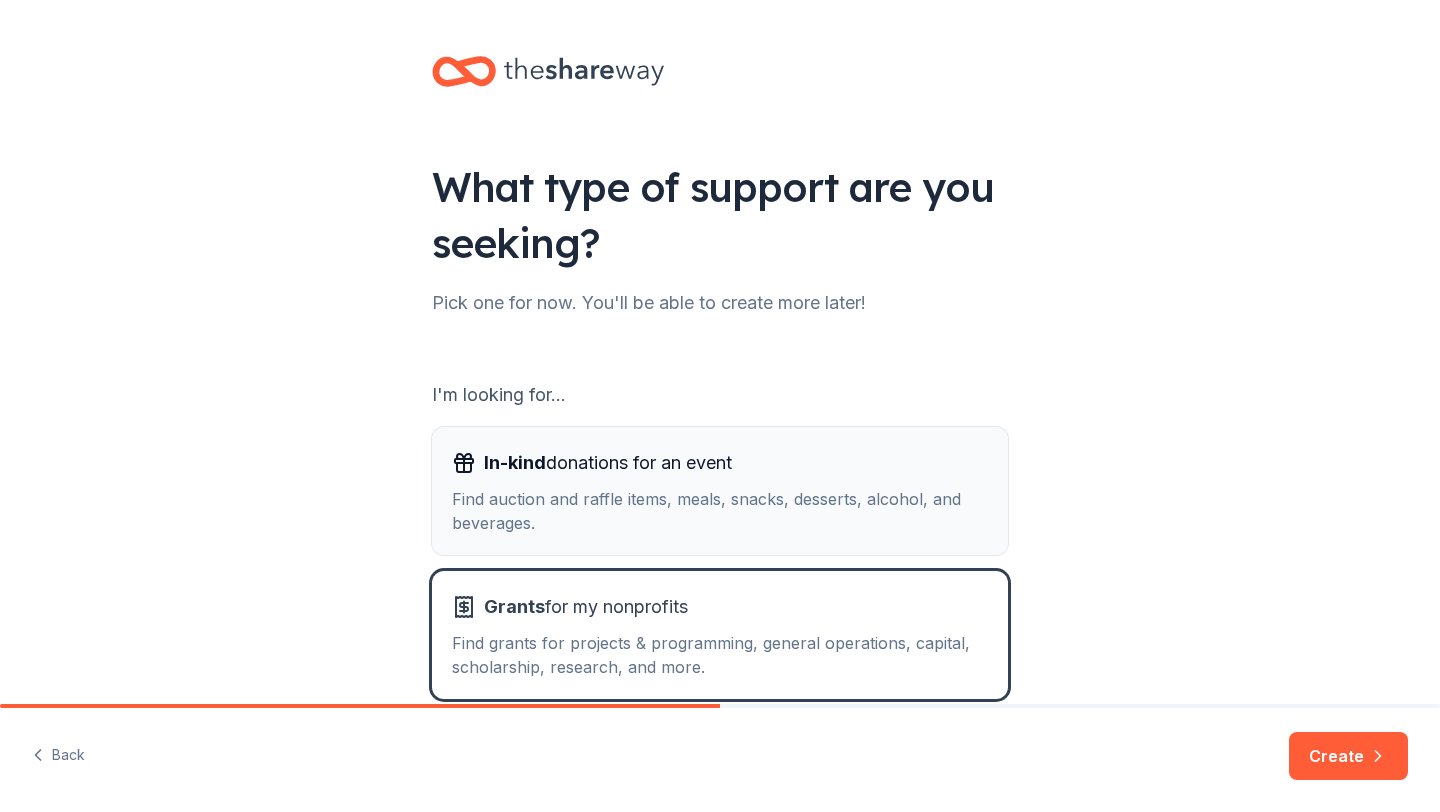 click on "Find auction and raffle items, meals, snacks, desserts, alcohol, and beverages." at bounding box center [720, 511] 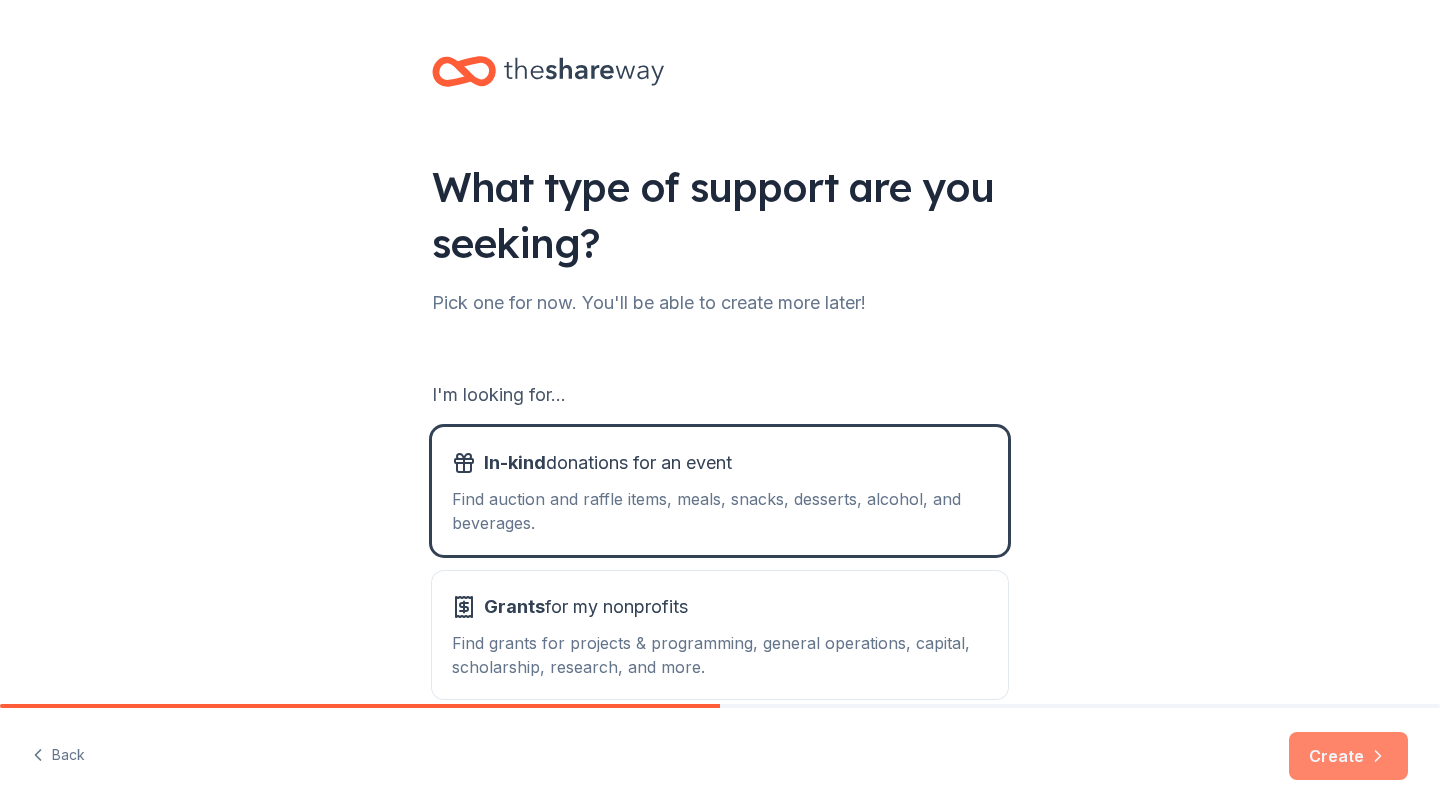 click on "Create" at bounding box center (1348, 756) 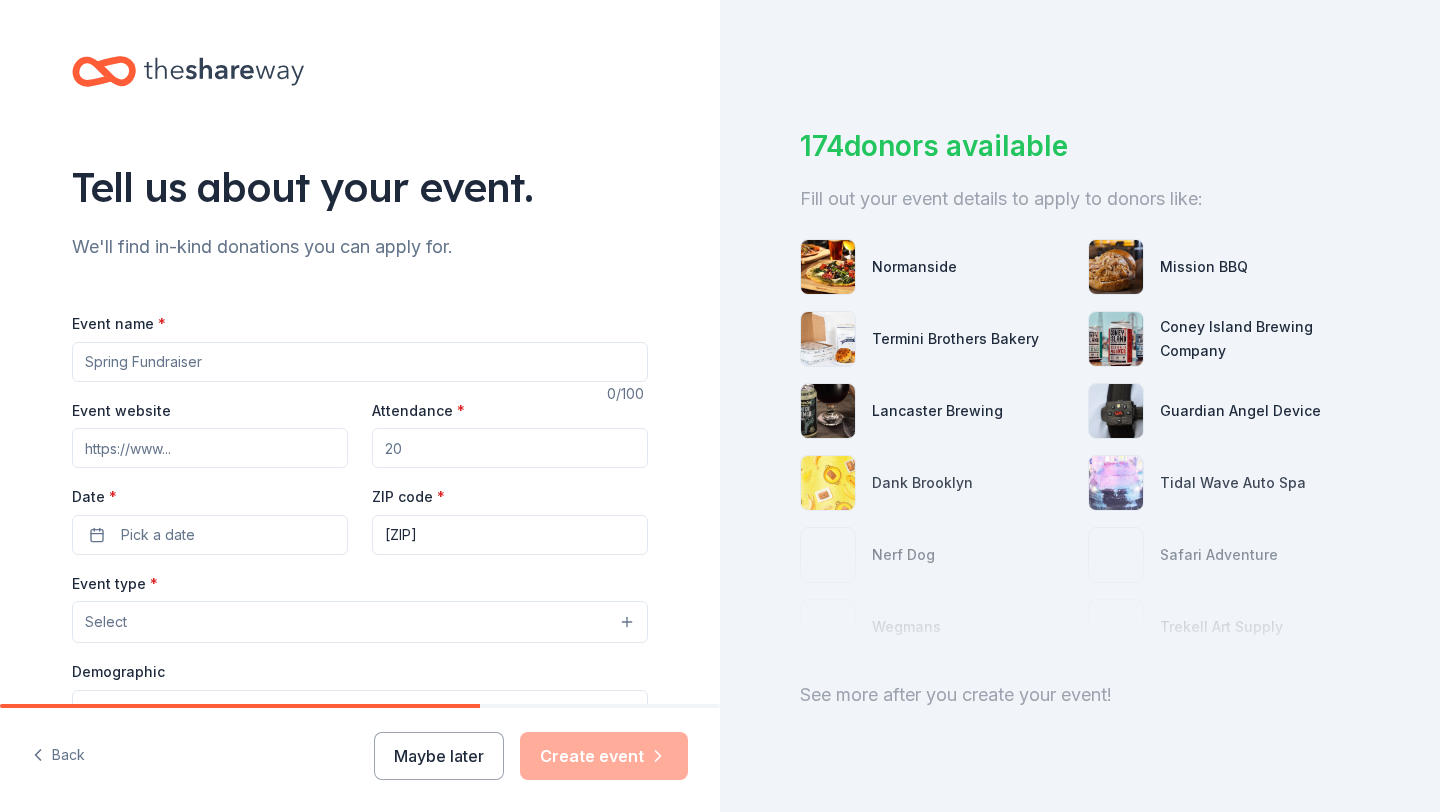 scroll, scrollTop: 62, scrollLeft: 0, axis: vertical 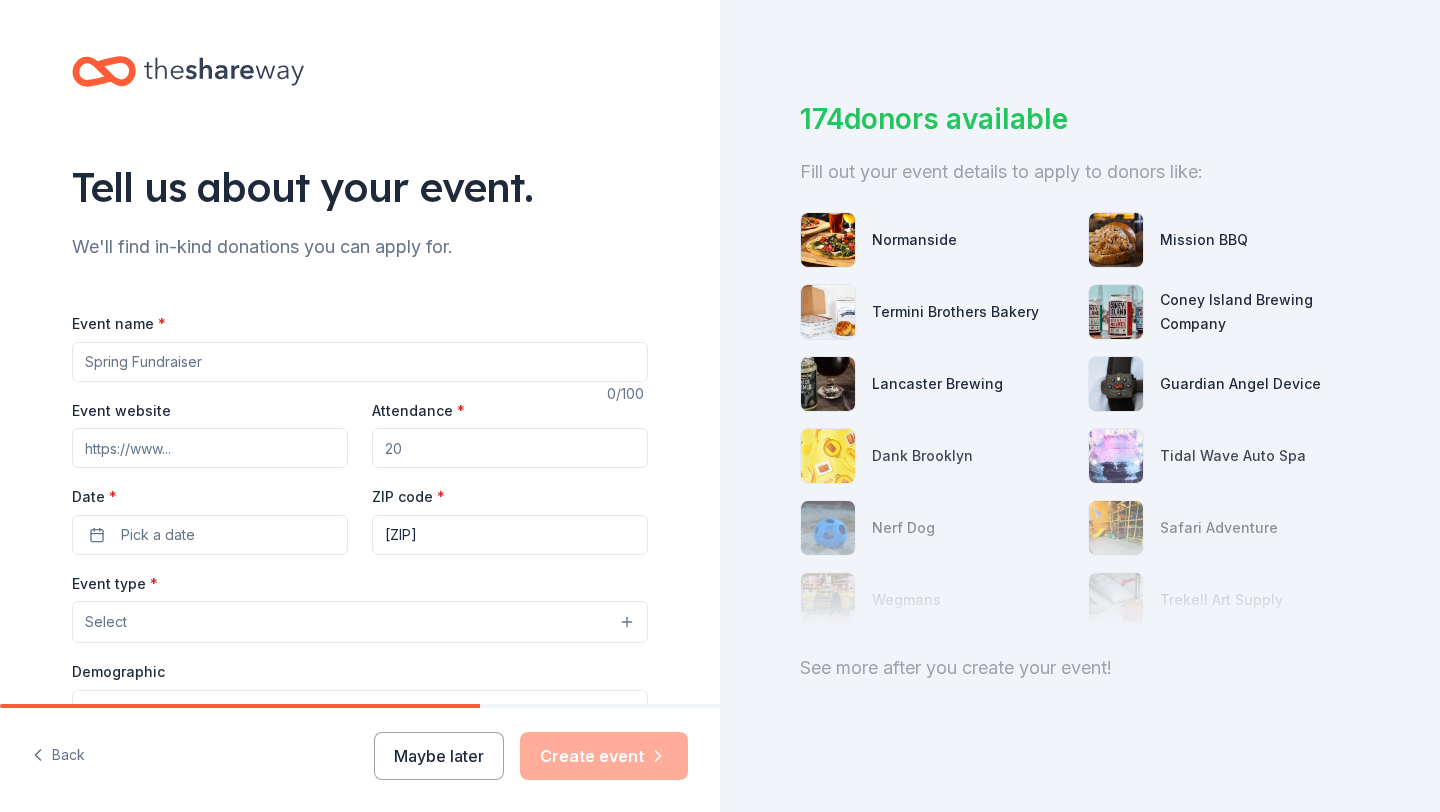 click on "Event name *" at bounding box center (360, 362) 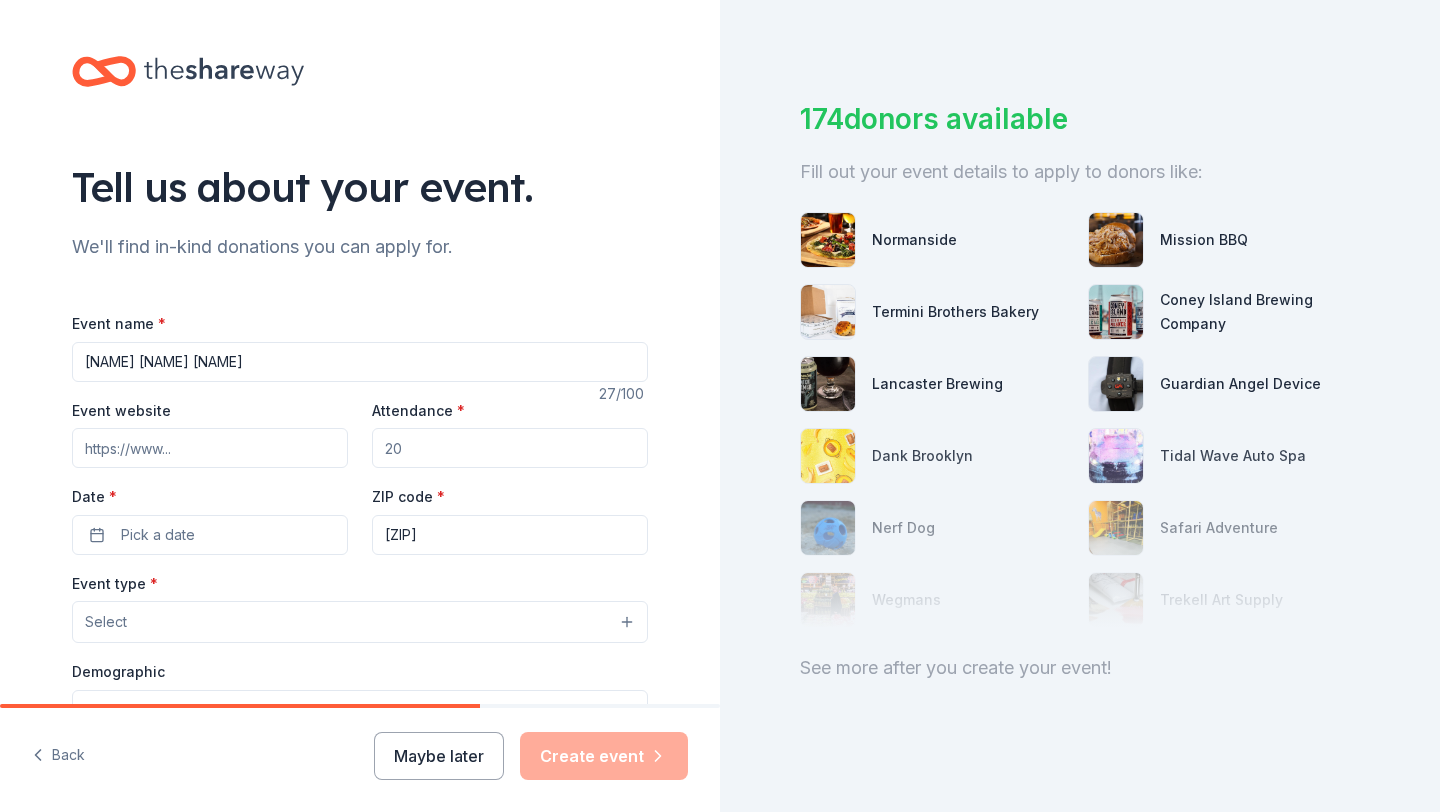 type on "[NAME] [NAME] [NAME]" 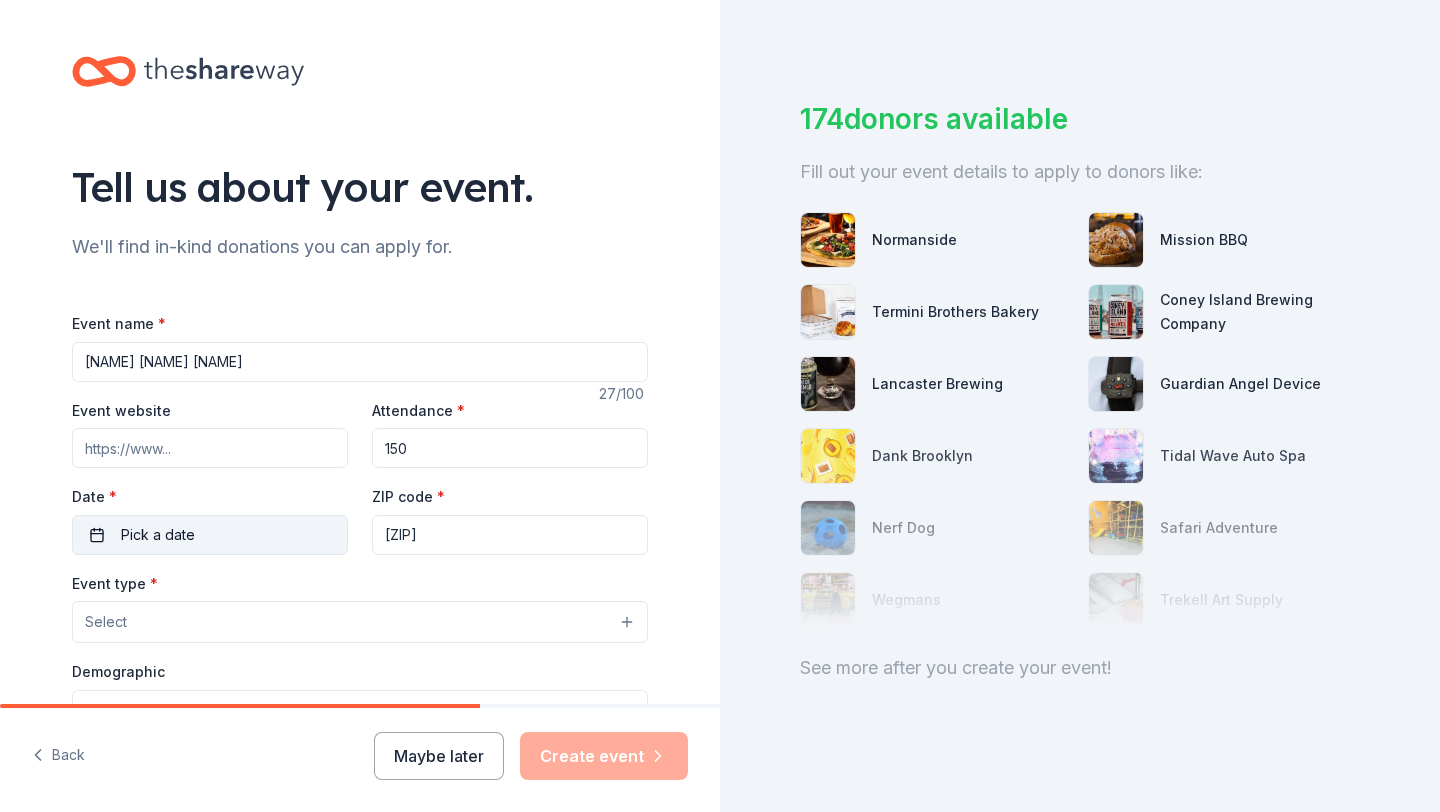 type on "150" 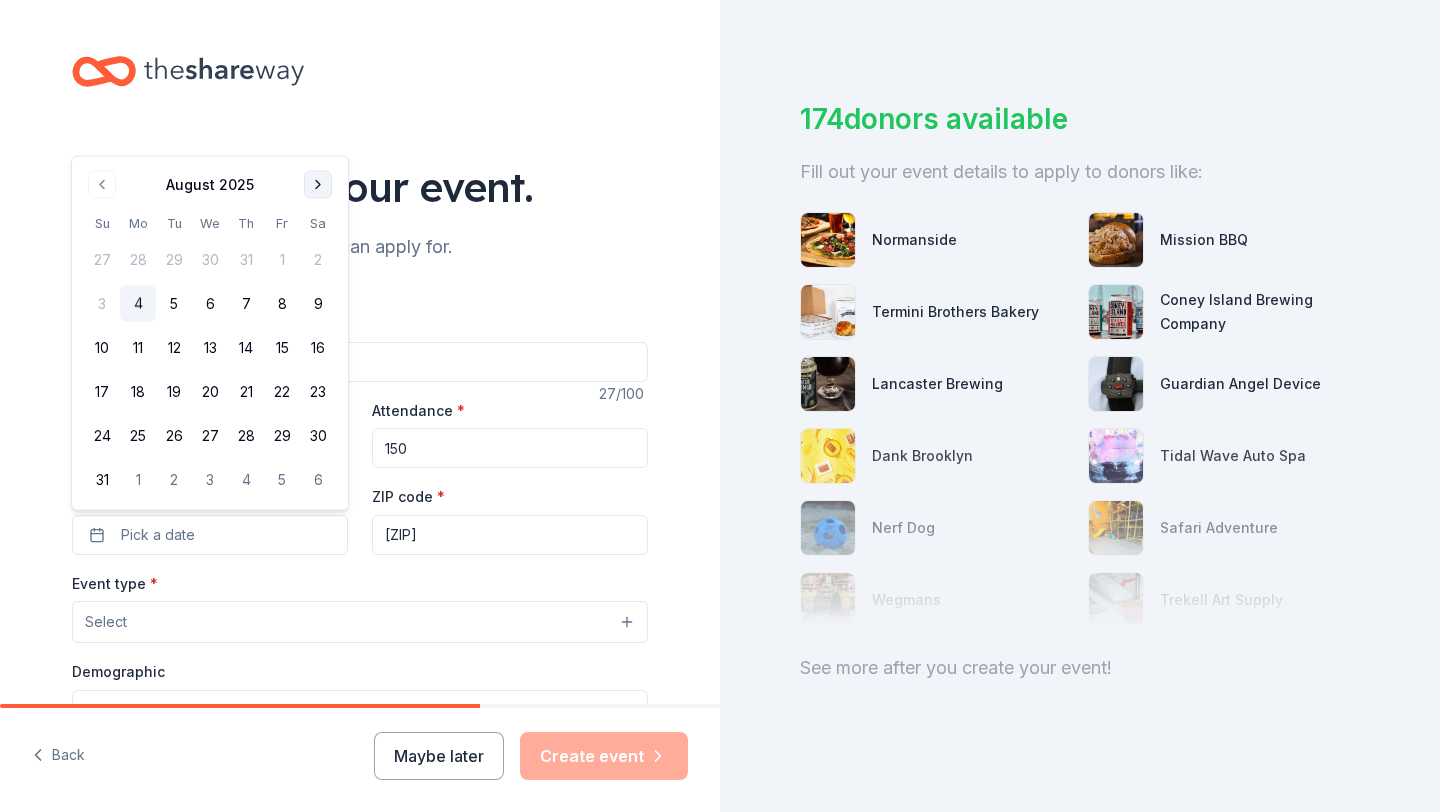 click at bounding box center [318, 185] 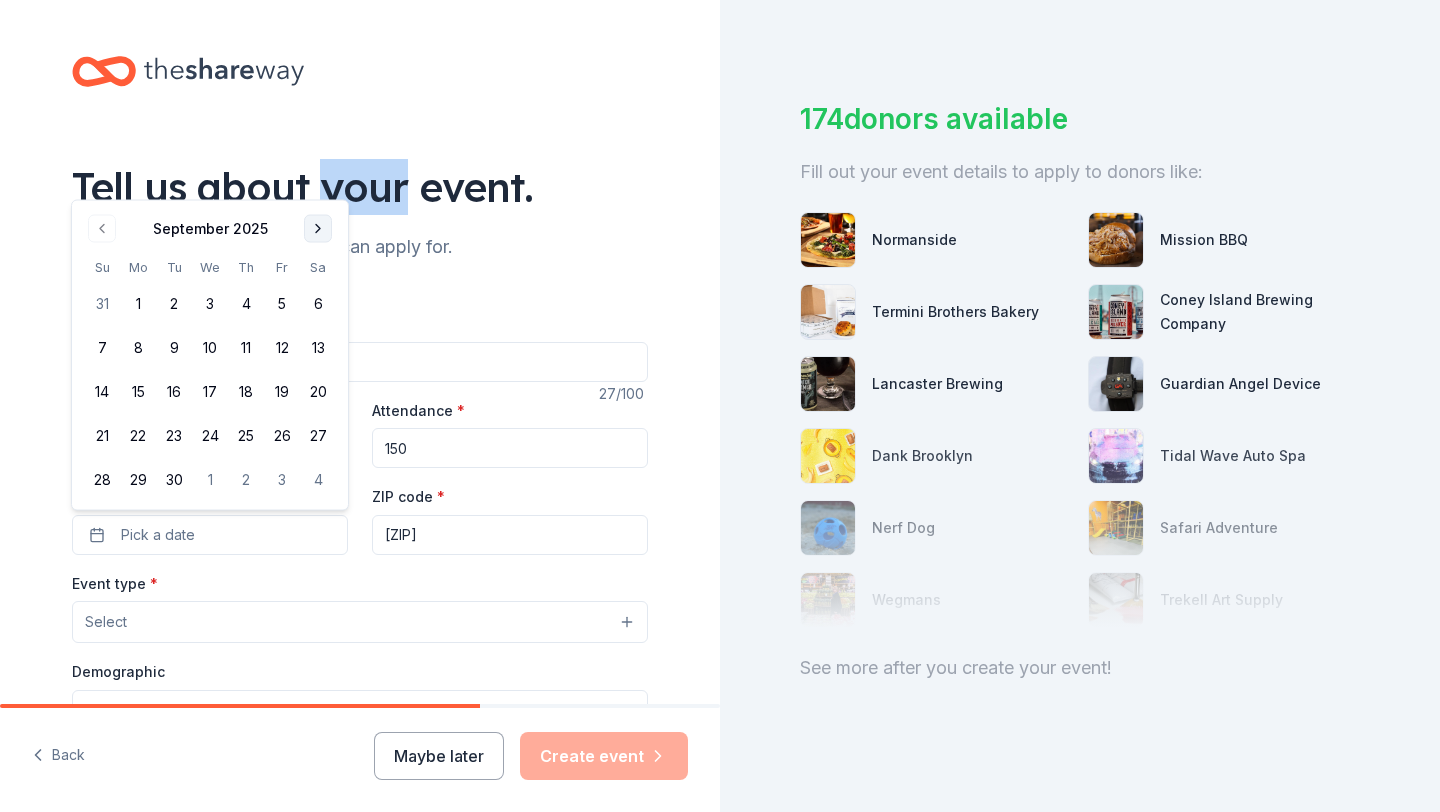 click on "Tell us about your event." at bounding box center (360, 187) 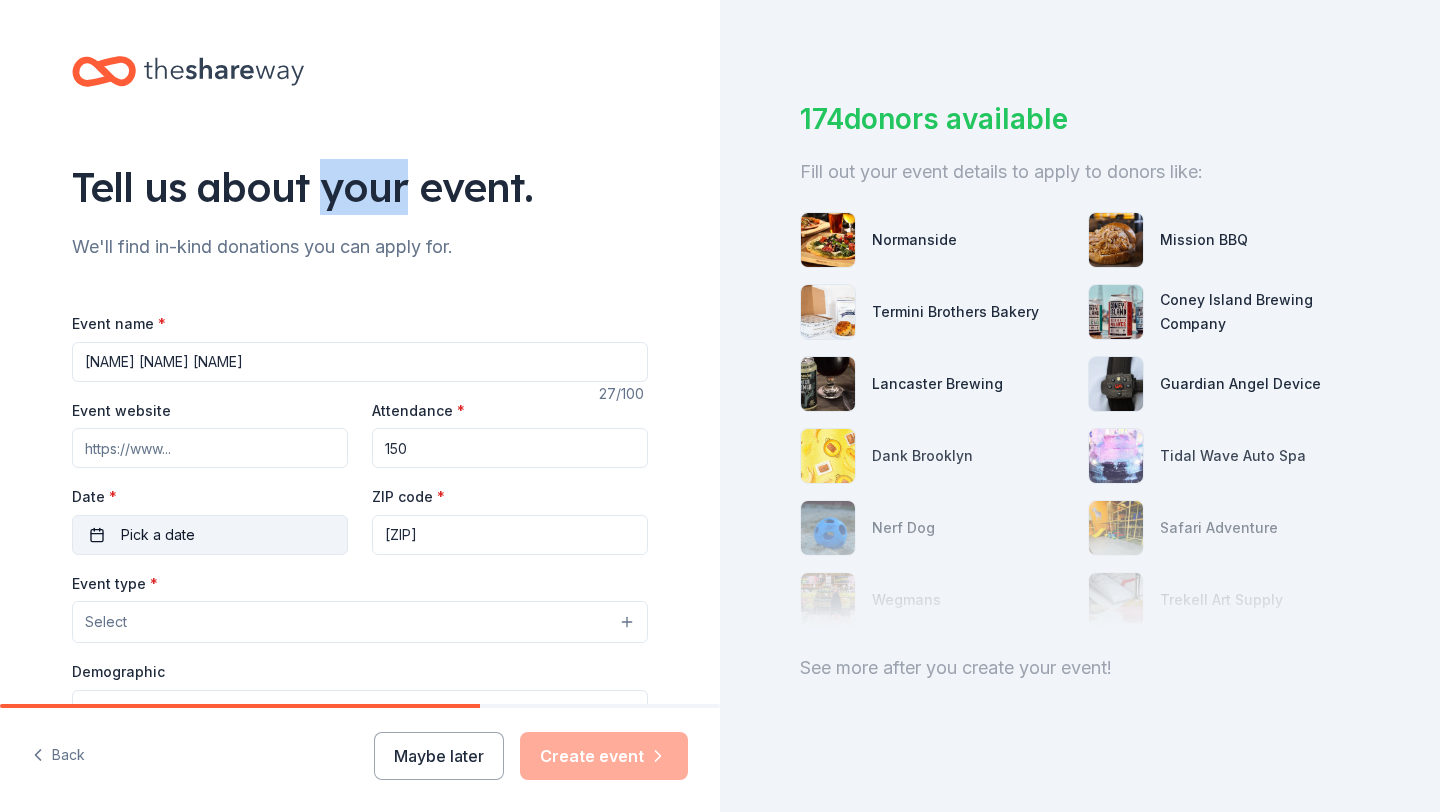 click on "Pick a date" at bounding box center (210, 535) 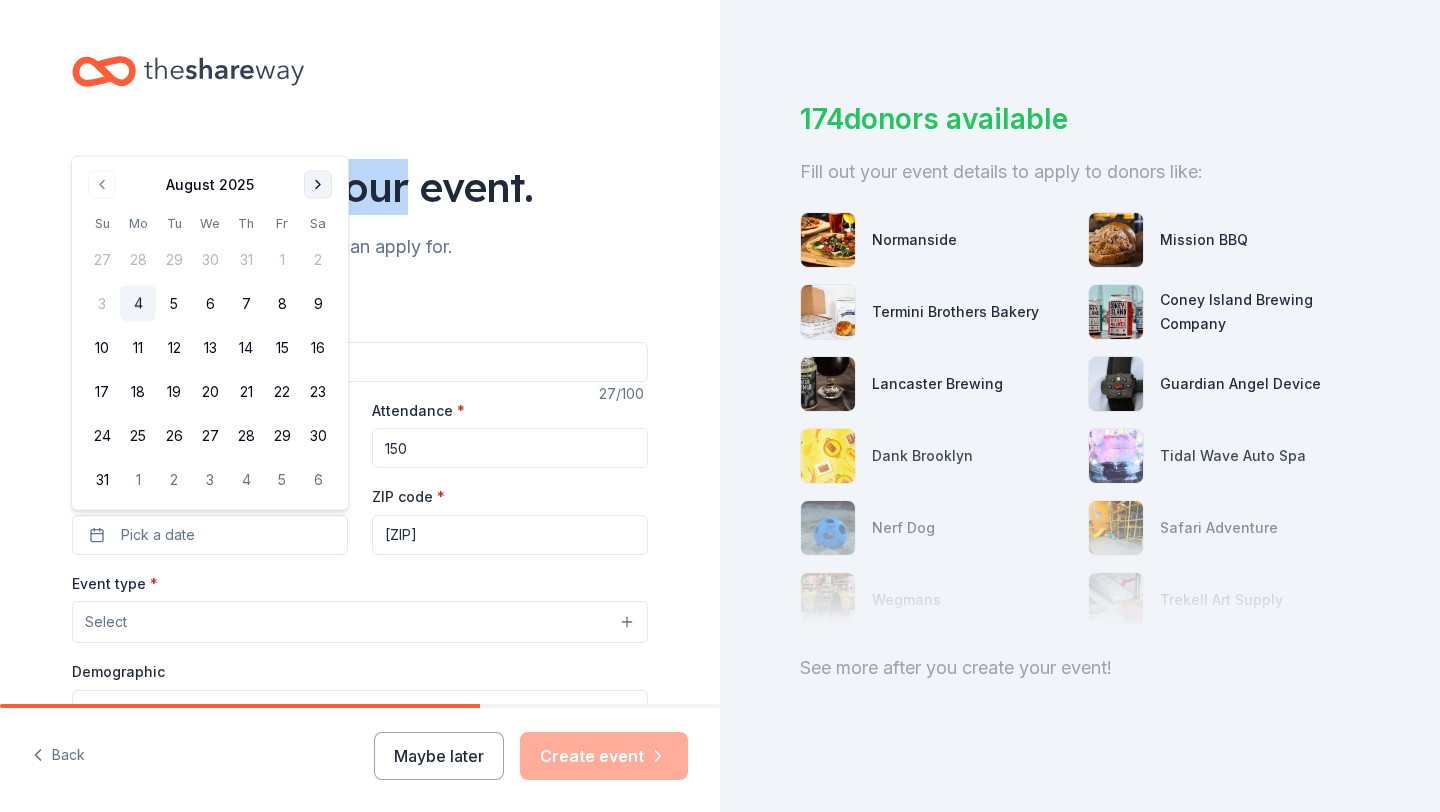 click at bounding box center (318, 185) 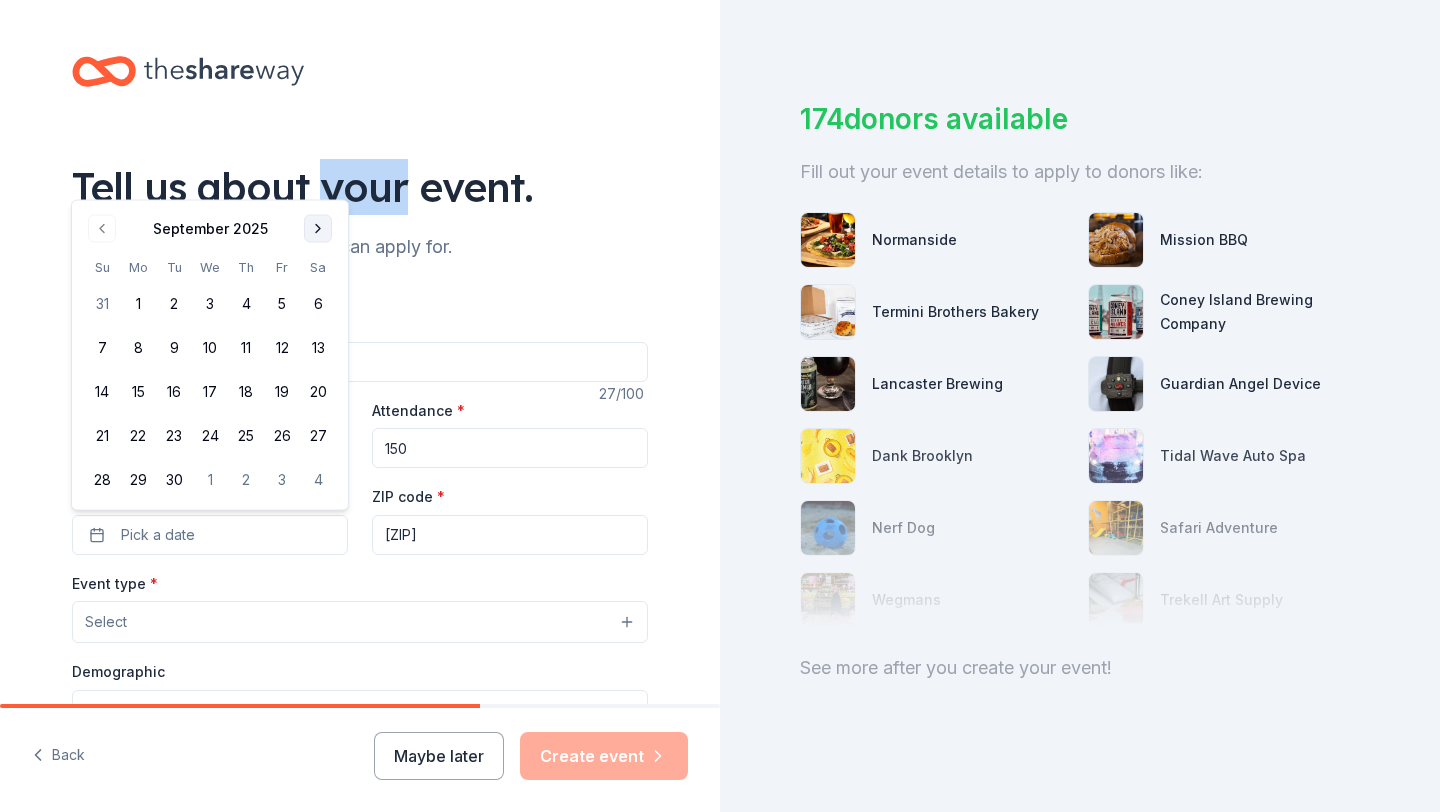 click at bounding box center (318, 229) 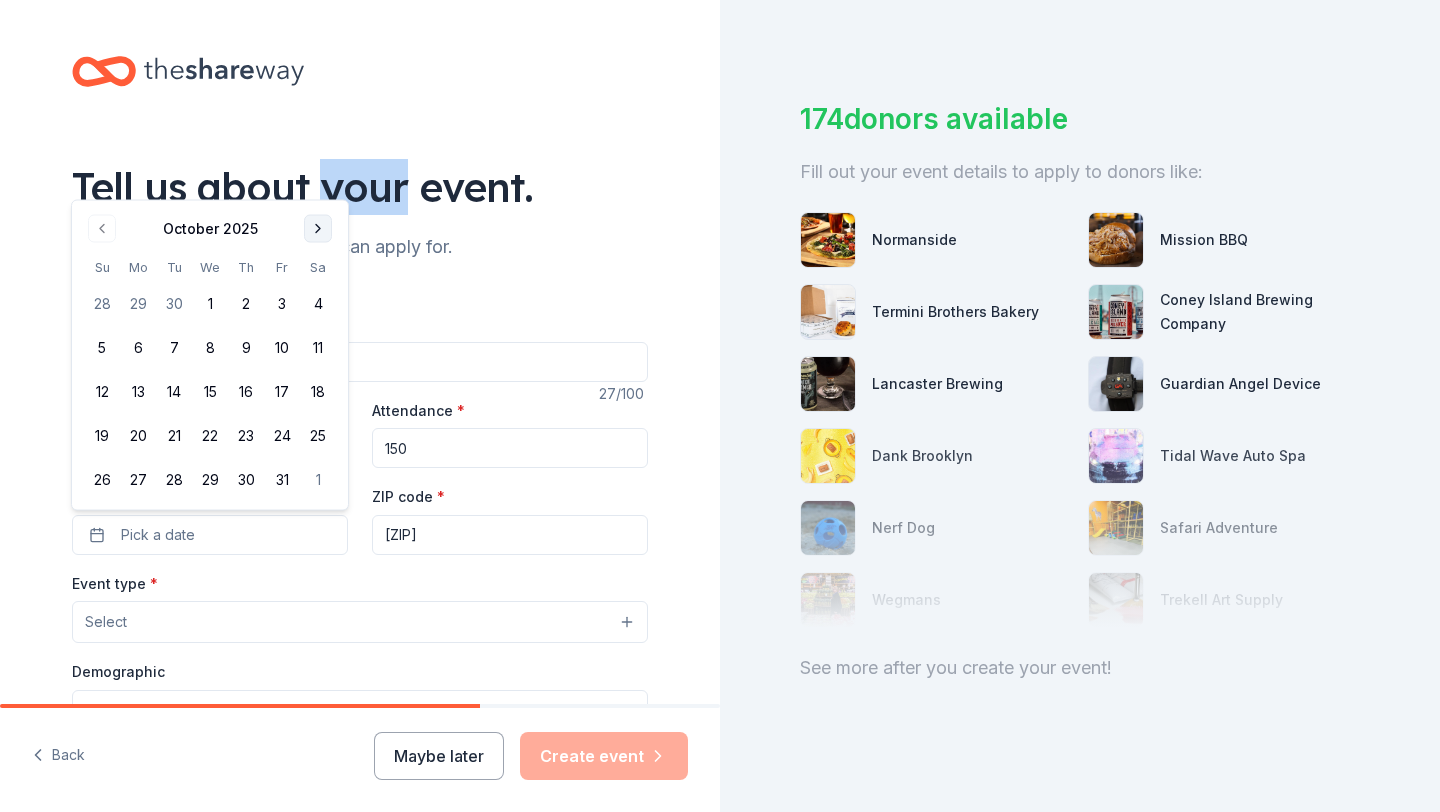 click at bounding box center (318, 229) 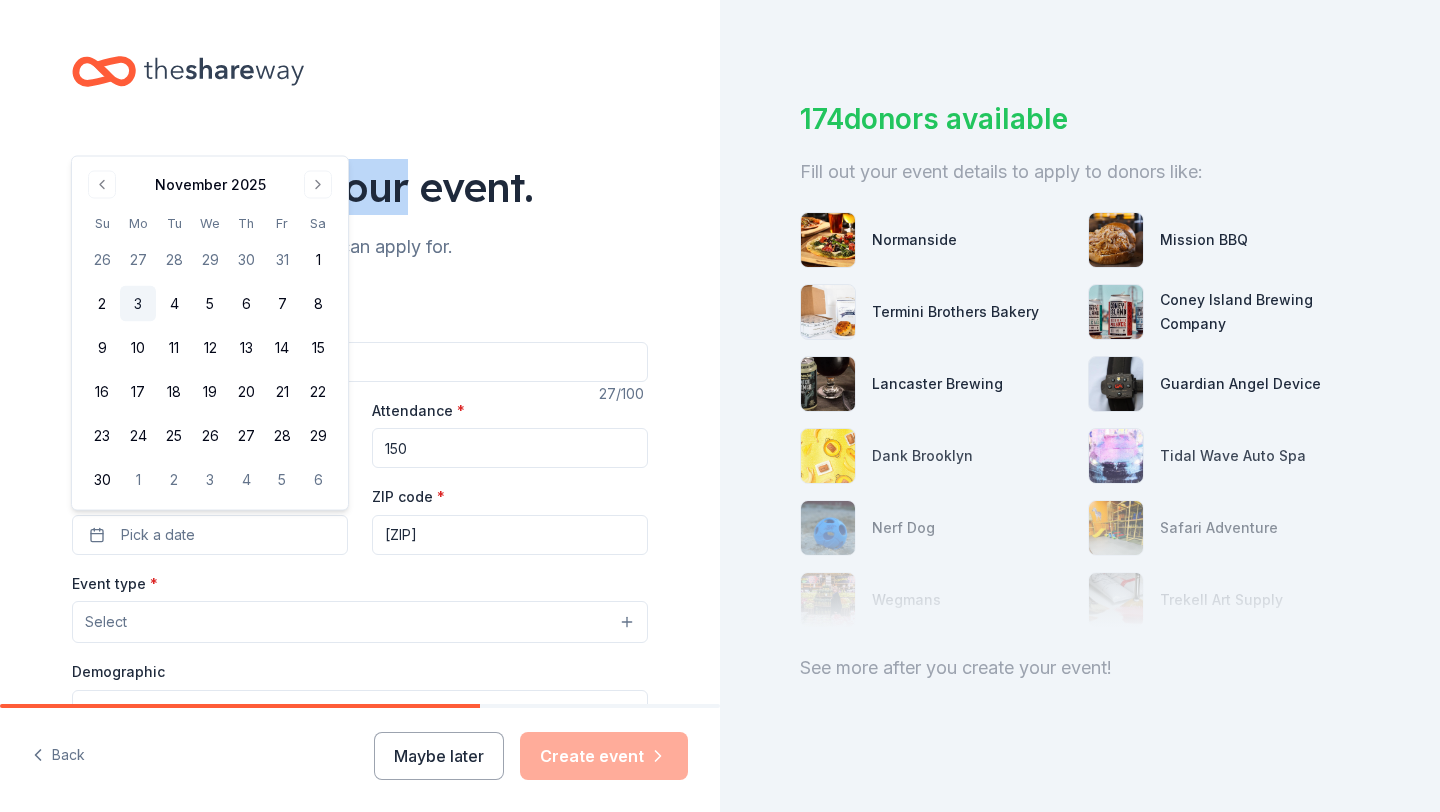 click on "3" at bounding box center (138, 304) 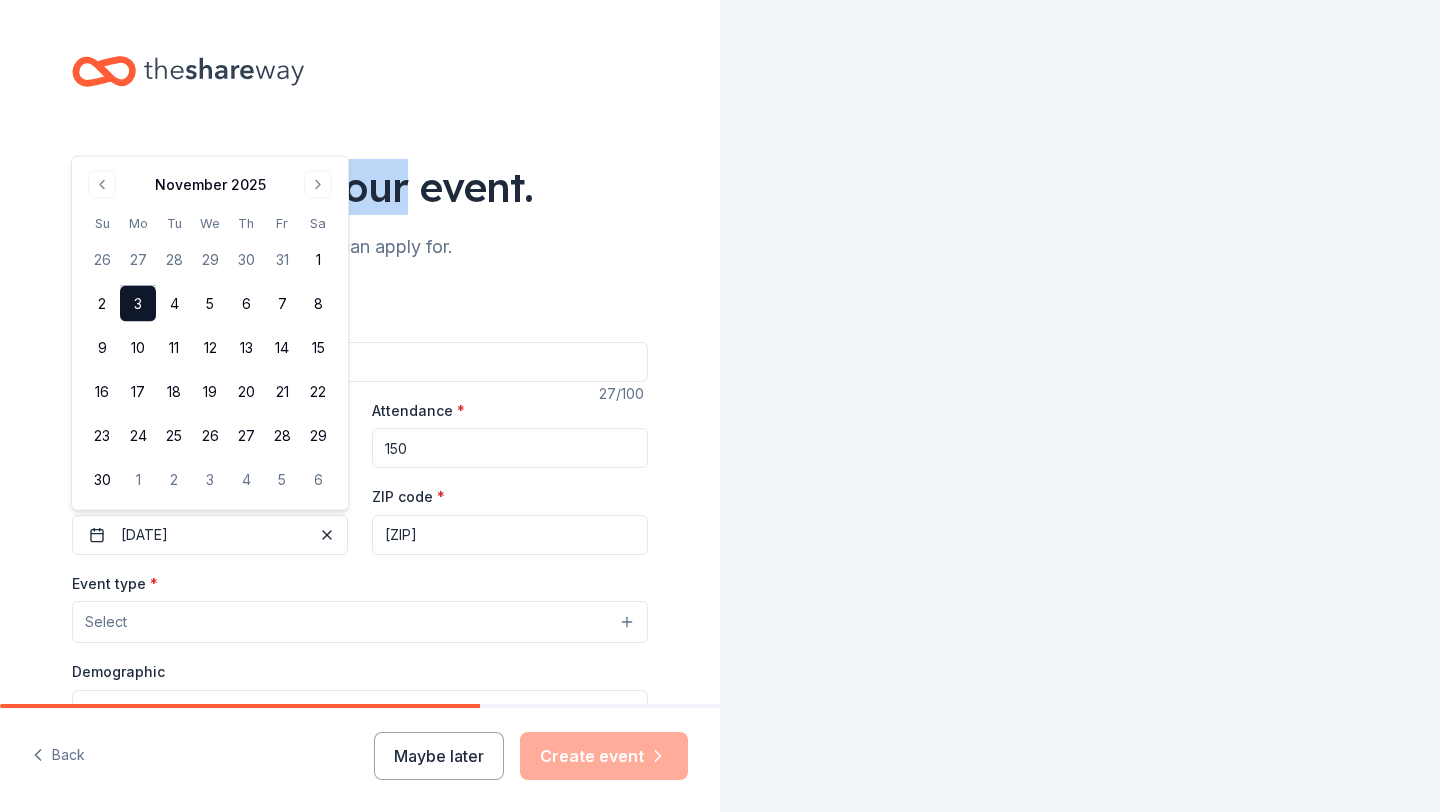 scroll, scrollTop: 0, scrollLeft: 0, axis: both 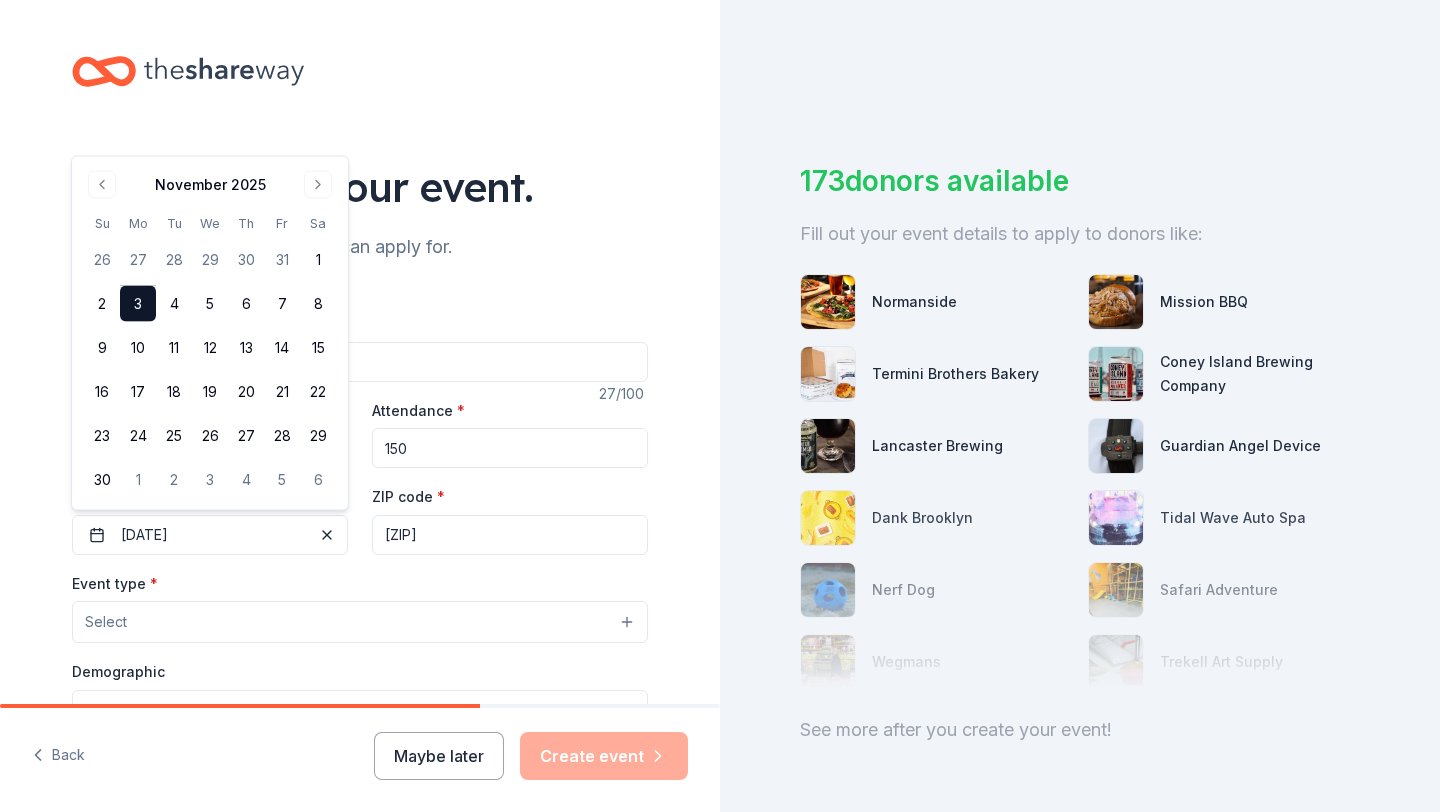 click on "Tell us about your event. We'll find in-kind donations you can apply for. Event name * [NAME] [NAME] [NAME] [NUMBER] /100 Event website Attendance * 150 Date * 11/03/2025 ZIP code * 12110 Event type * Select Demographic Select We use this information to help brands find events with their target demographic to sponsor their products. Mailing address Apt/unit Description What are you looking for? * Auction & raffle Meals Snacks Desserts Alcohol Beverages Send me reminders Email me reminders of donor application deadlines Recurring event" at bounding box center [360, 665] 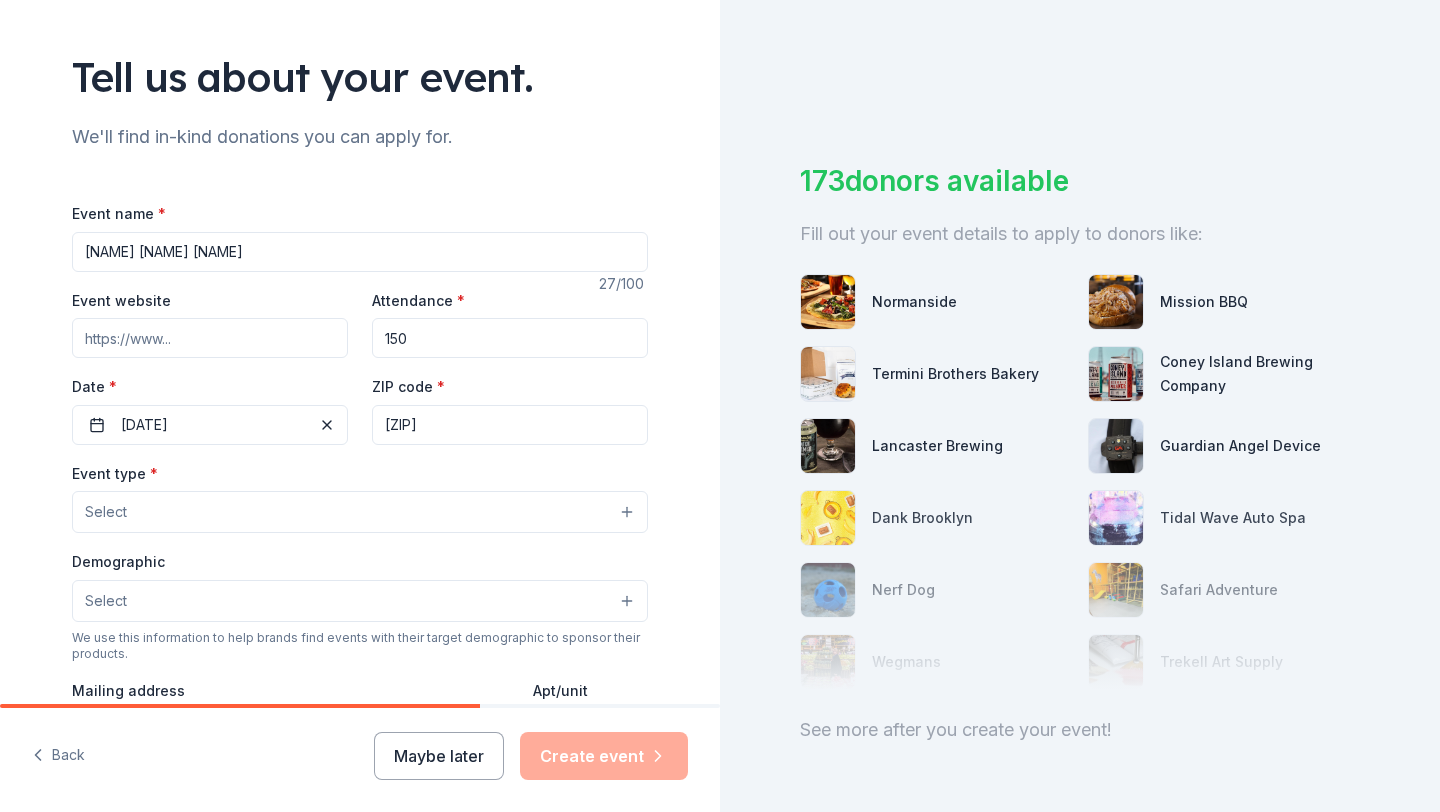 scroll, scrollTop: 121, scrollLeft: 0, axis: vertical 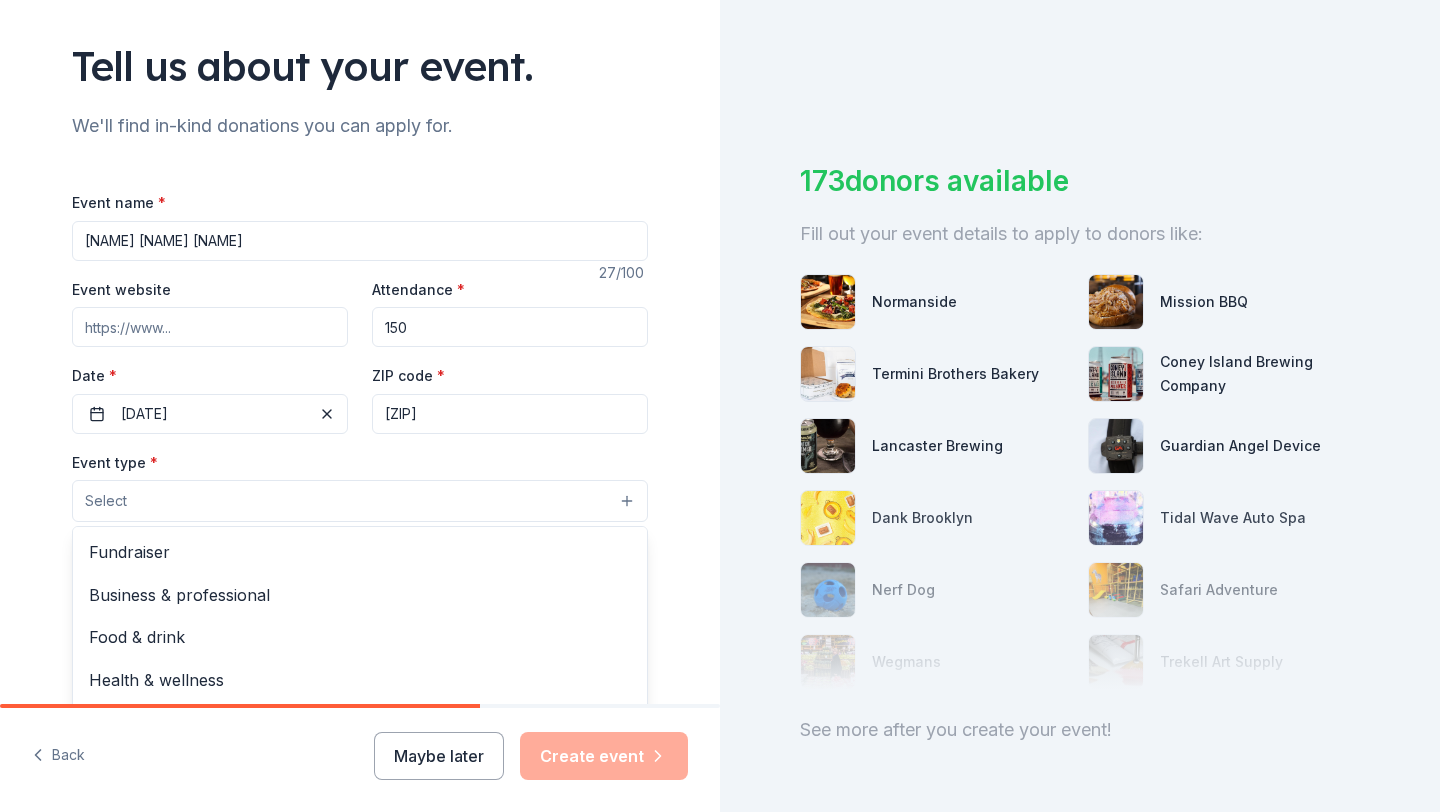 click on "Select" at bounding box center (360, 501) 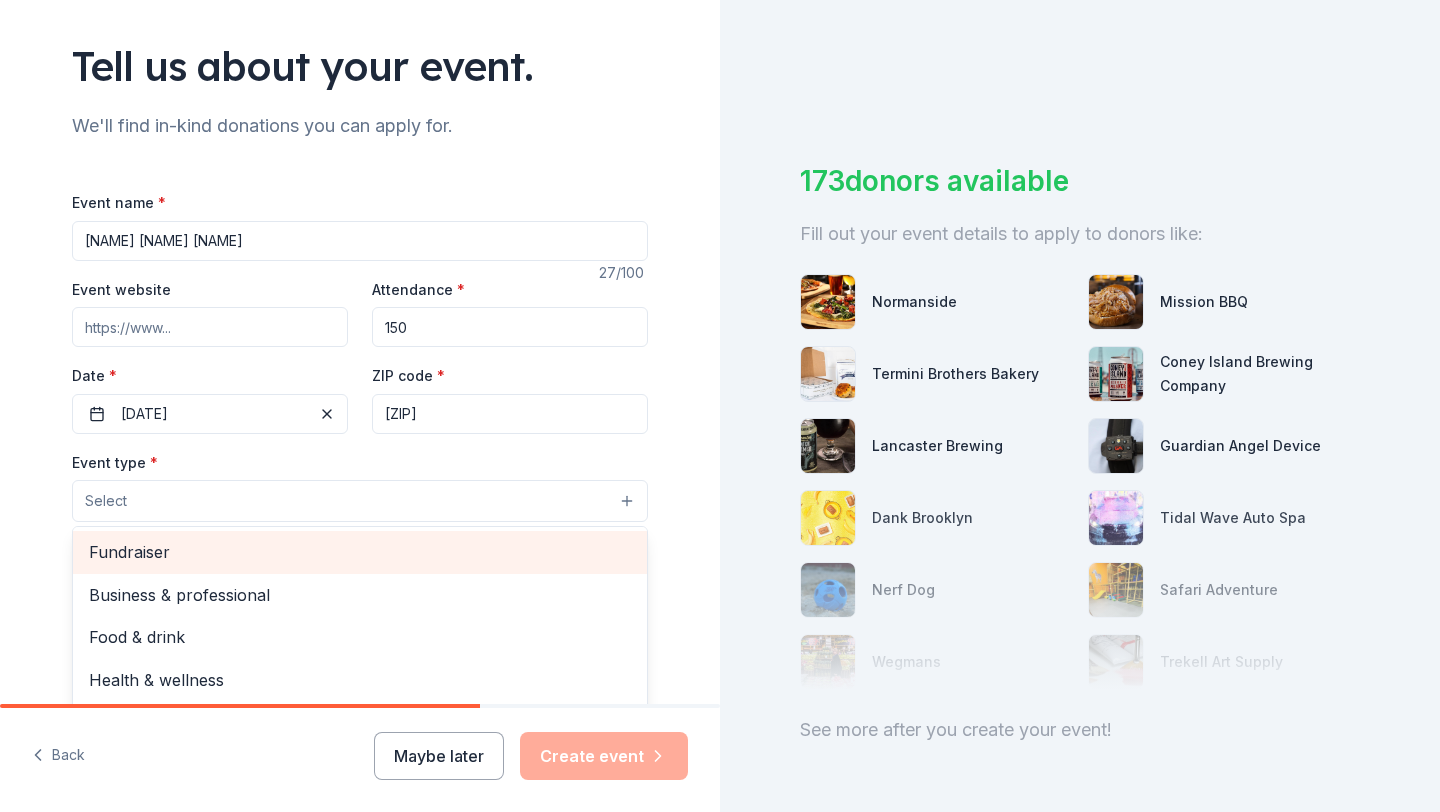 click on "Fundraiser" at bounding box center [360, 552] 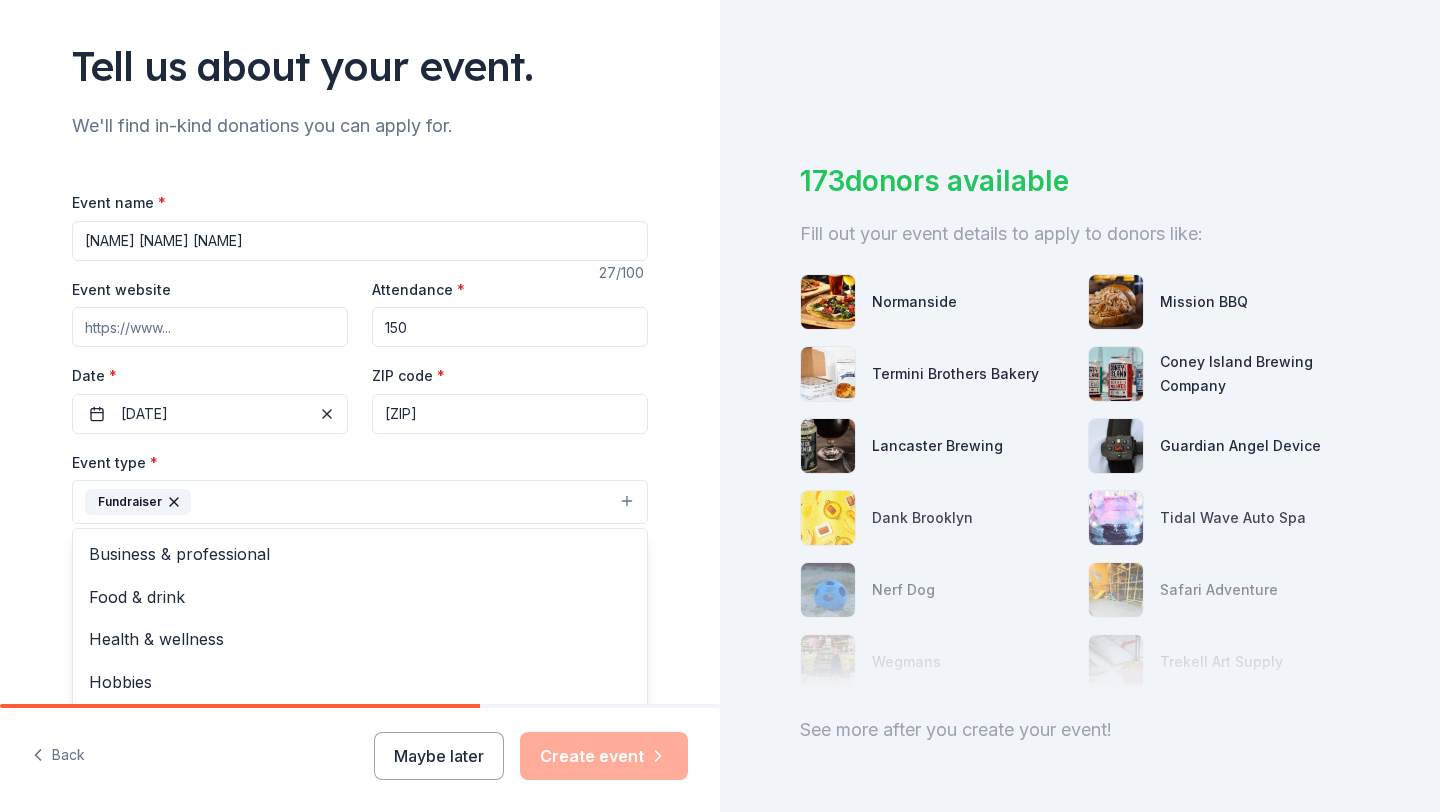 click on "Event type * Fundraiser Business & professional Food & drink Health & wellness Hobbies Music Performing & visual arts" at bounding box center [360, 487] 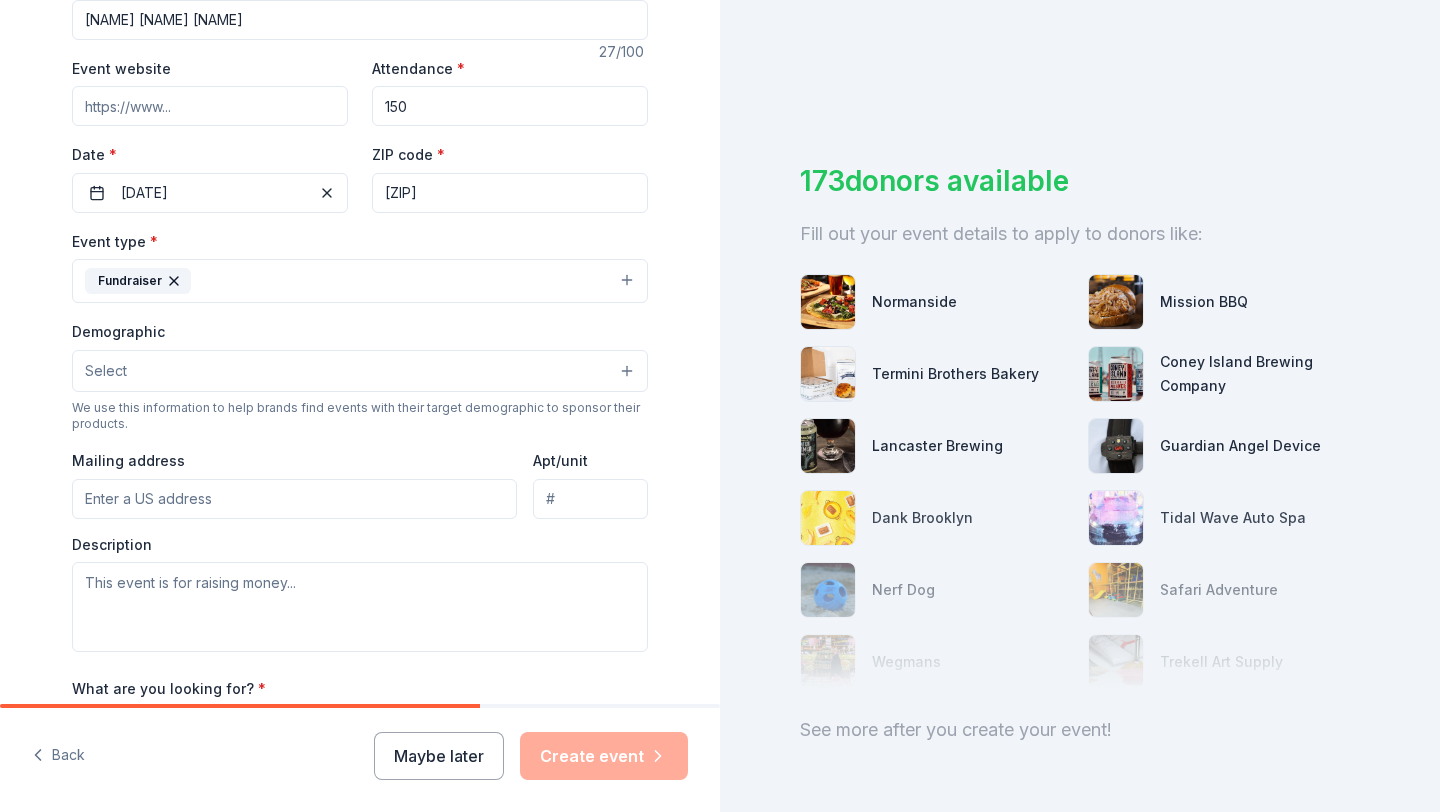 scroll, scrollTop: 355, scrollLeft: 0, axis: vertical 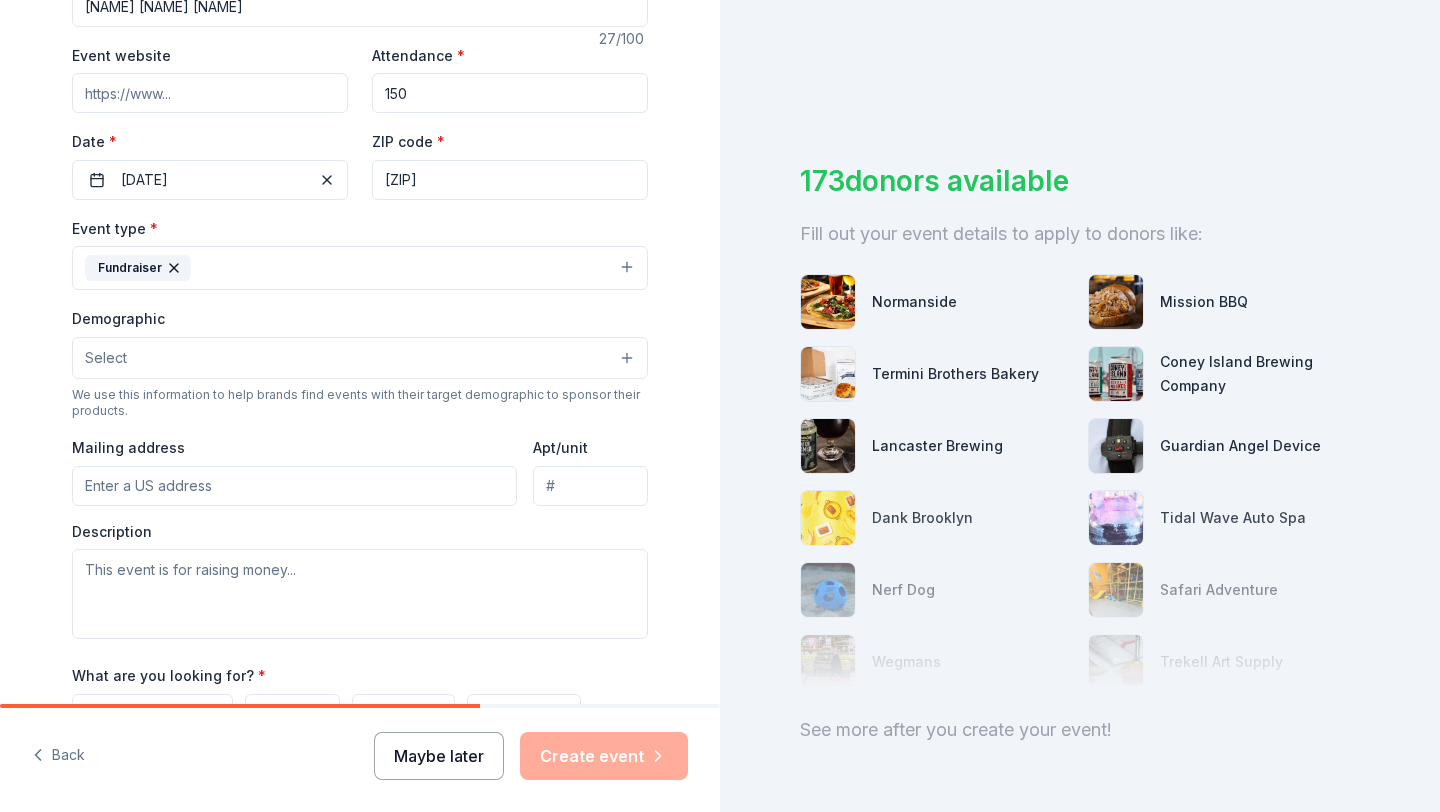 click on "Maybe later" at bounding box center [439, 756] 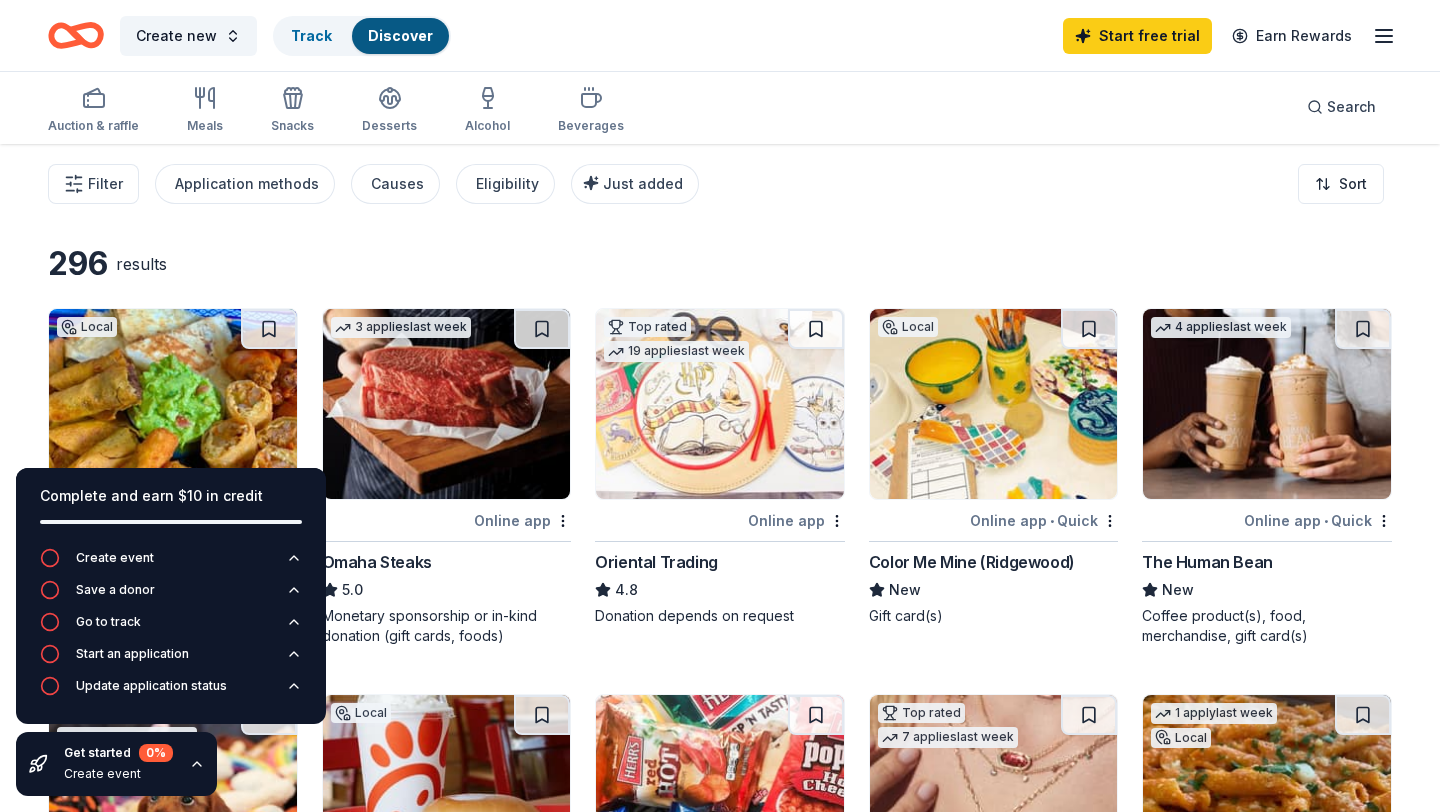 scroll, scrollTop: 0, scrollLeft: 0, axis: both 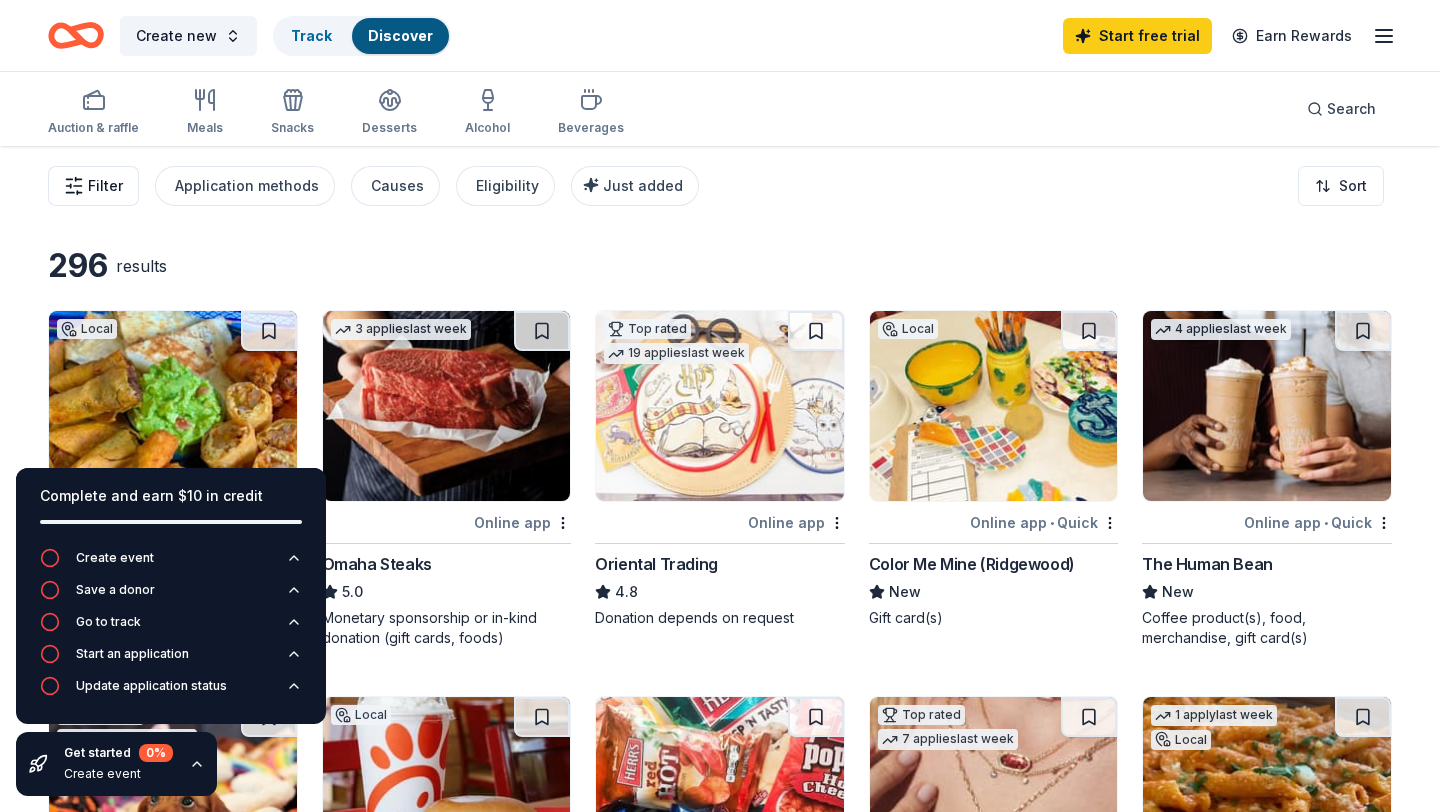 click 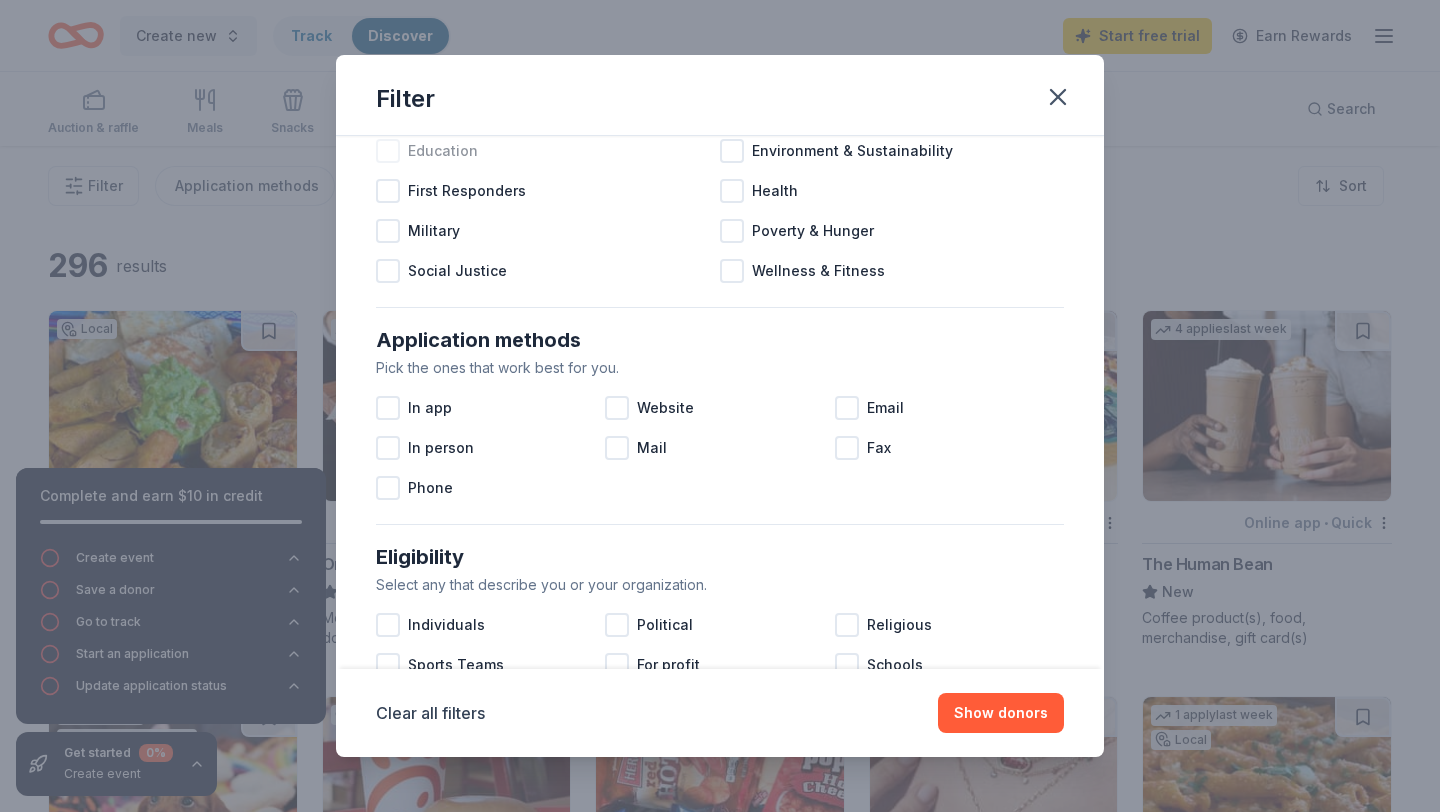 scroll, scrollTop: 0, scrollLeft: 0, axis: both 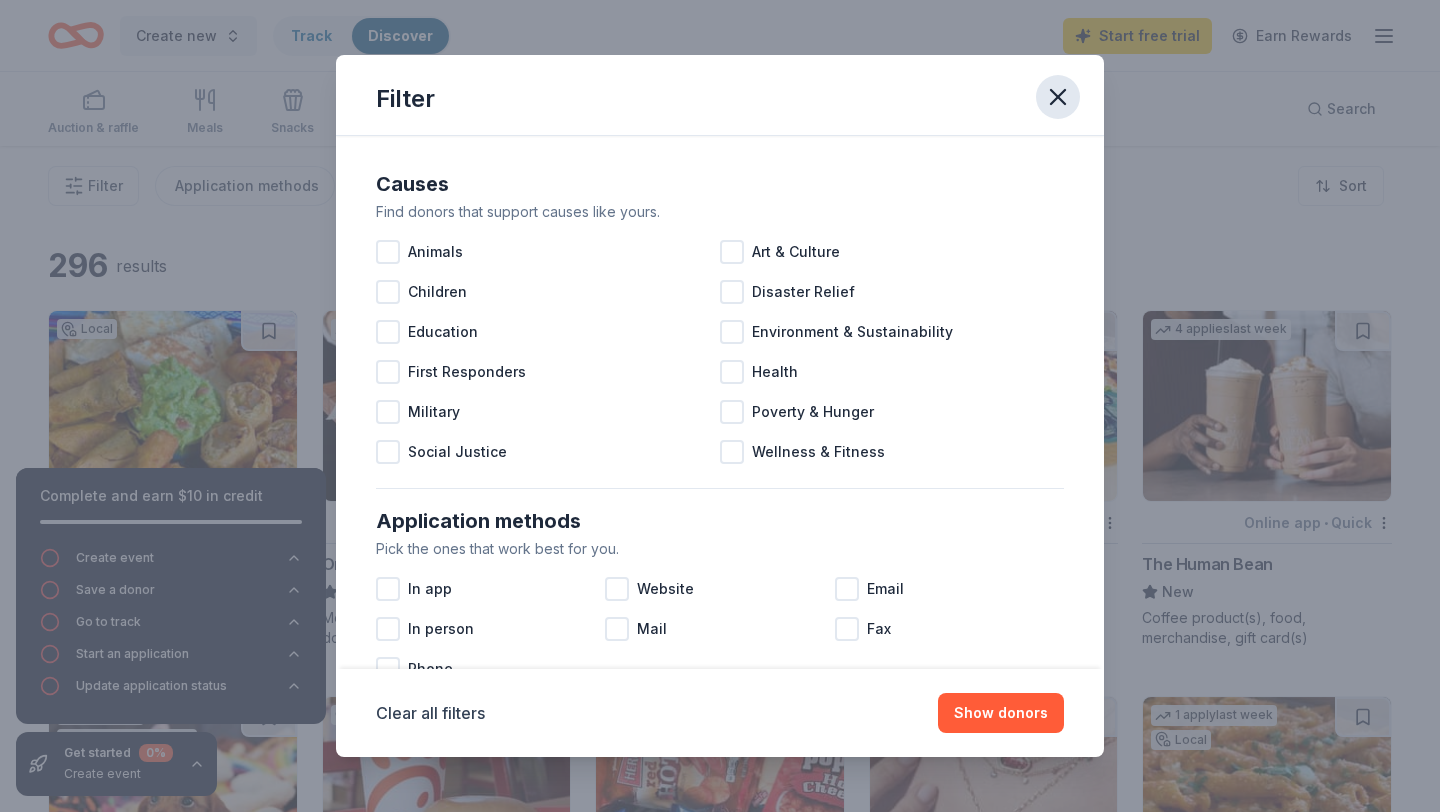 click 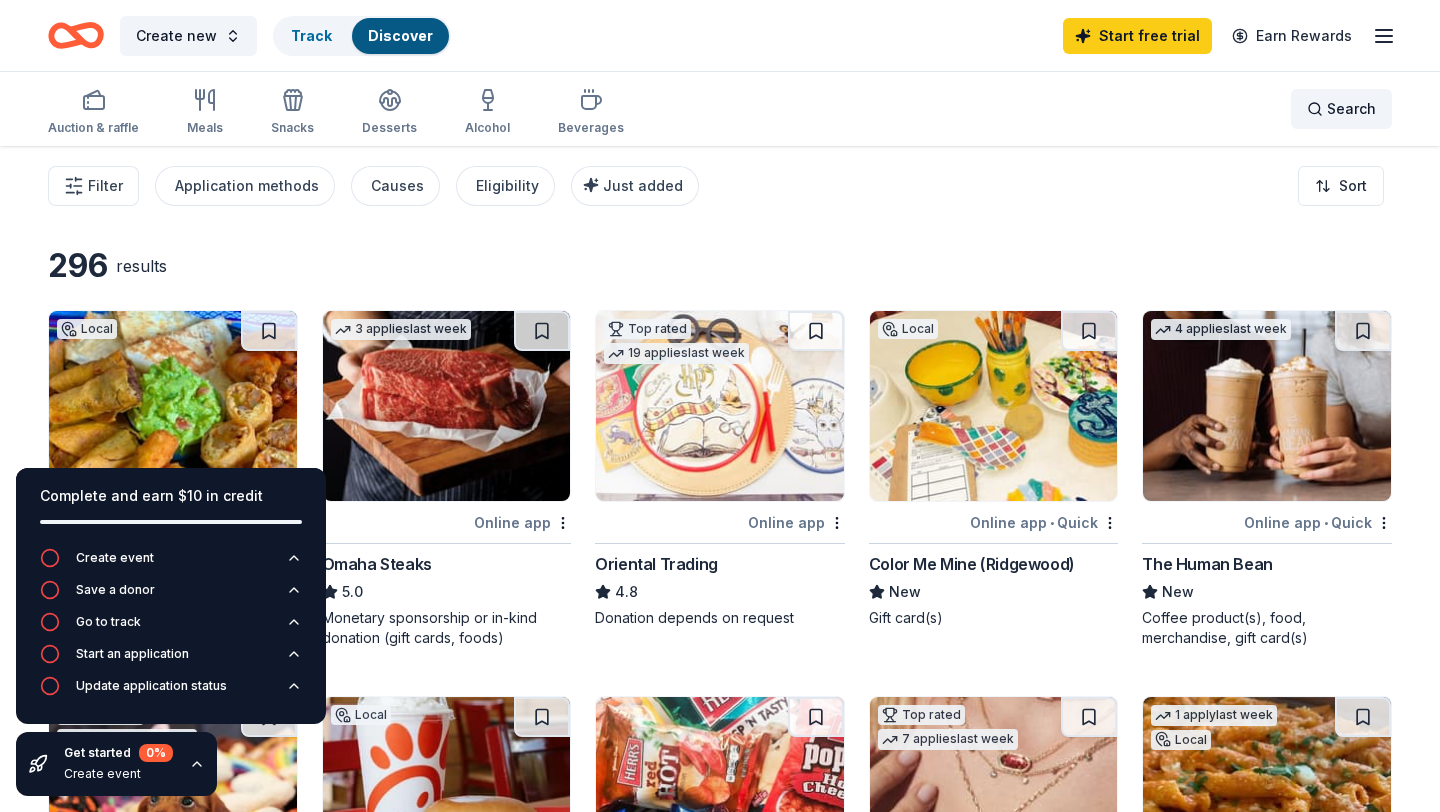 click on "Search" at bounding box center [1341, 109] 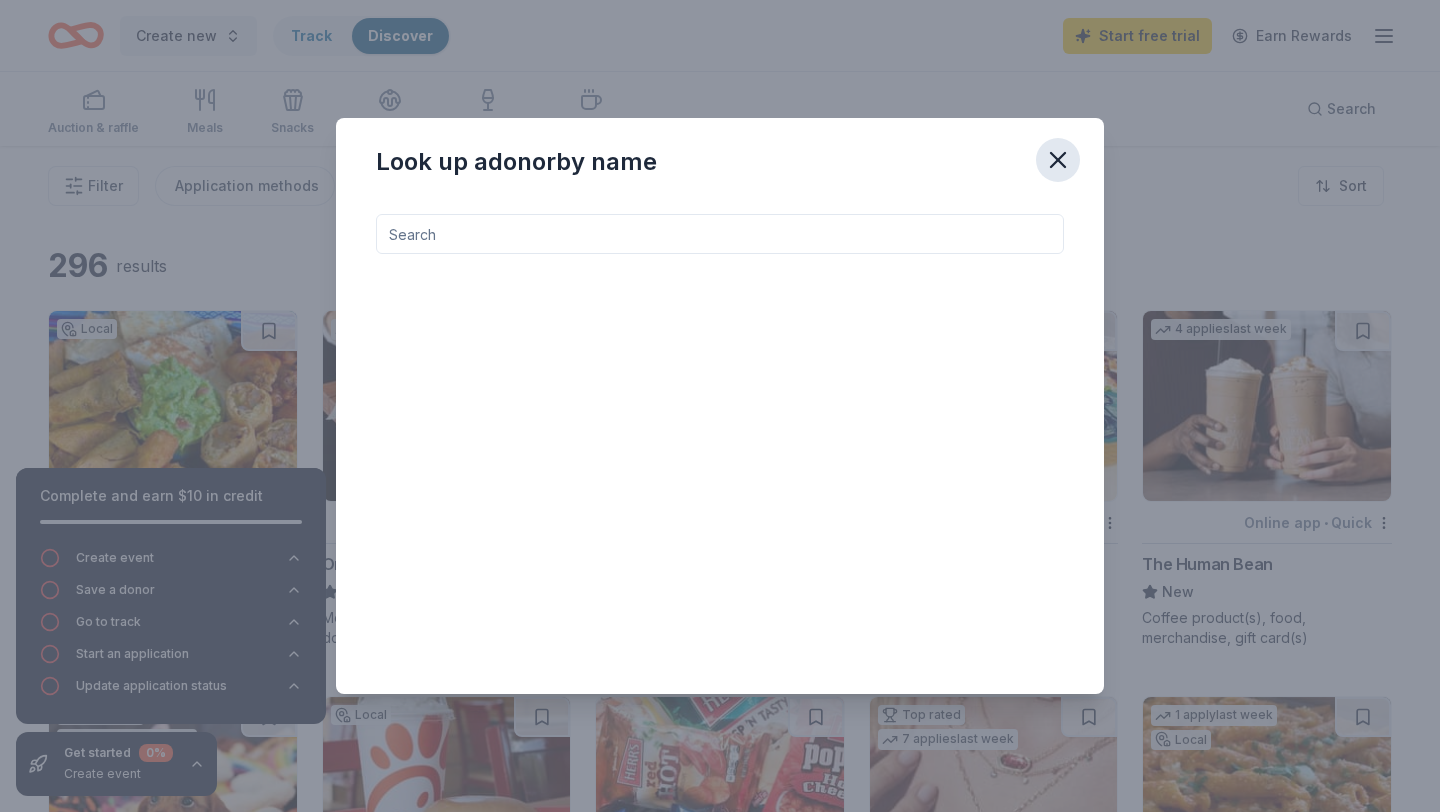 click 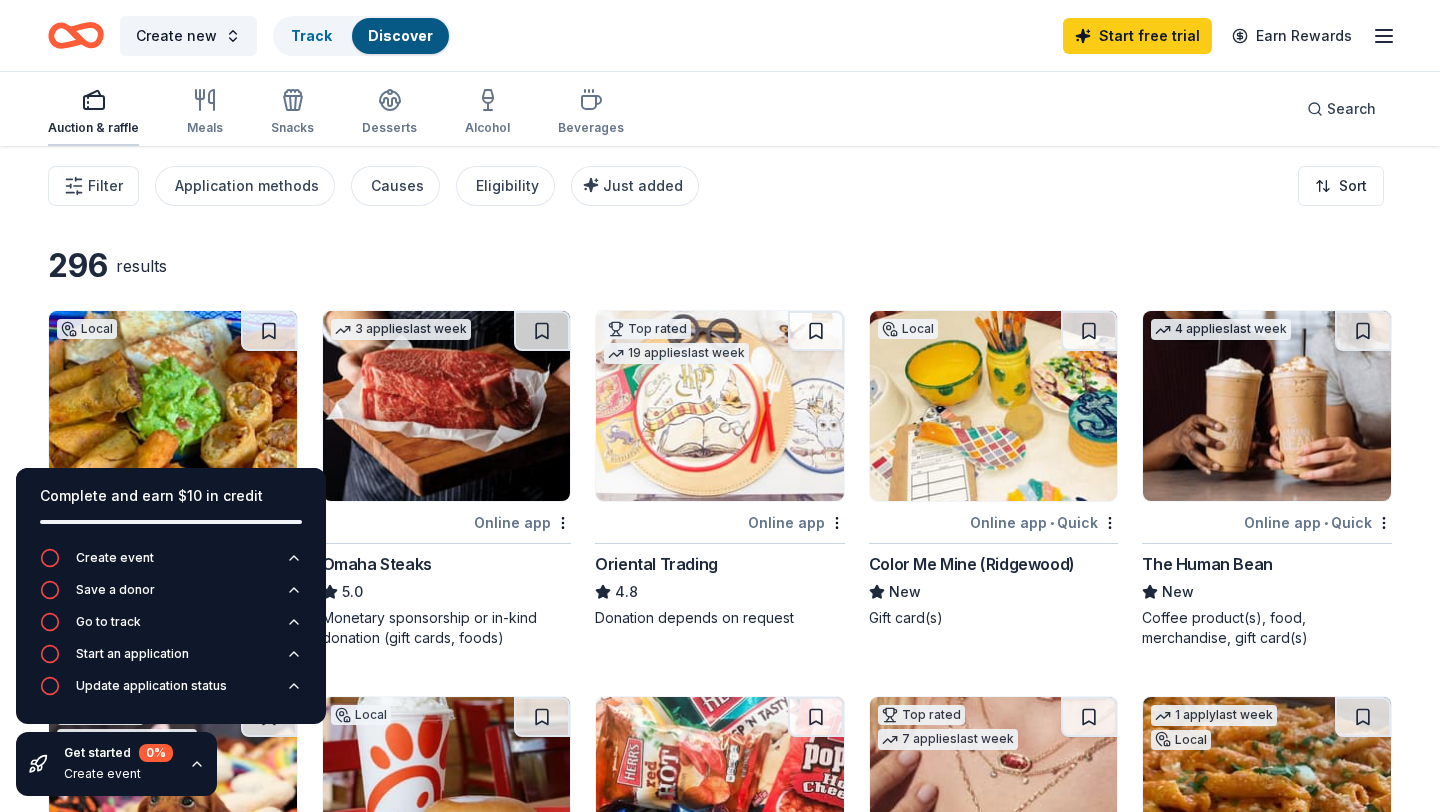 click on "Auction & raffle" at bounding box center [93, 112] 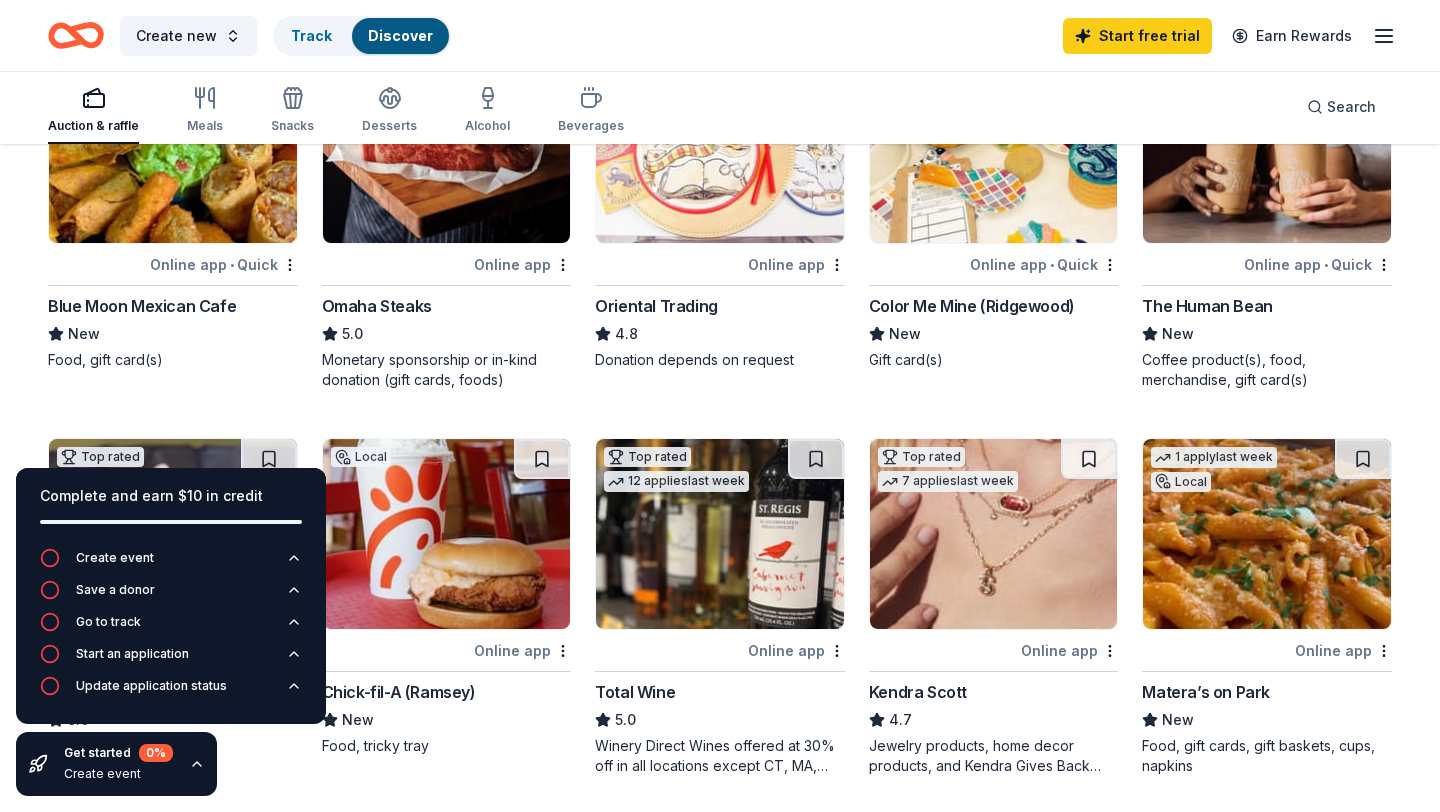 scroll, scrollTop: 0, scrollLeft: 0, axis: both 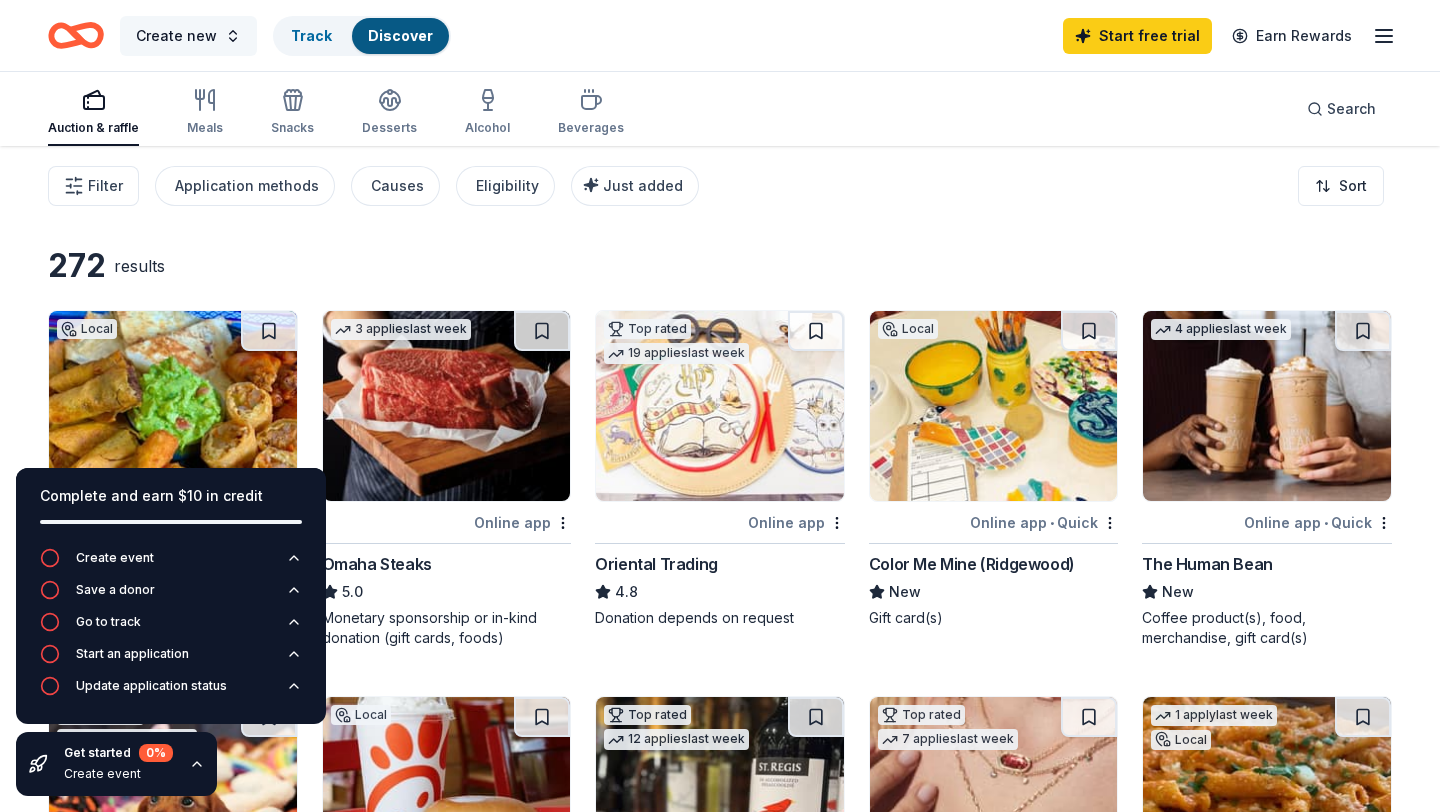 click on "Create new" at bounding box center (188, 36) 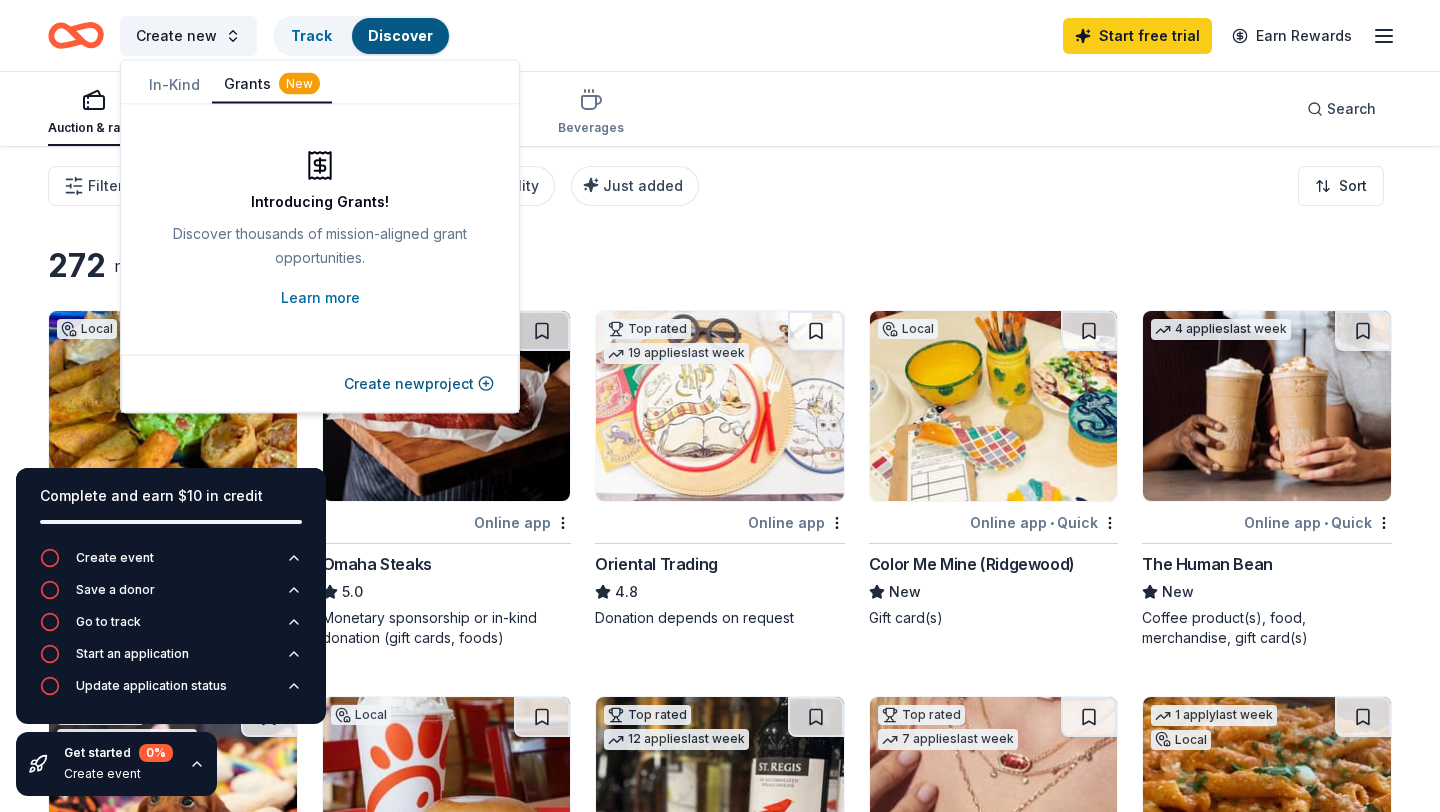 click on "In-Kind" at bounding box center [174, 85] 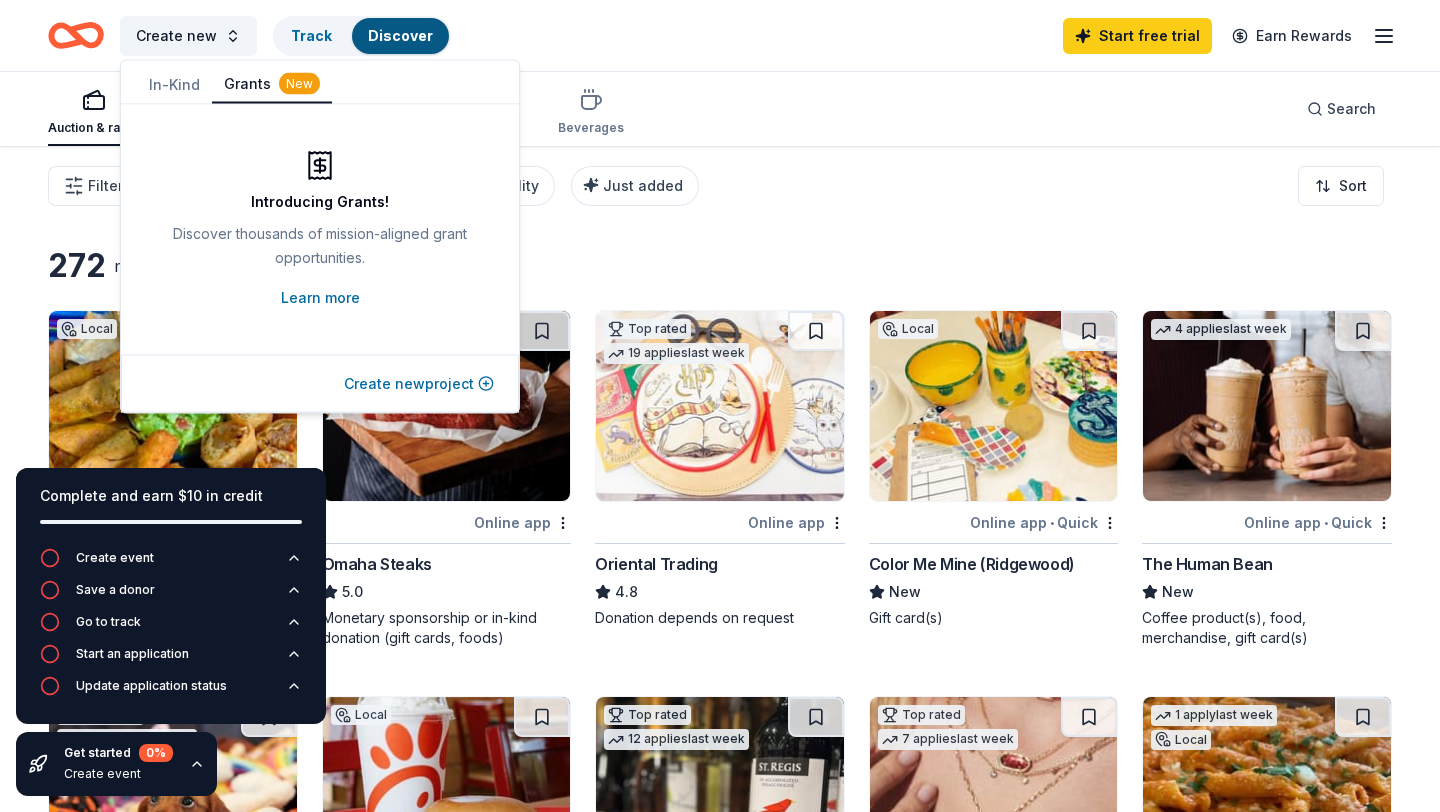 click on "Create new  project" at bounding box center [419, 384] 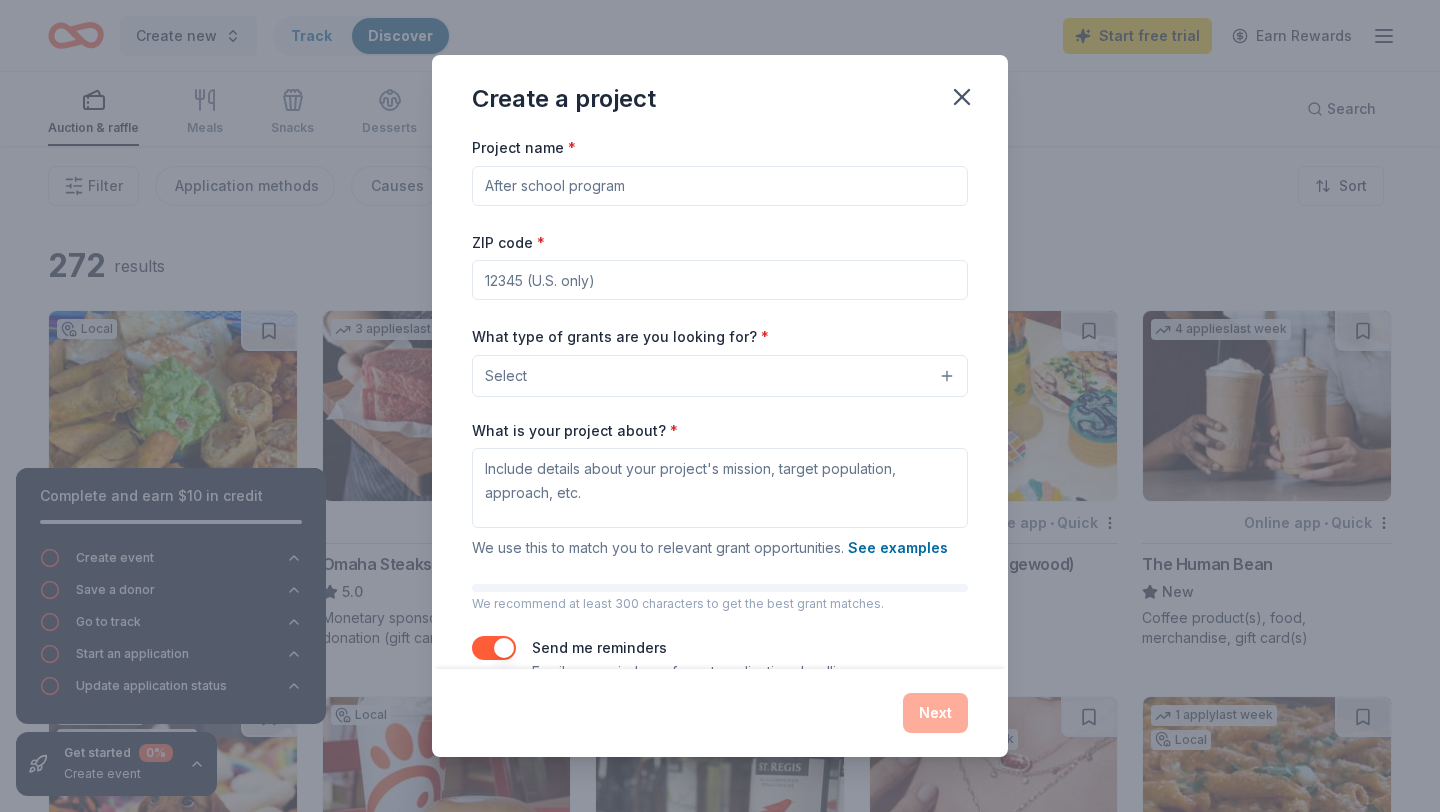 click on "Project name *" at bounding box center [720, 186] 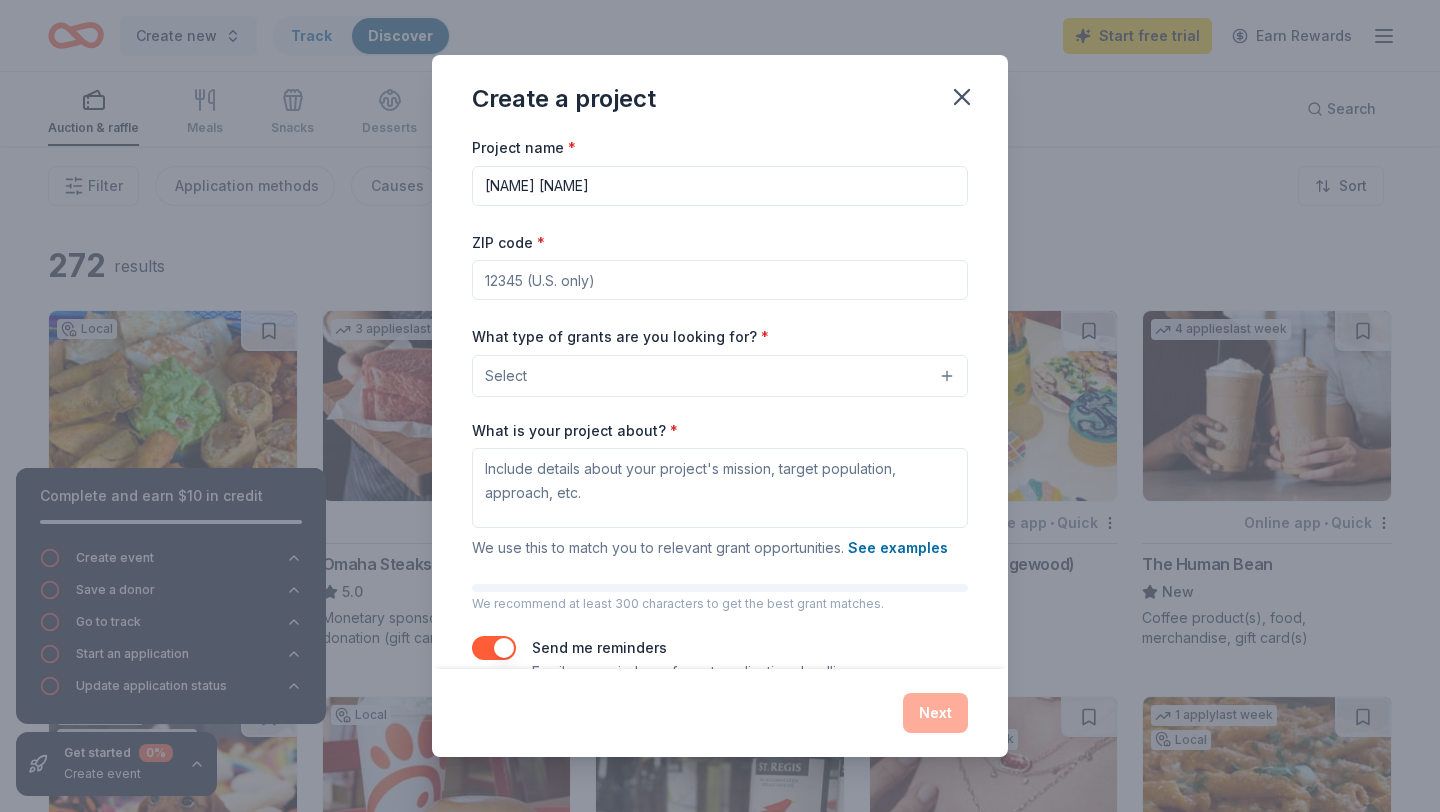 type on "[NAME] [NAME]" 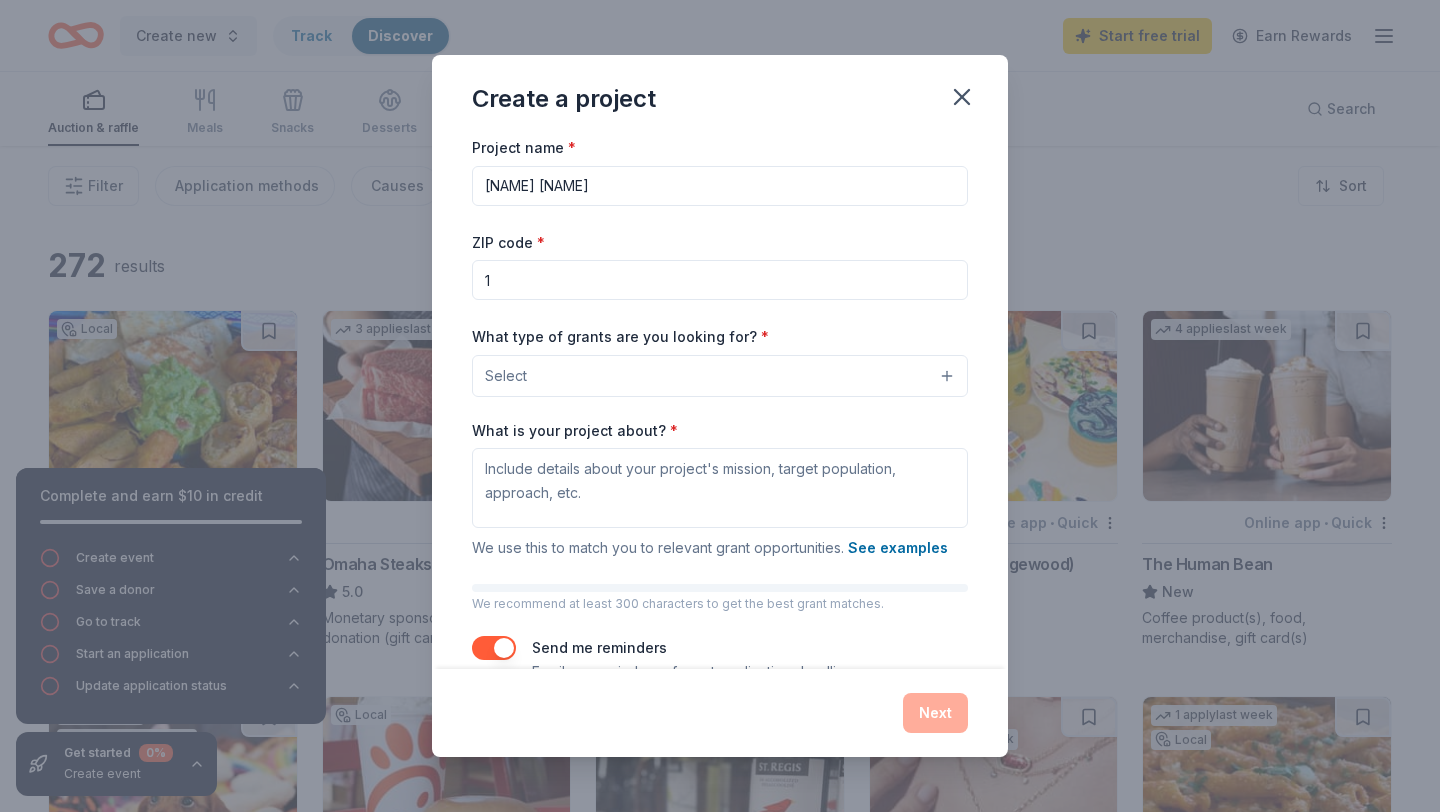 type on "[ZIP]" 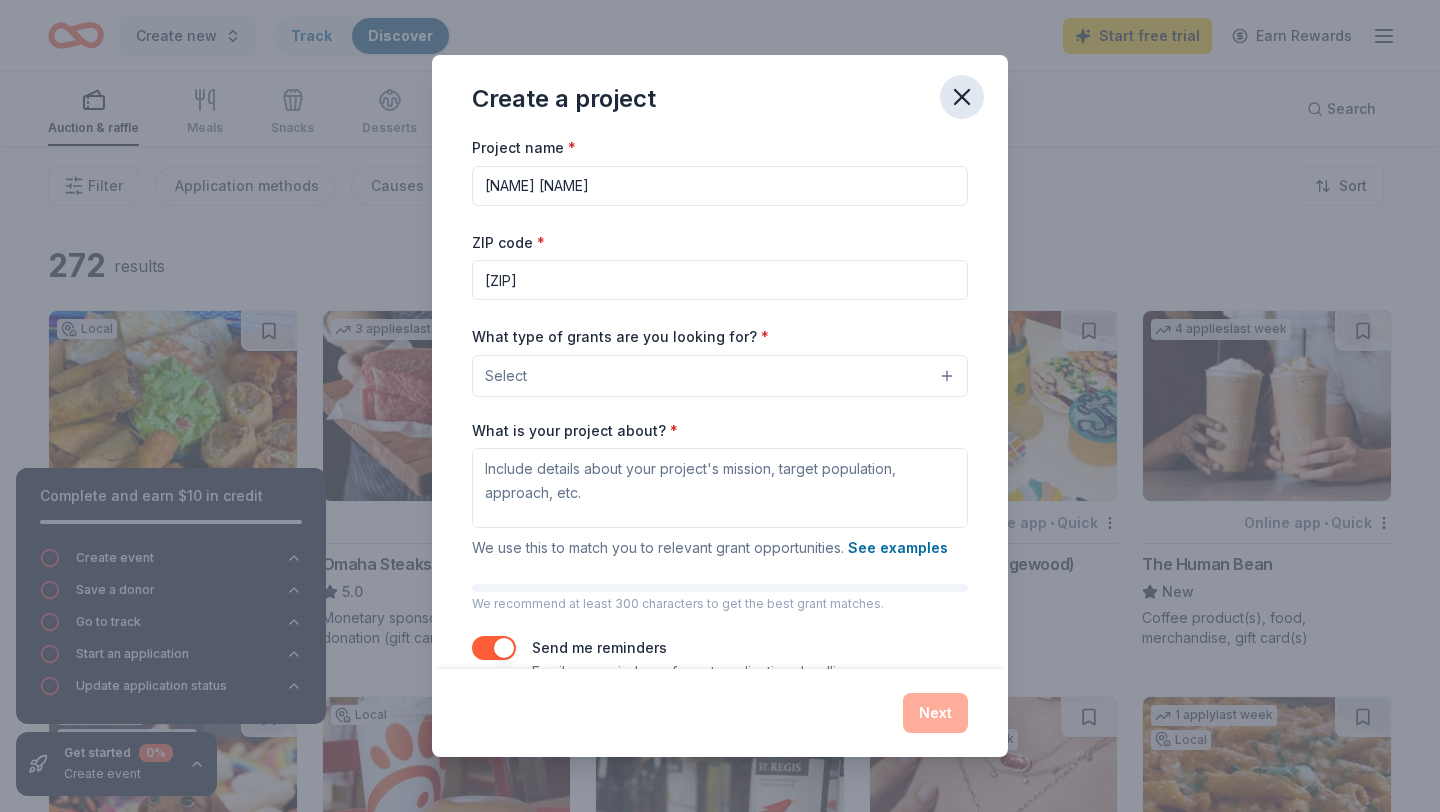 click 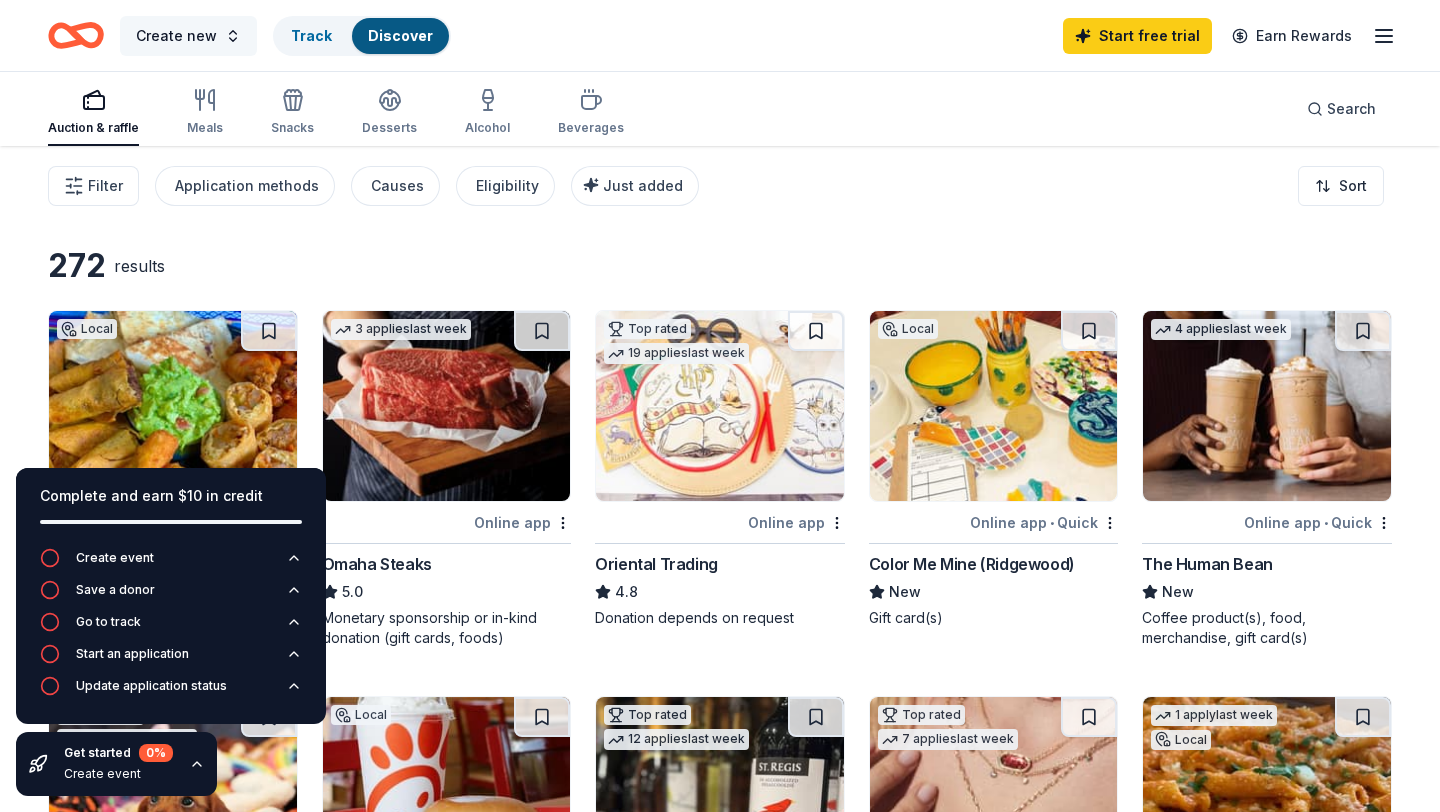 click on "Create new" at bounding box center (176, 36) 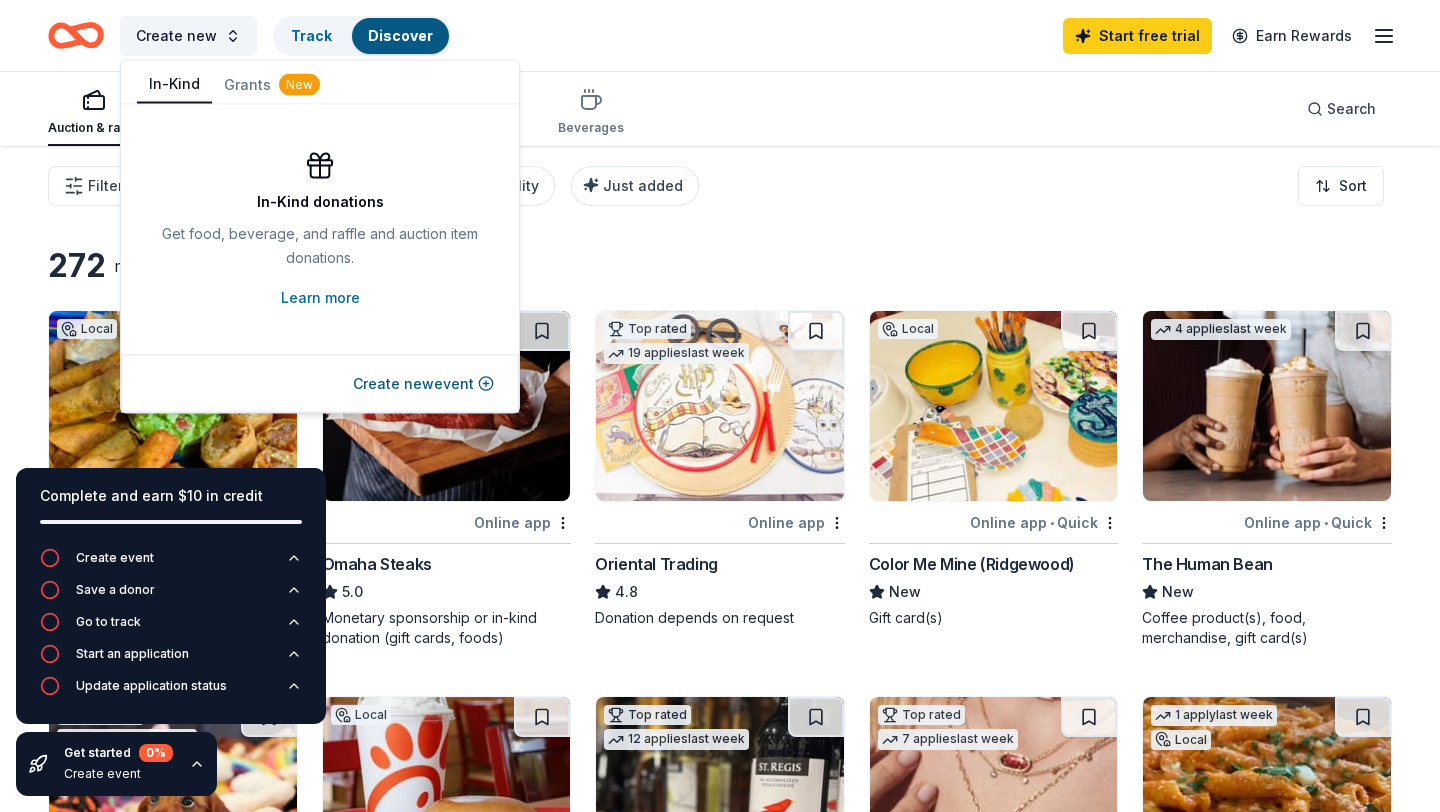 click on "In-Kind" at bounding box center [174, 85] 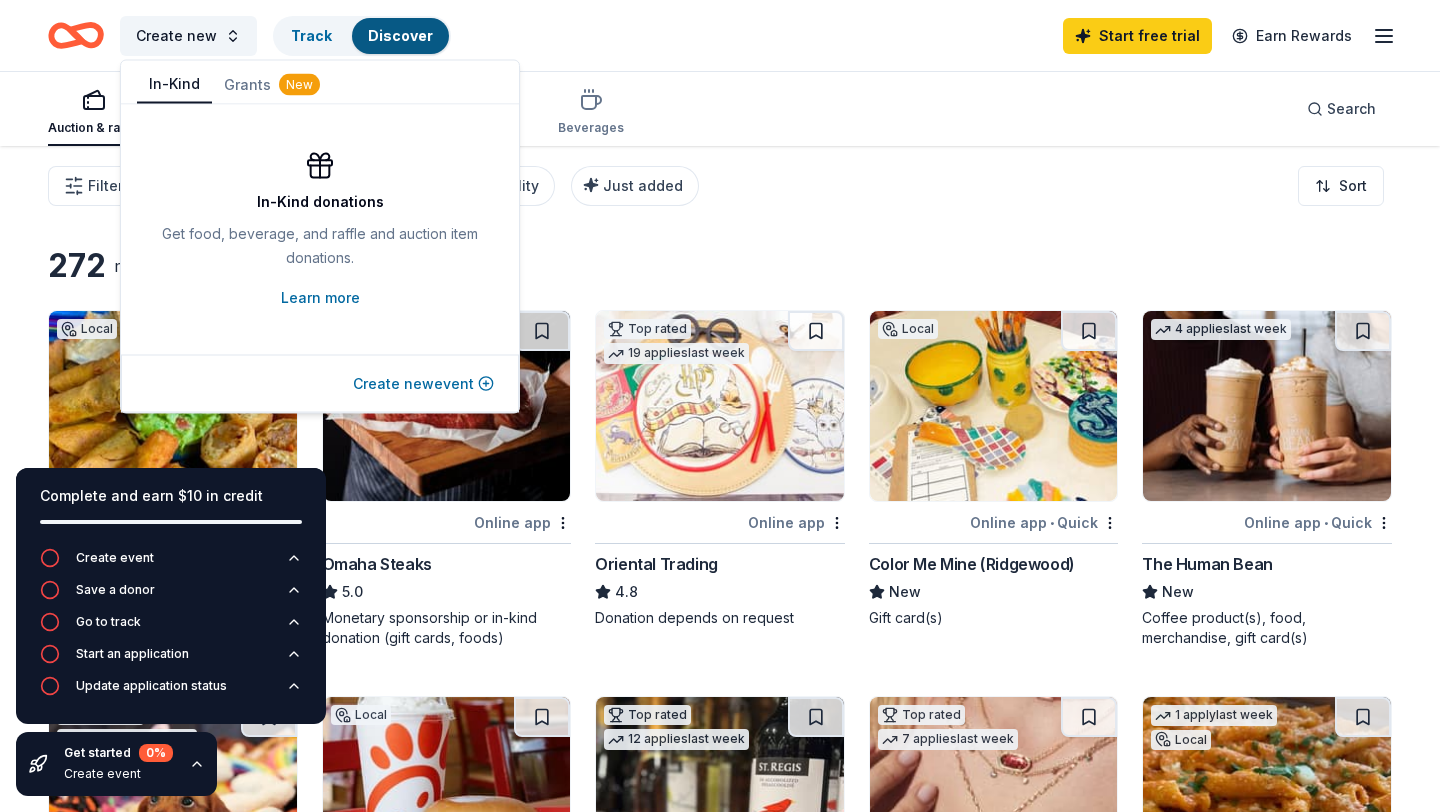 click on "Create new  event" at bounding box center (423, 384) 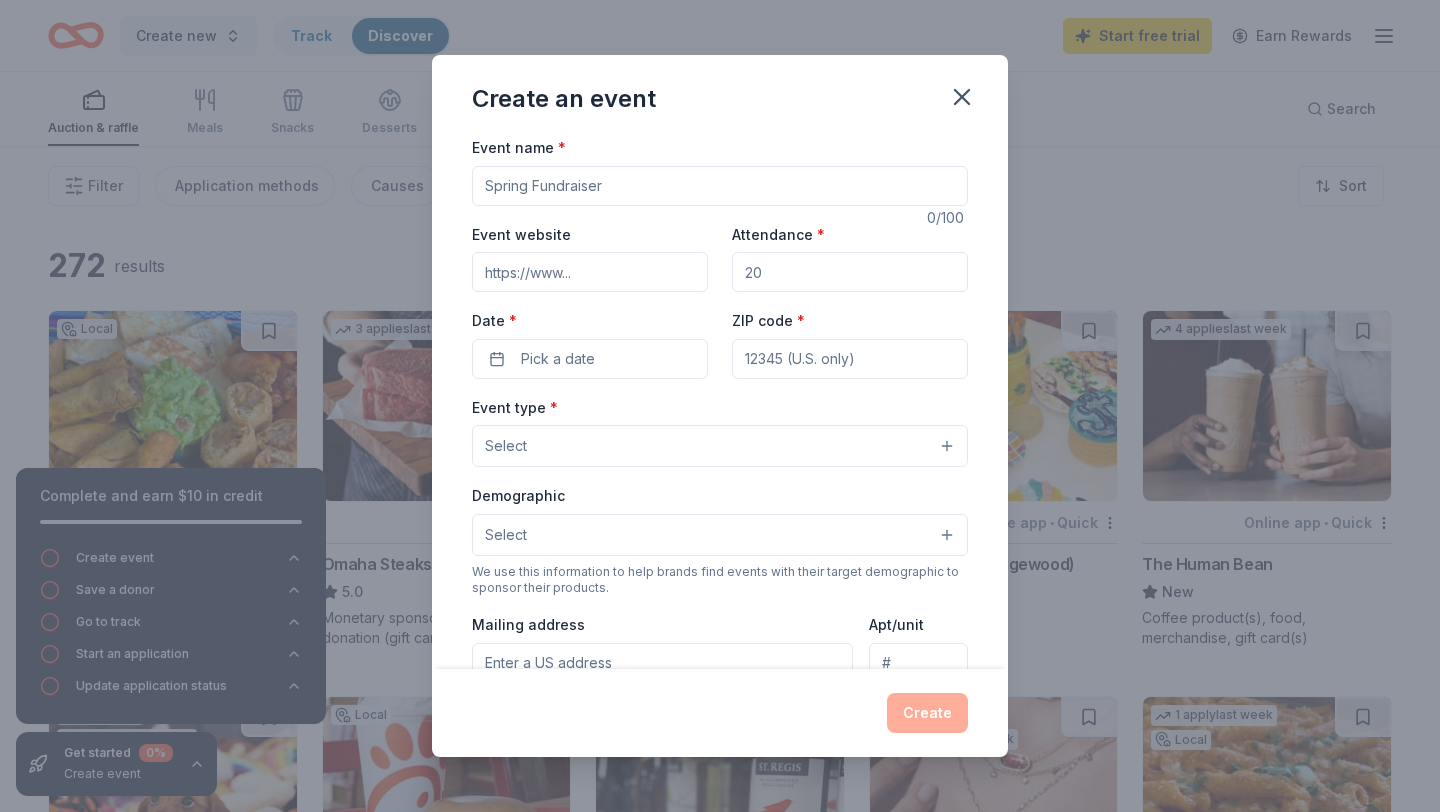 click on "Event name *" at bounding box center [720, 186] 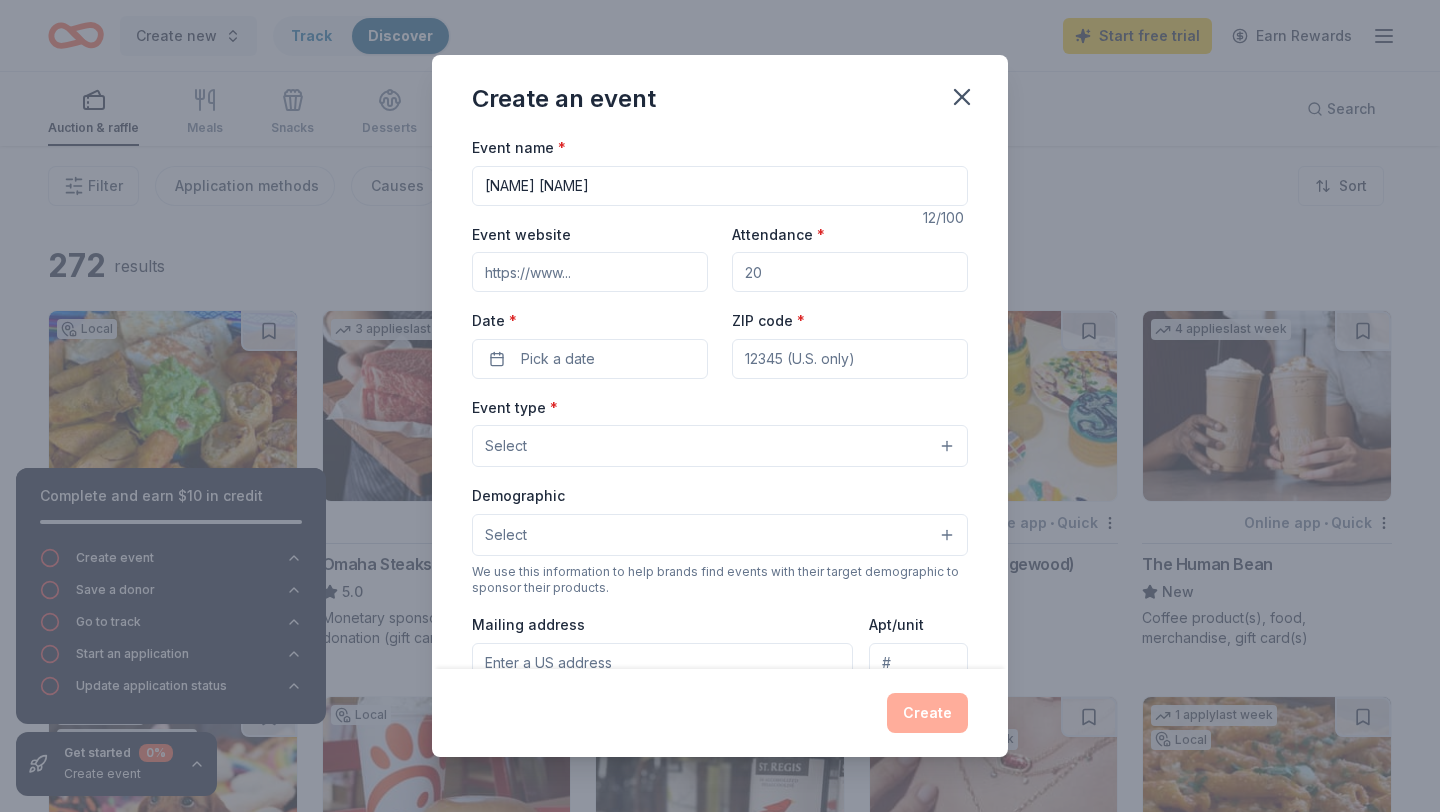 type on "[NAME] [NAME]" 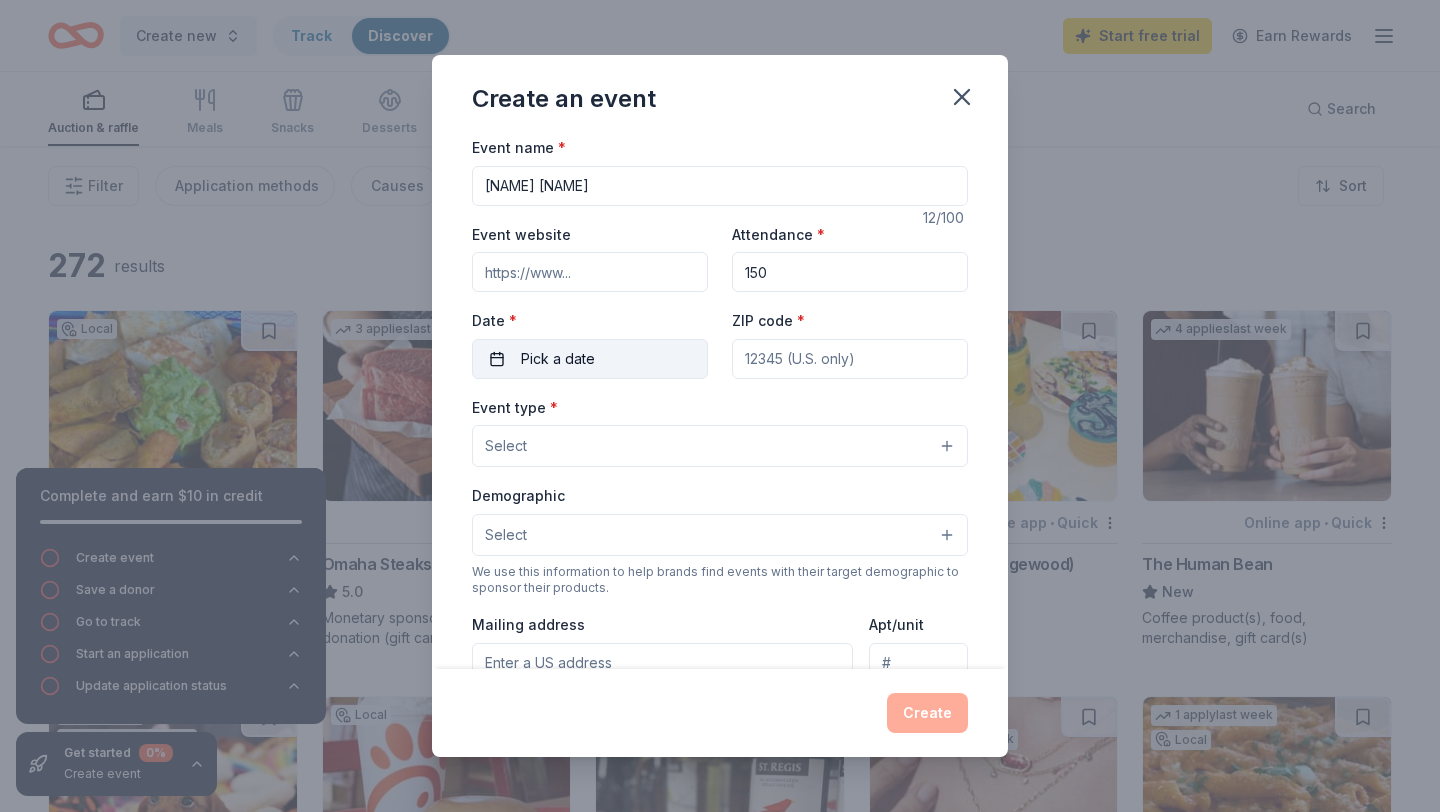 type on "150" 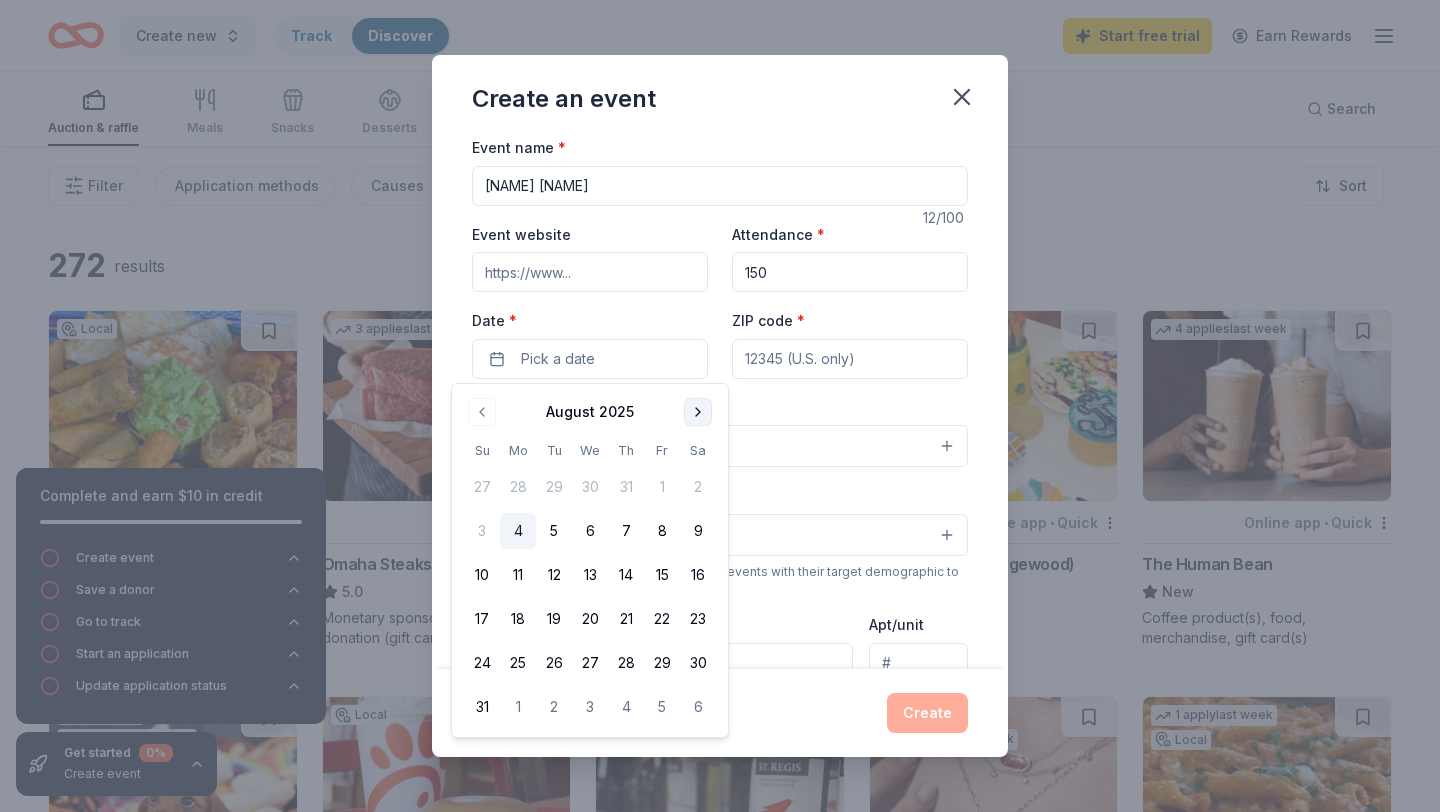 click at bounding box center (698, 412) 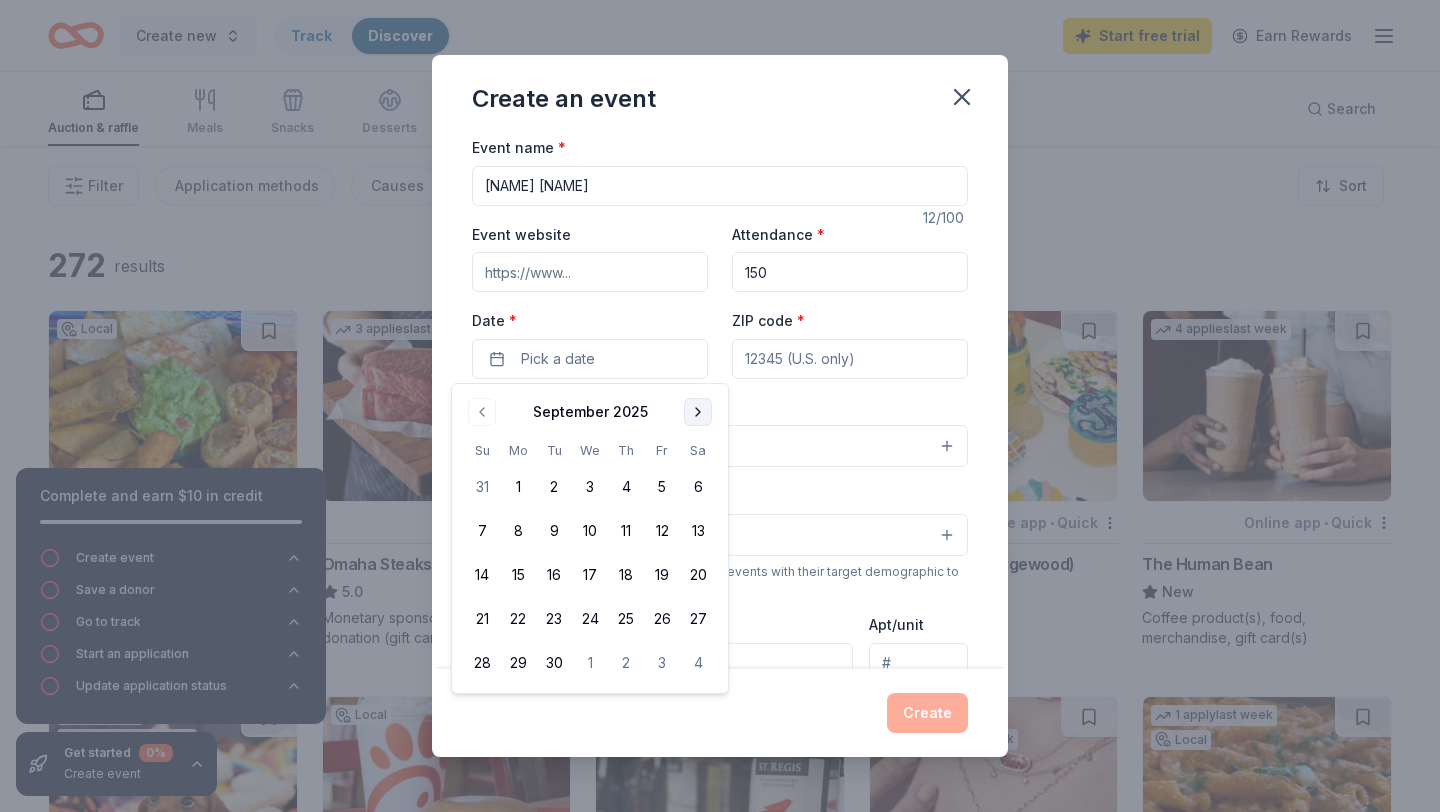 click at bounding box center (698, 412) 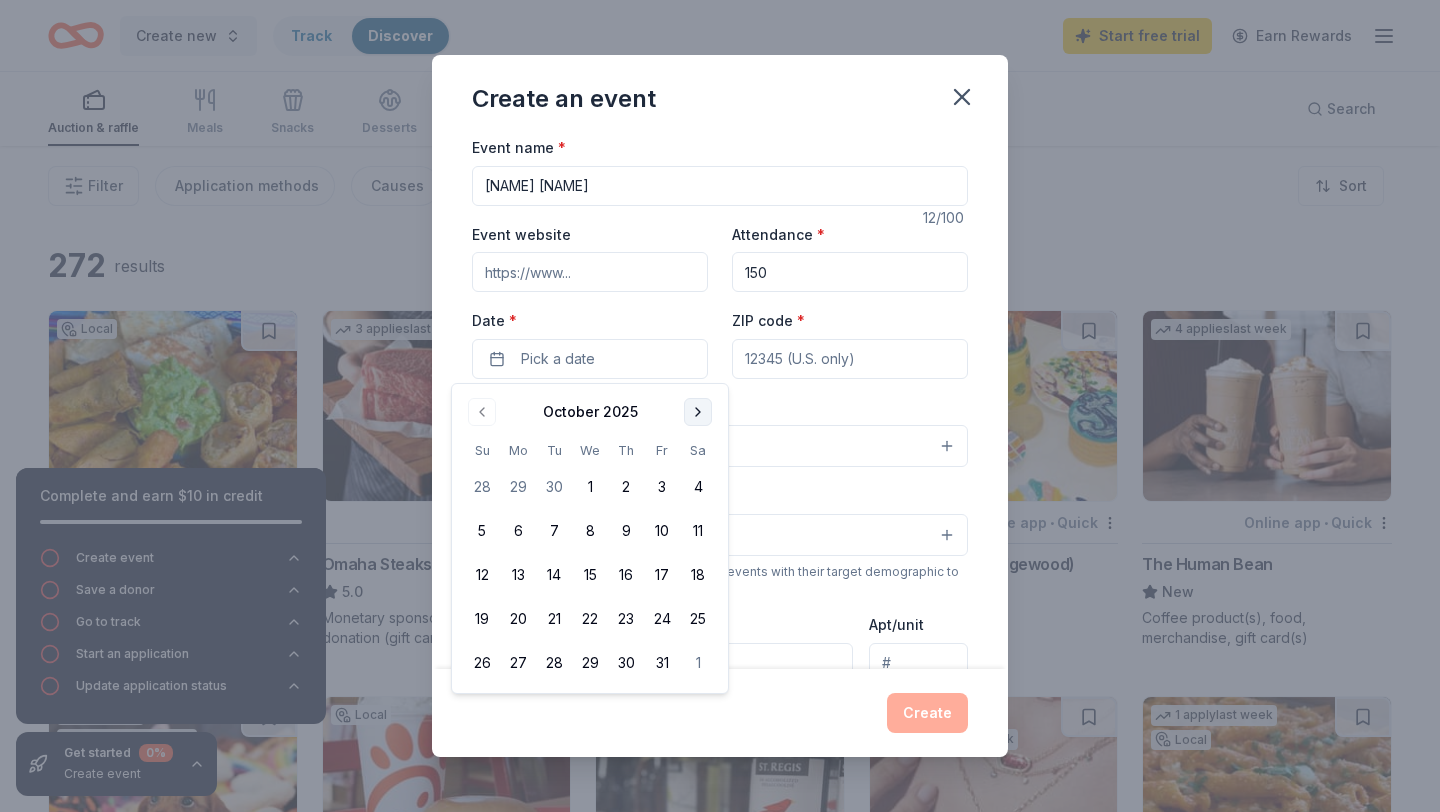 click at bounding box center (698, 412) 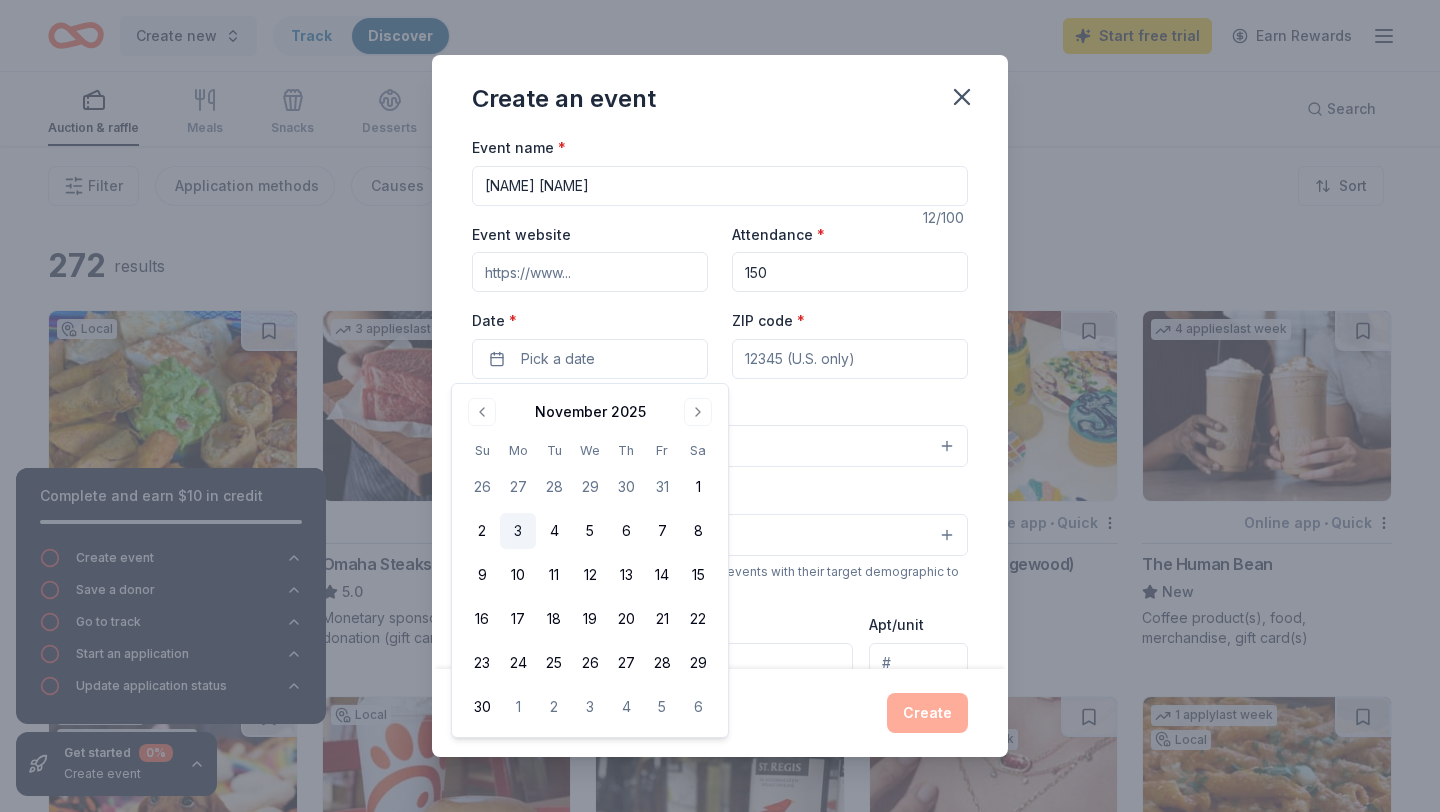 click on "3" at bounding box center (518, 531) 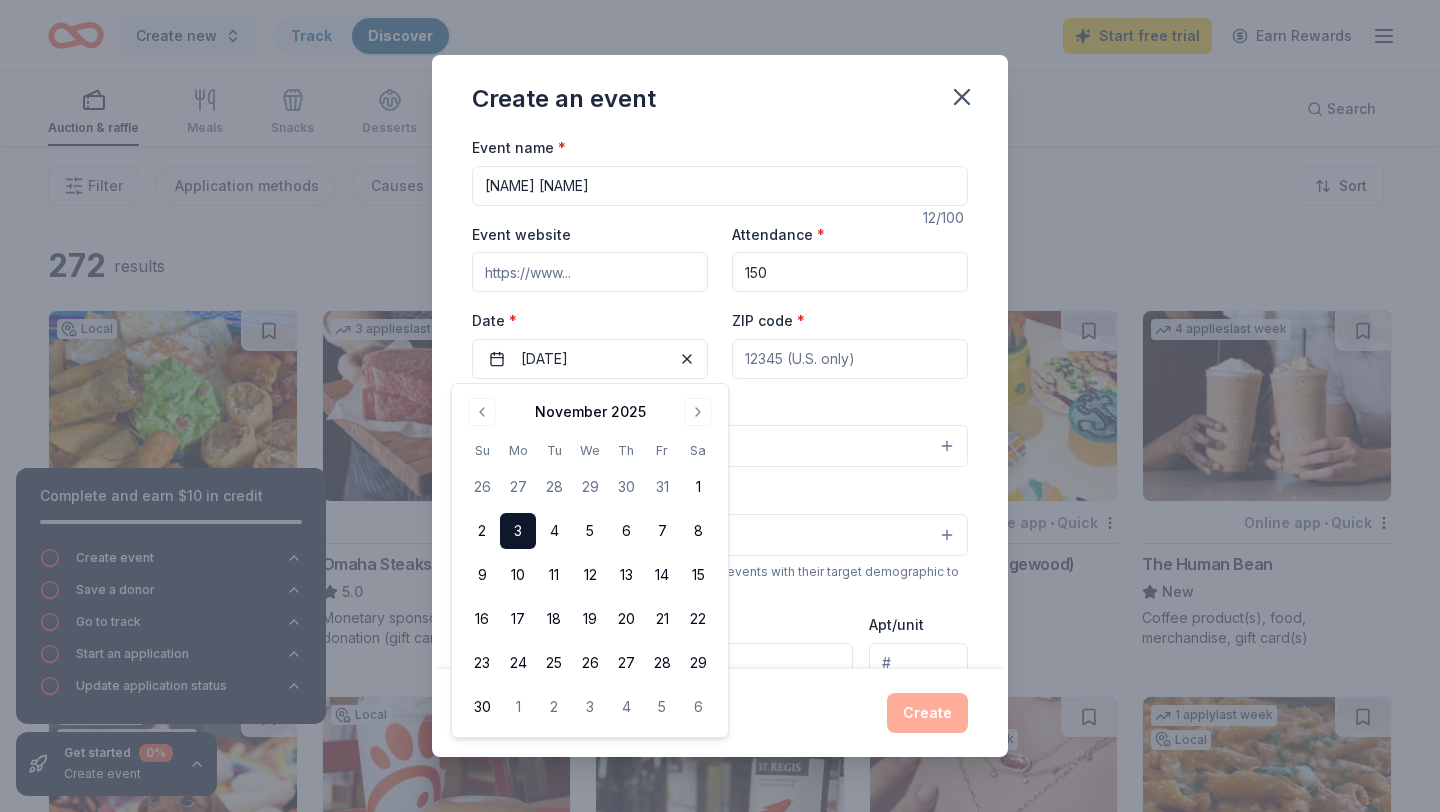 click on "ZIP code *" at bounding box center [850, 359] 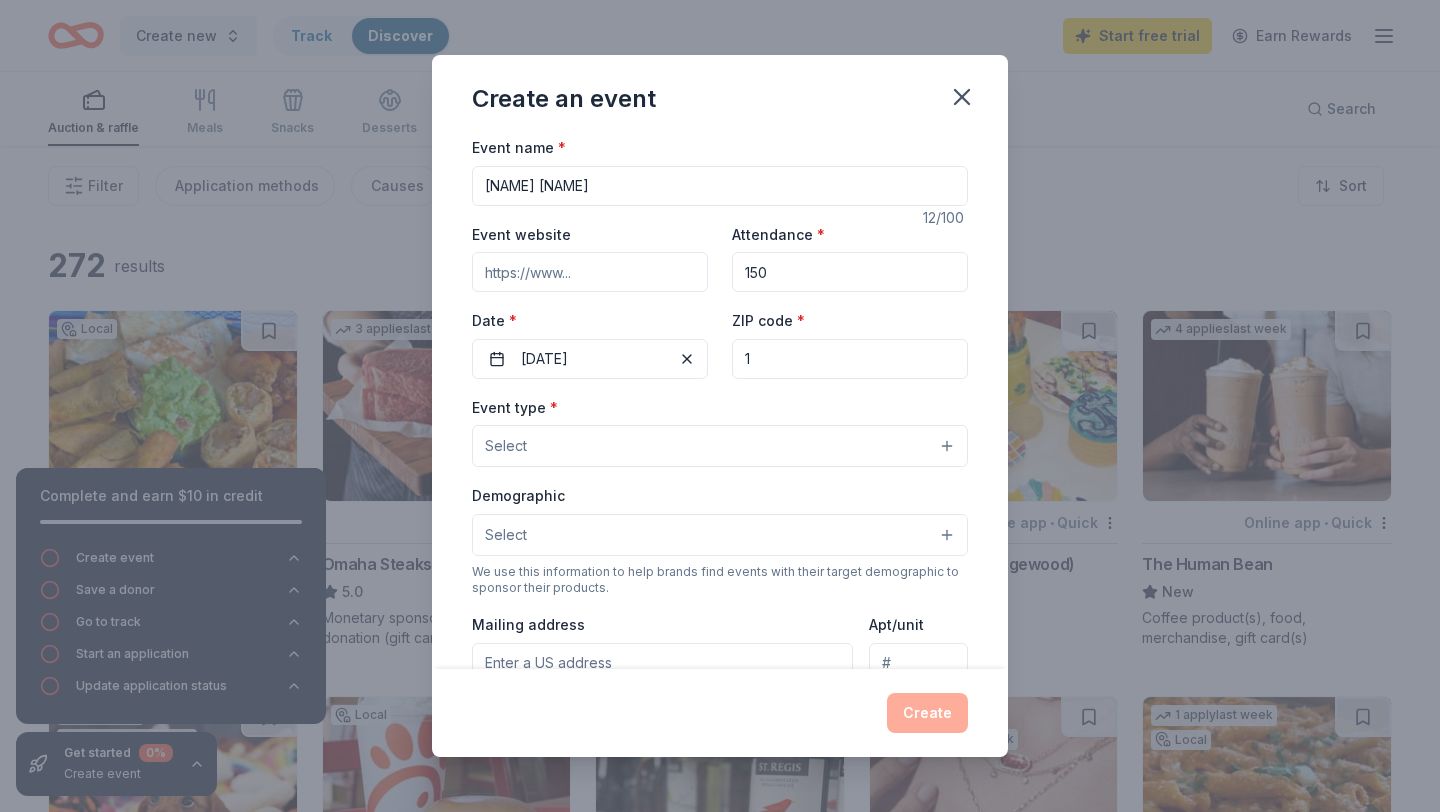 type on "[ZIP]" 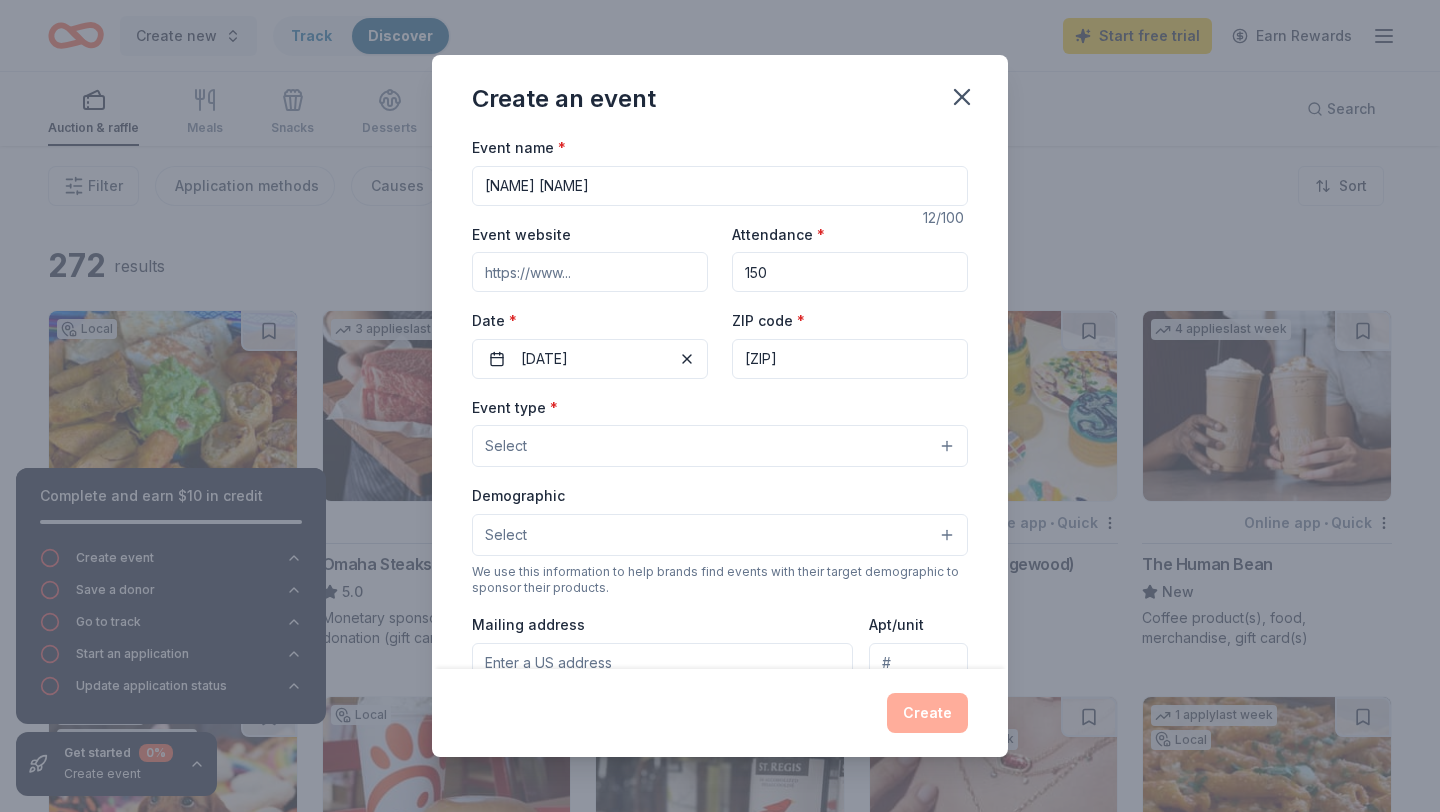 click on "Select" at bounding box center (720, 446) 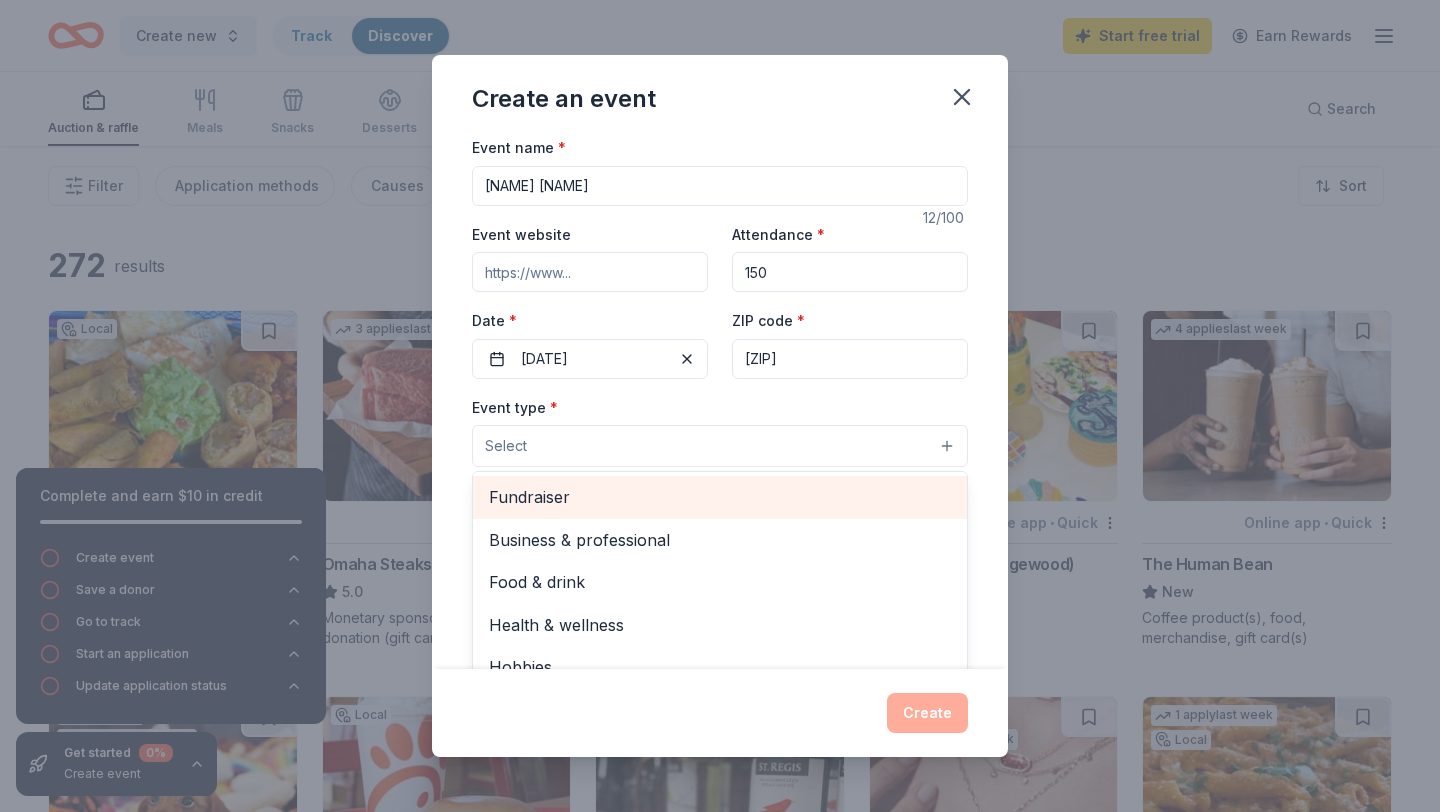 click on "Fundraiser" at bounding box center (720, 497) 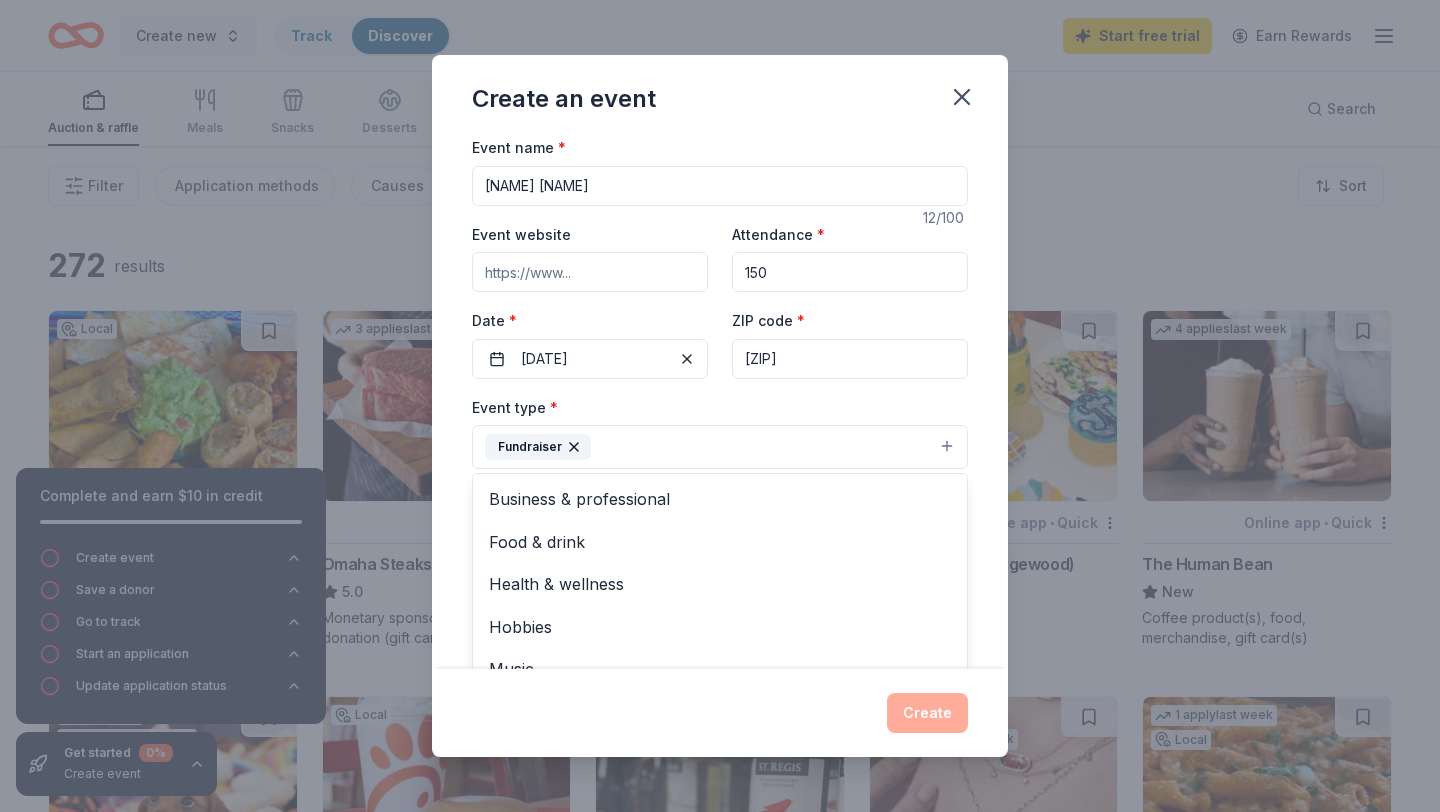 click on "Event name * [NAME] [NAME] [NUMBER] /100 Event website Attendance * 150 Date * 11/03/2025 Event type * Fundraiser Business & professional Food & drink Health & wellness Hobbies Music Performing & visual arts Demographic Select We use this information to help brands find events with their target demographic to sponsor their products. Mailing address Apt/unit Description What are you looking for? * Auction & raffle Meals Snacks Desserts Alcohol Beverages Send me reminders Email me reminders of donor application deadlines Recurring event" at bounding box center [720, 402] 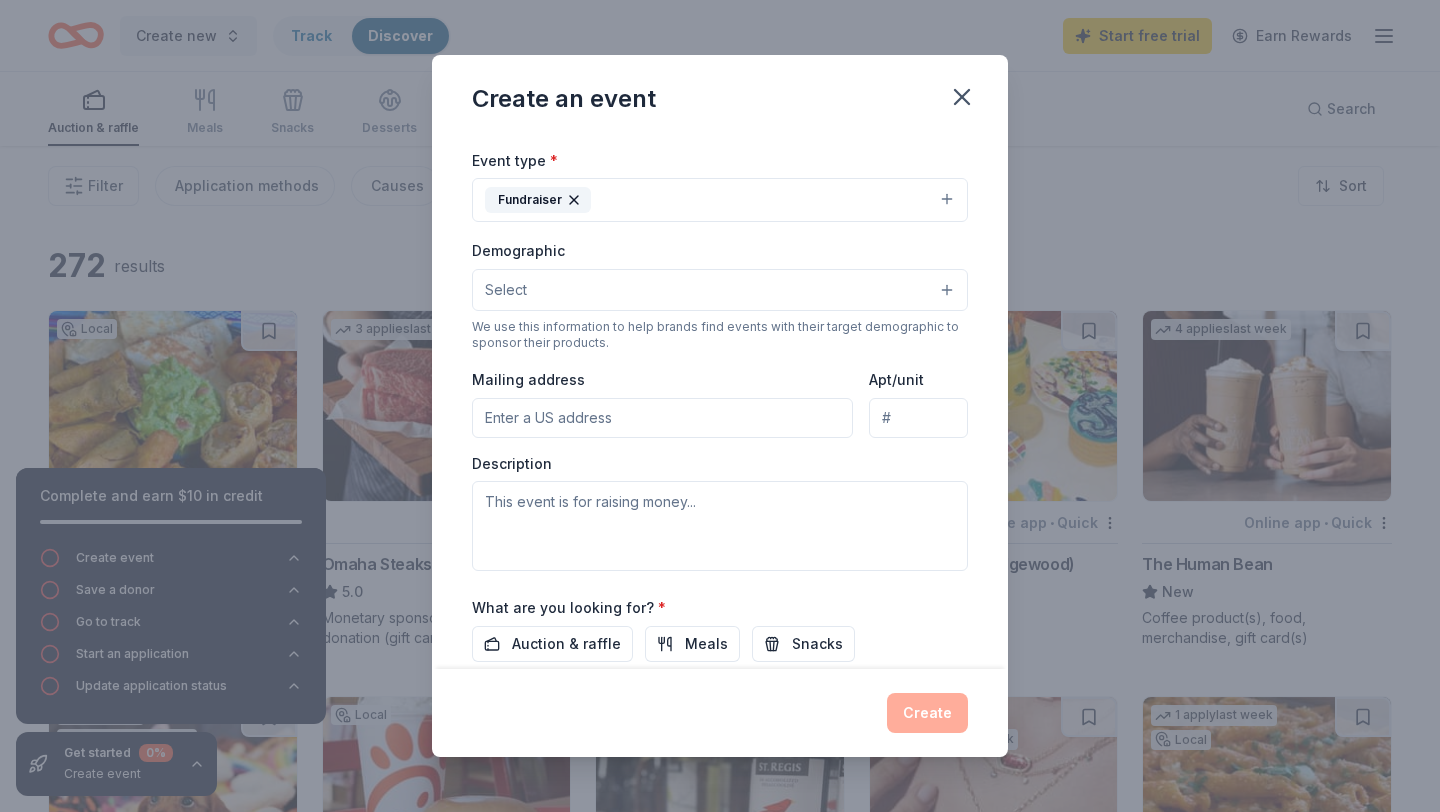 scroll, scrollTop: 250, scrollLeft: 0, axis: vertical 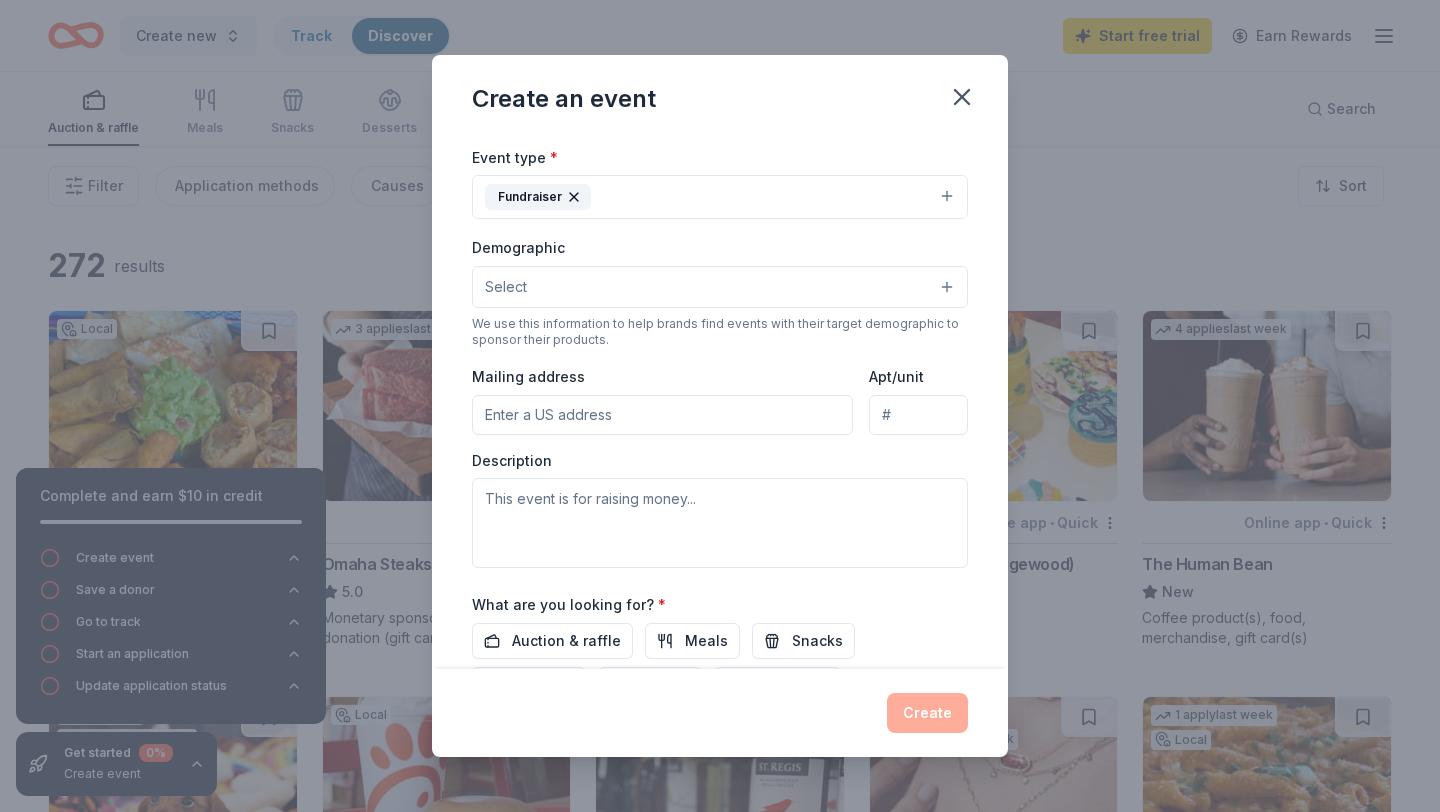 click on "Mailing address" at bounding box center [662, 415] 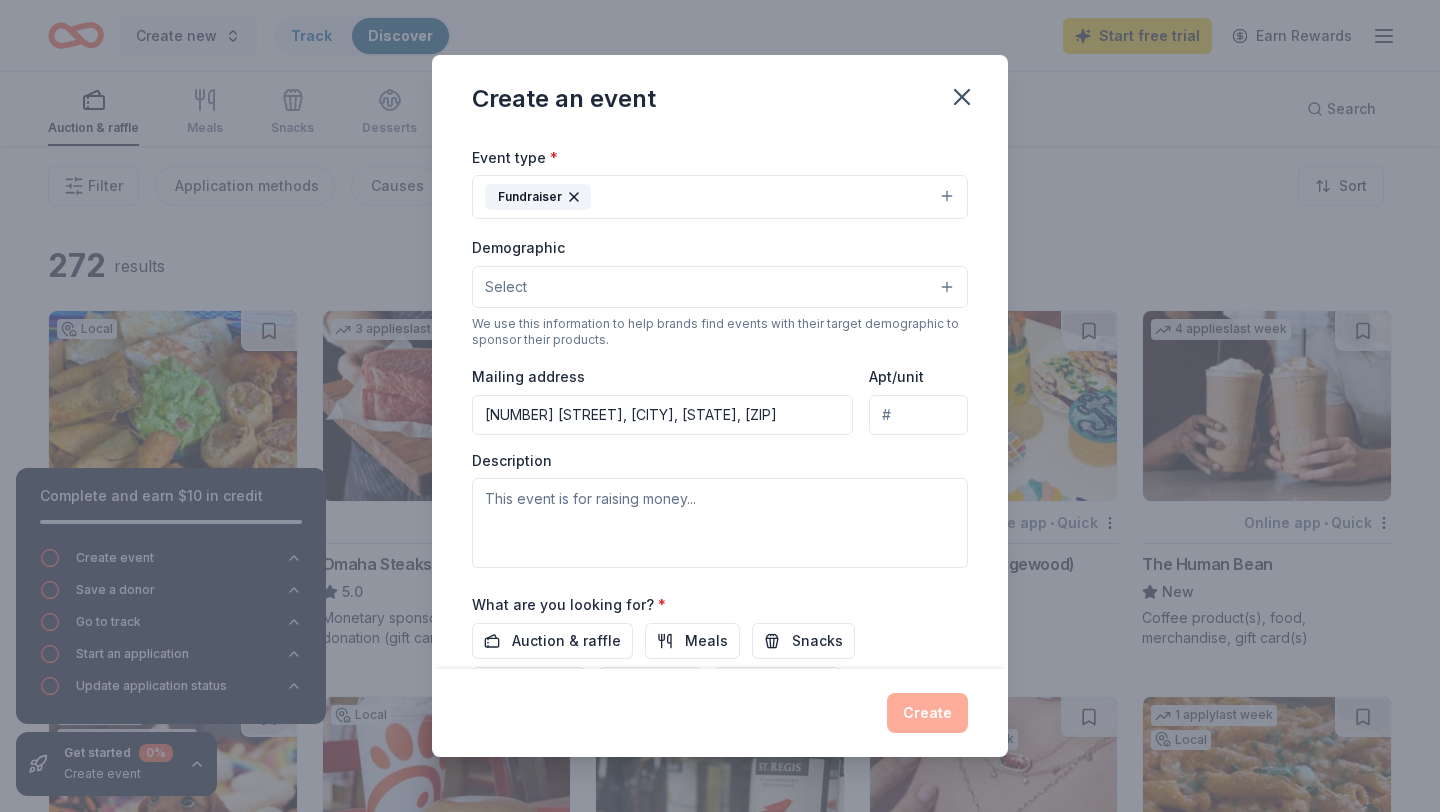 type on "[NUMBER] [STREET], [CITY], [STATE], [ZIP]" 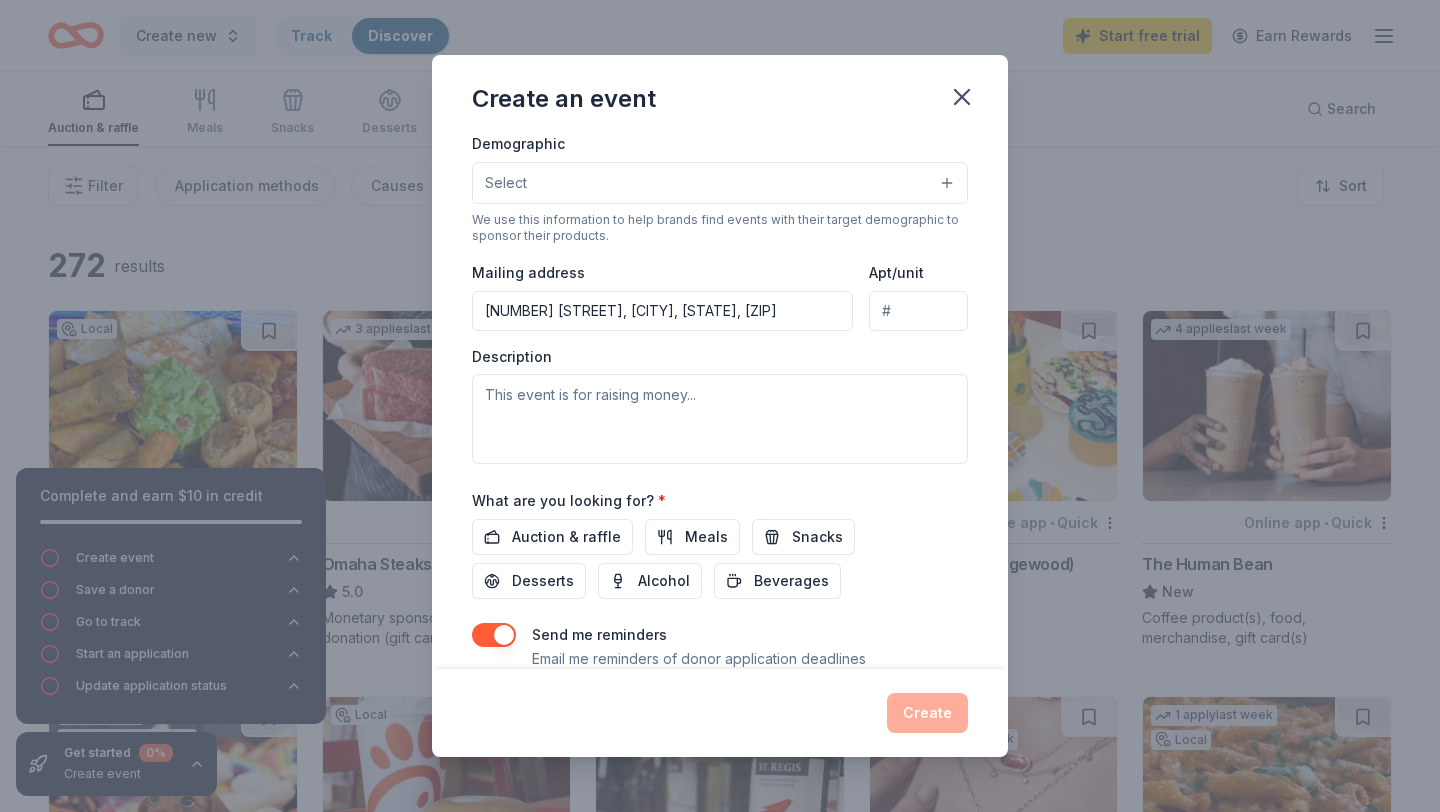 scroll, scrollTop: 364, scrollLeft: 0, axis: vertical 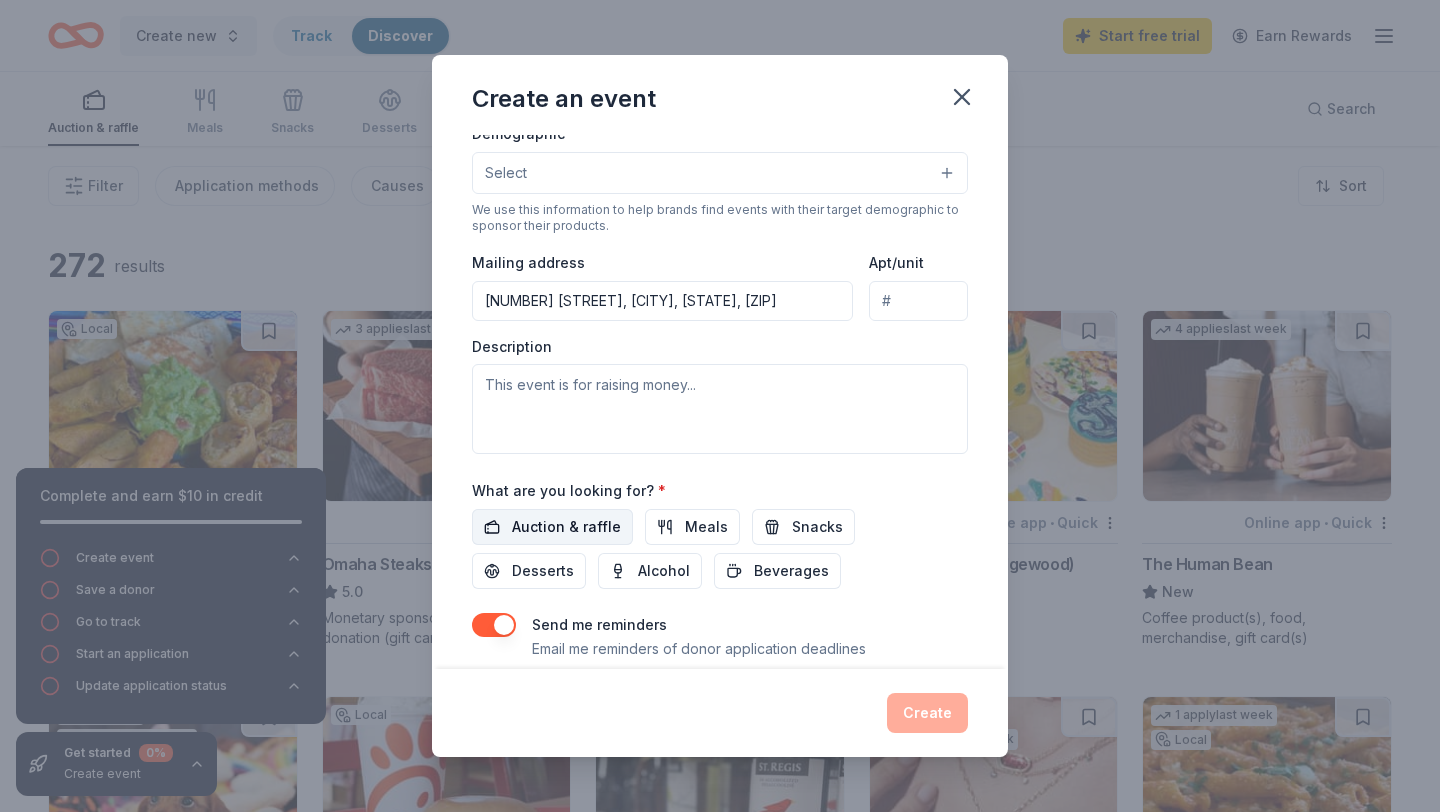 click on "Auction & raffle" at bounding box center [566, 527] 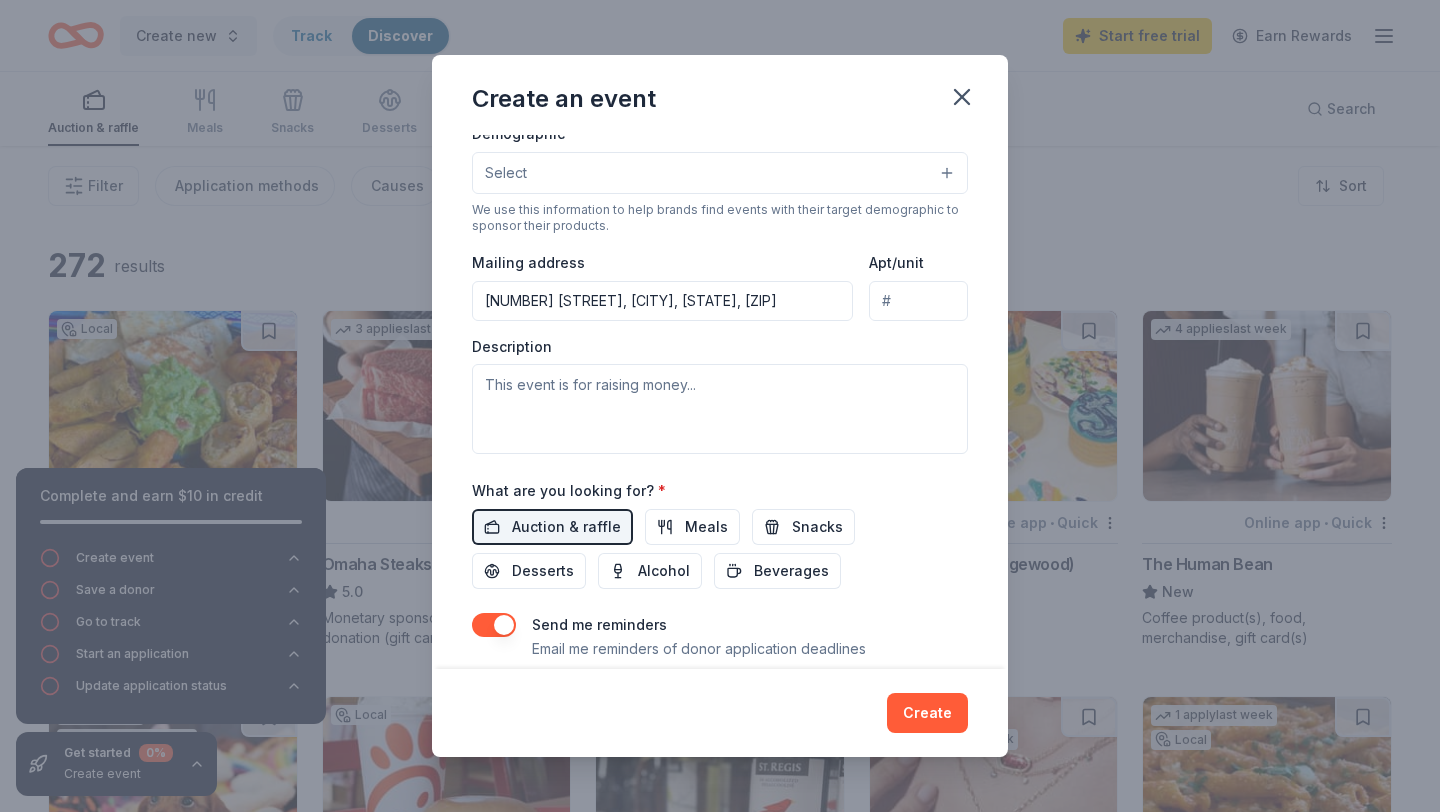 click at bounding box center (494, 625) 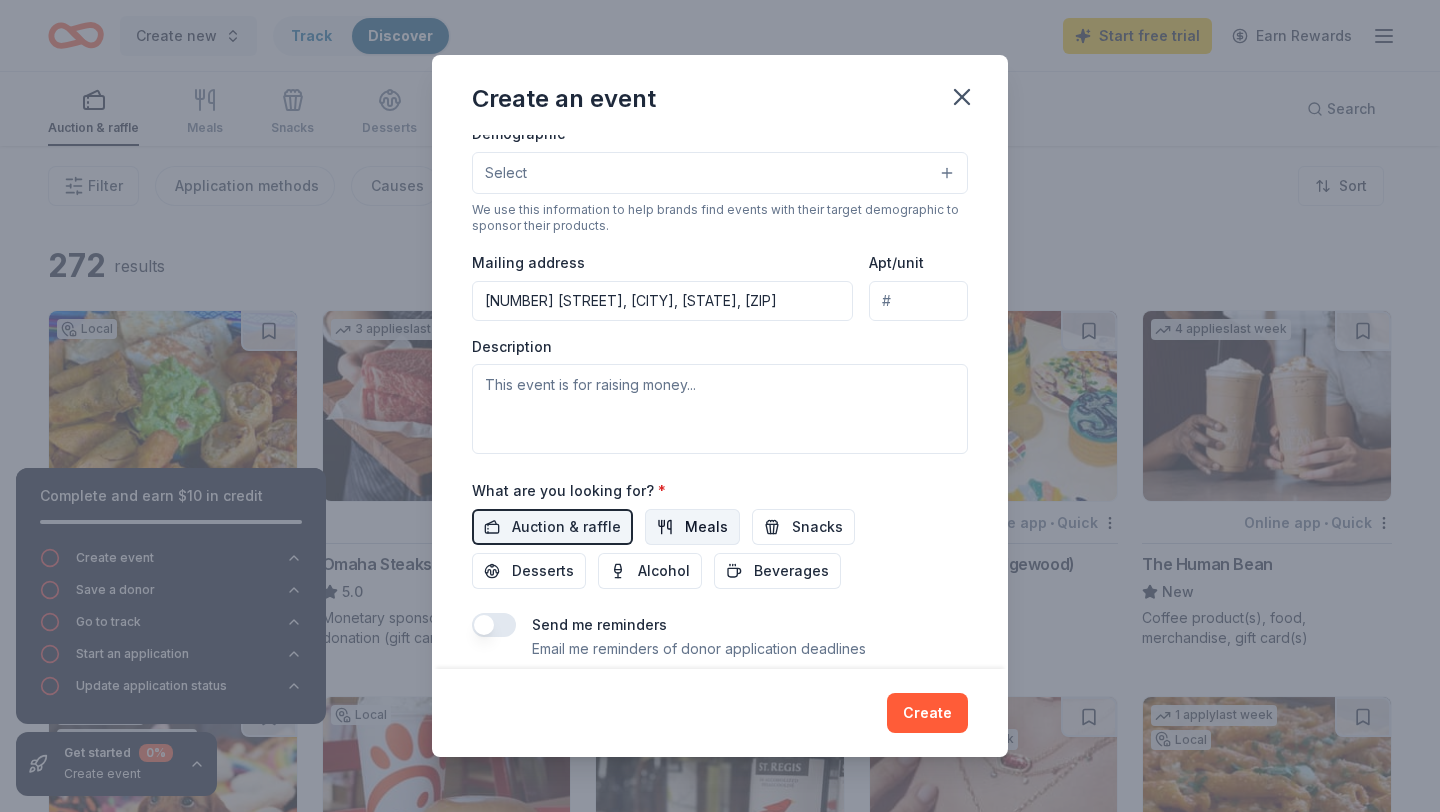 click on "Meals" at bounding box center (706, 527) 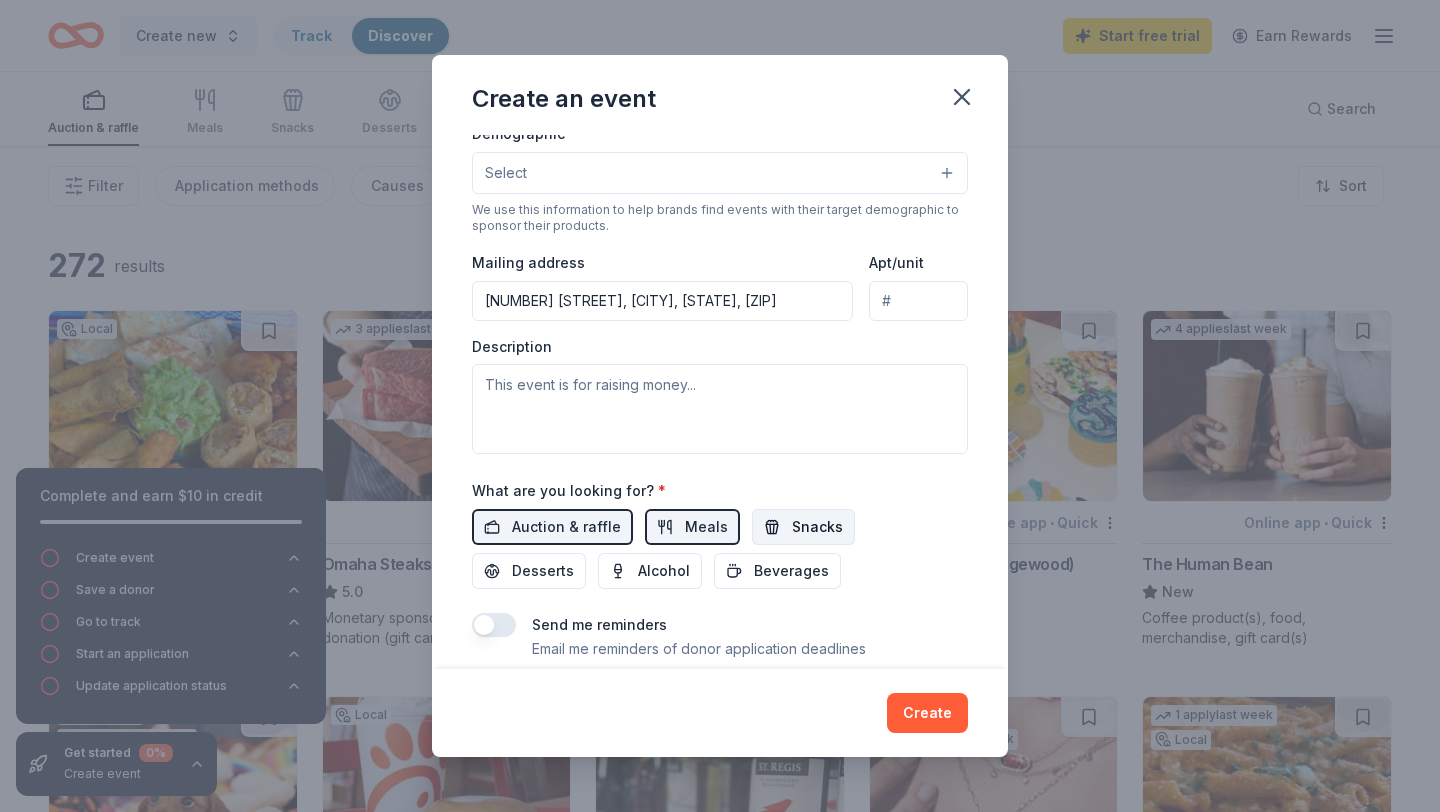 click on "Snacks" at bounding box center [817, 527] 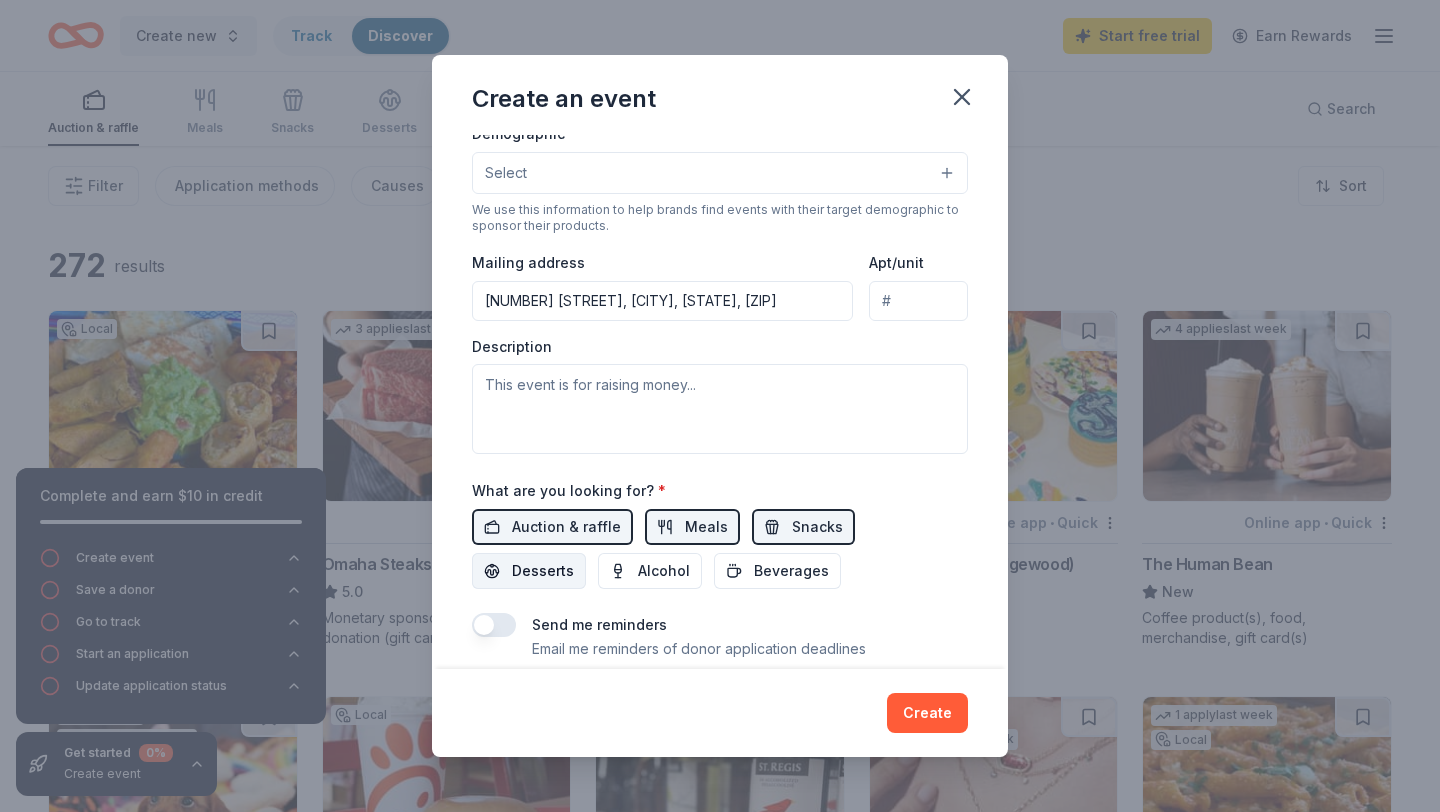 click on "Desserts" at bounding box center [543, 571] 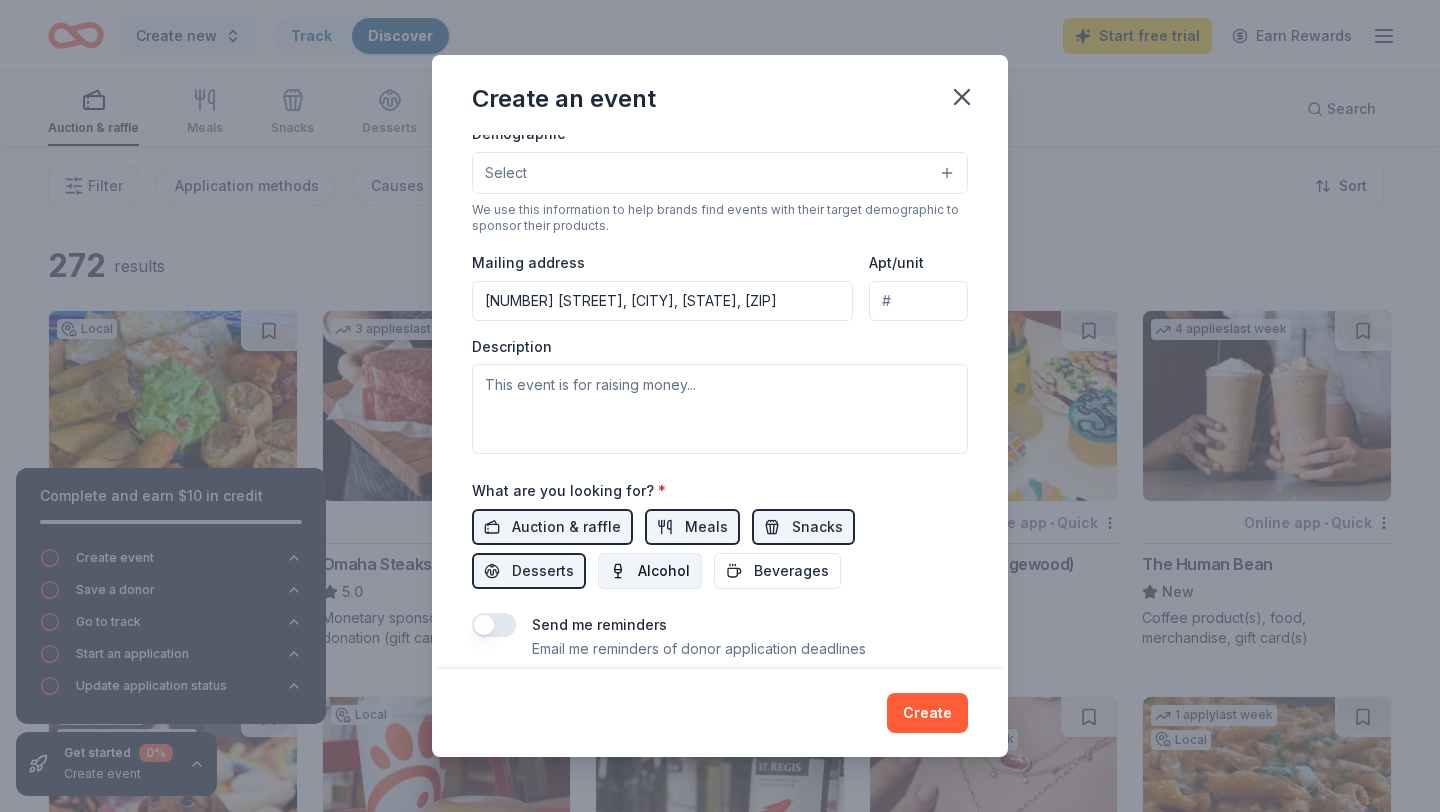 click on "Alcohol" at bounding box center [664, 571] 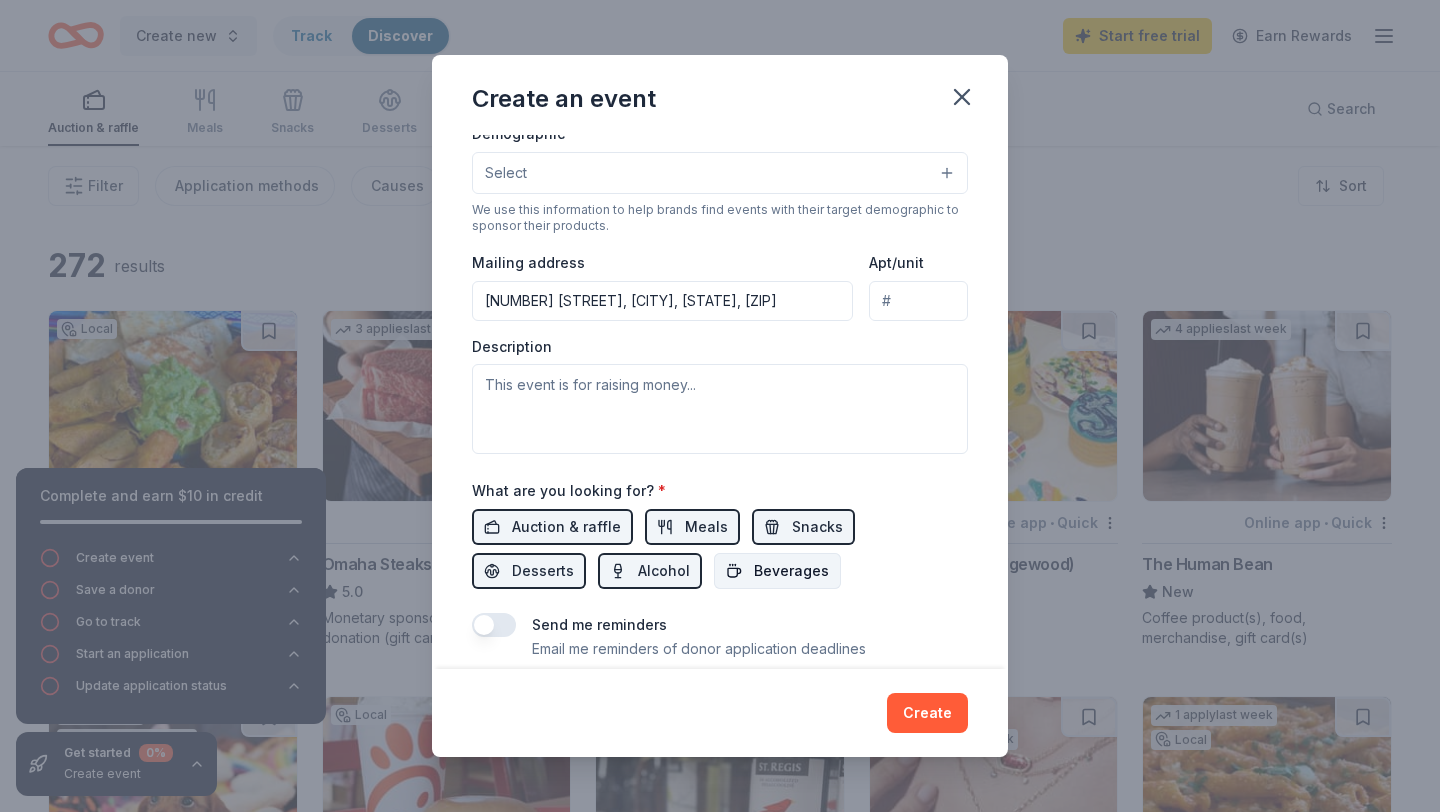 click on "Beverages" at bounding box center [791, 571] 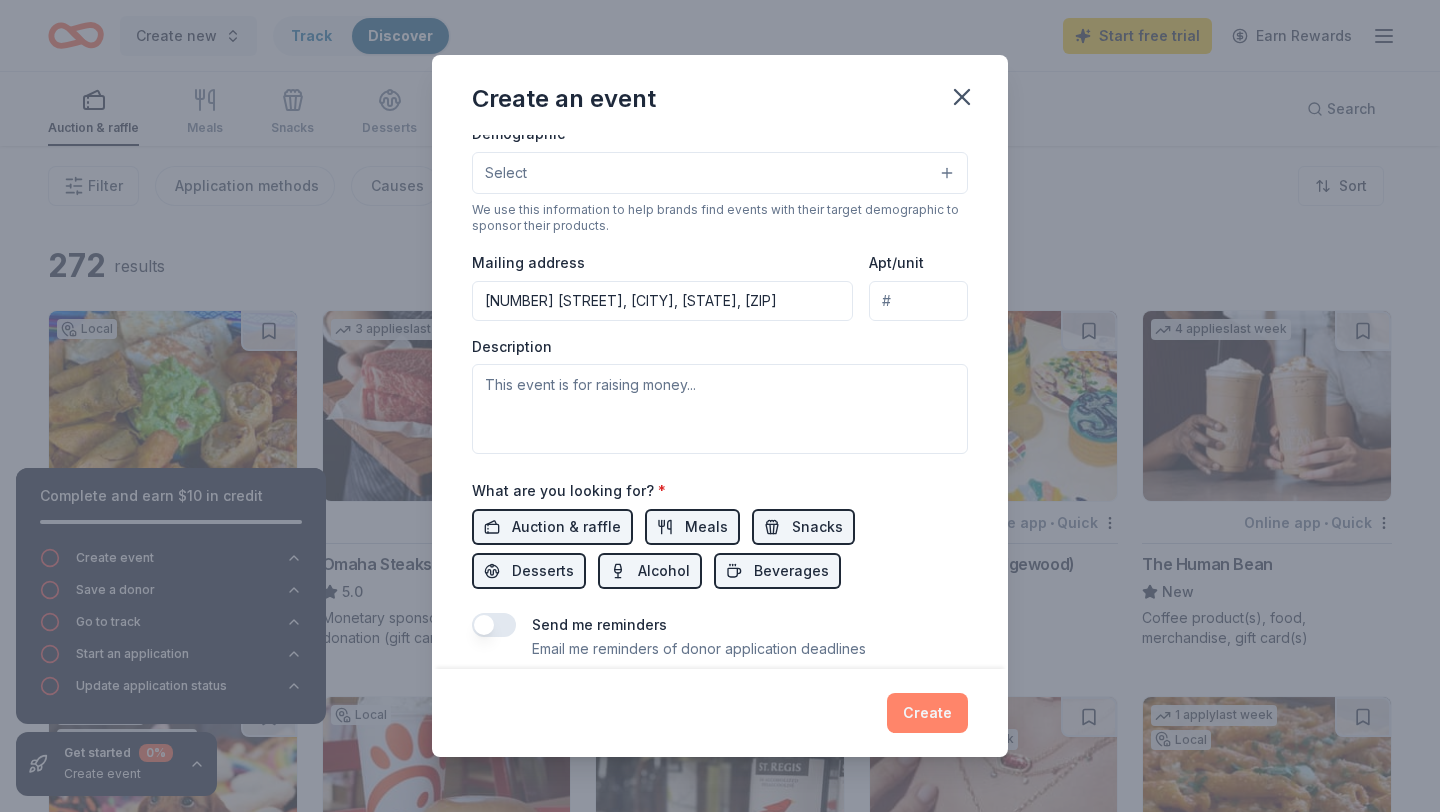 click on "Create" at bounding box center [927, 713] 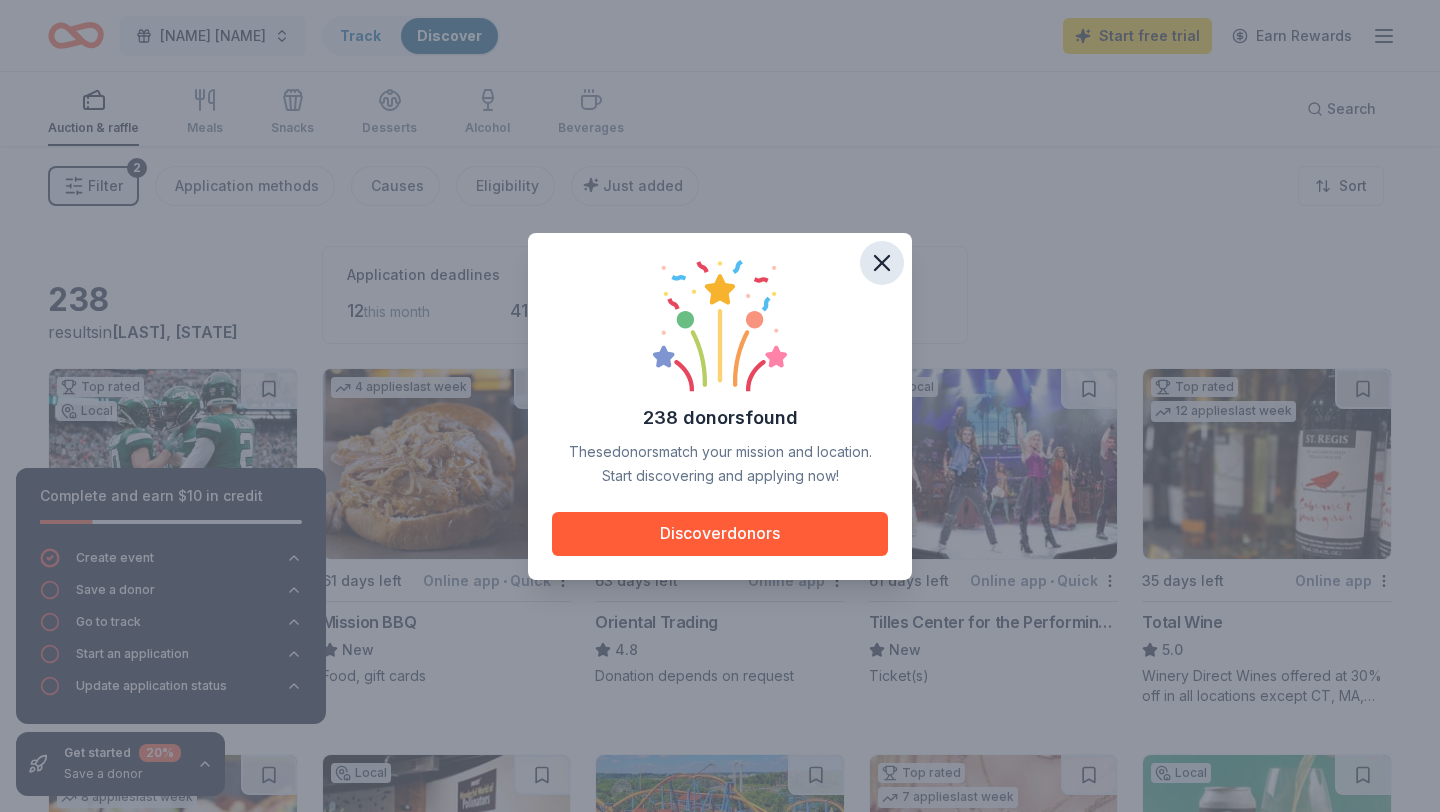 click 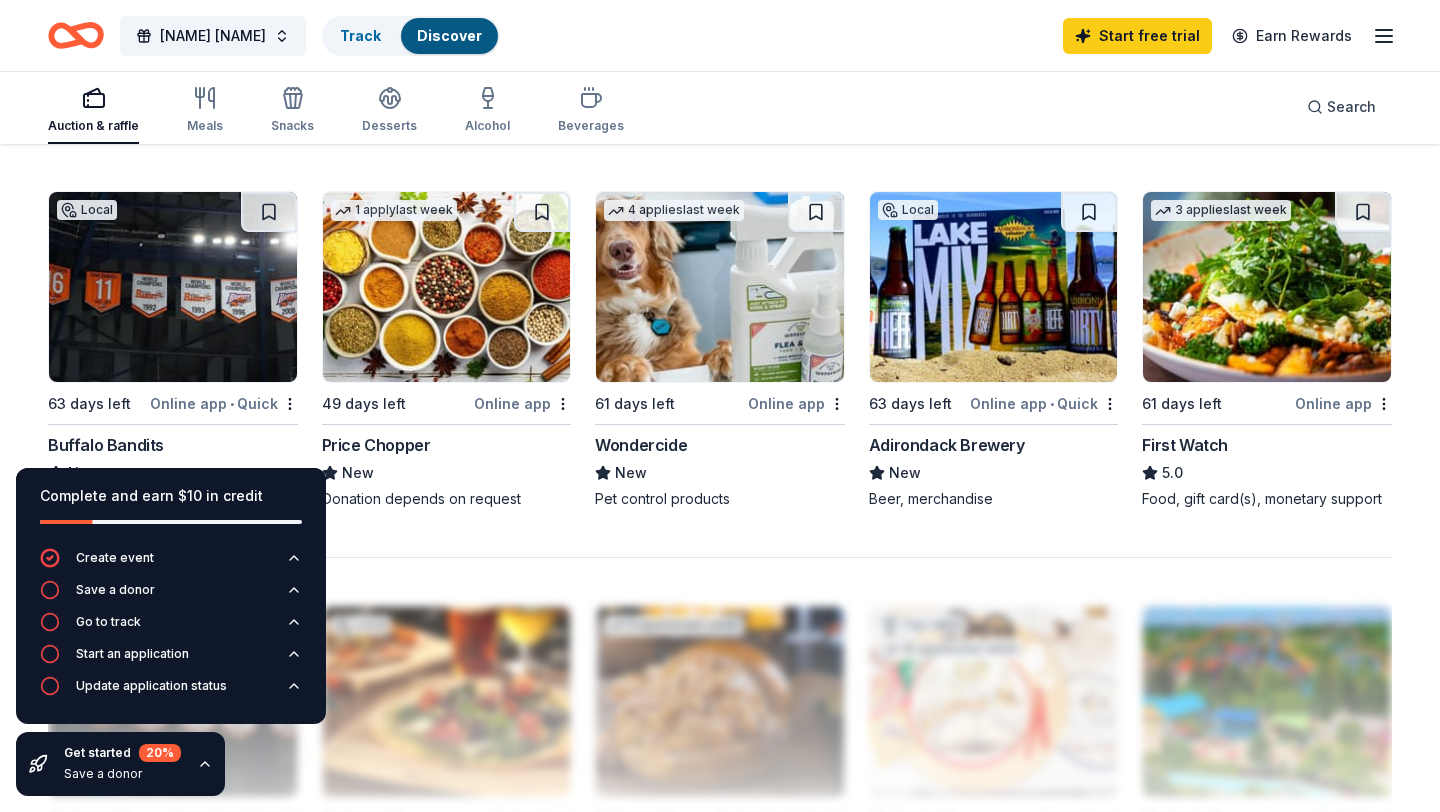 scroll, scrollTop: 1339, scrollLeft: 0, axis: vertical 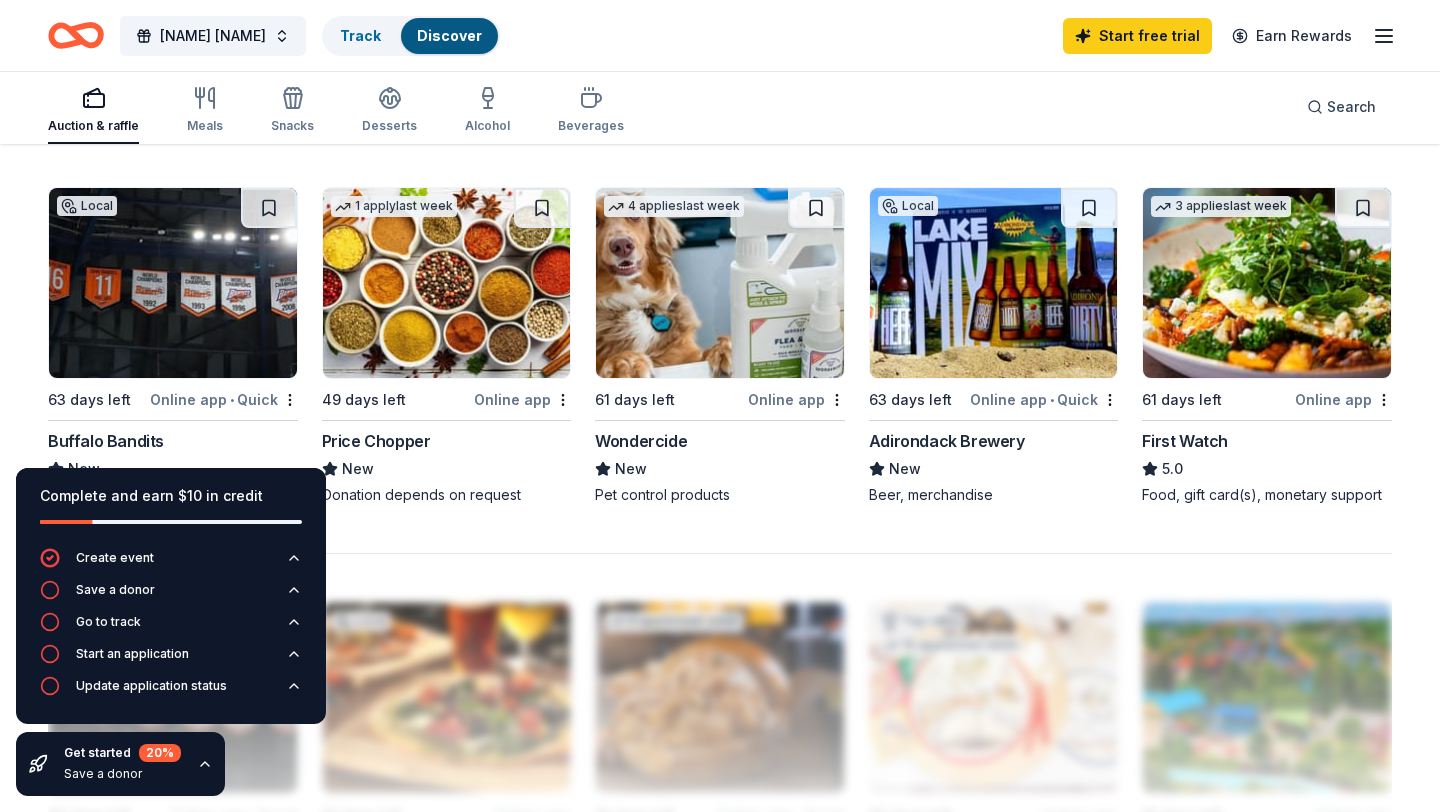 click at bounding box center (994, 283) 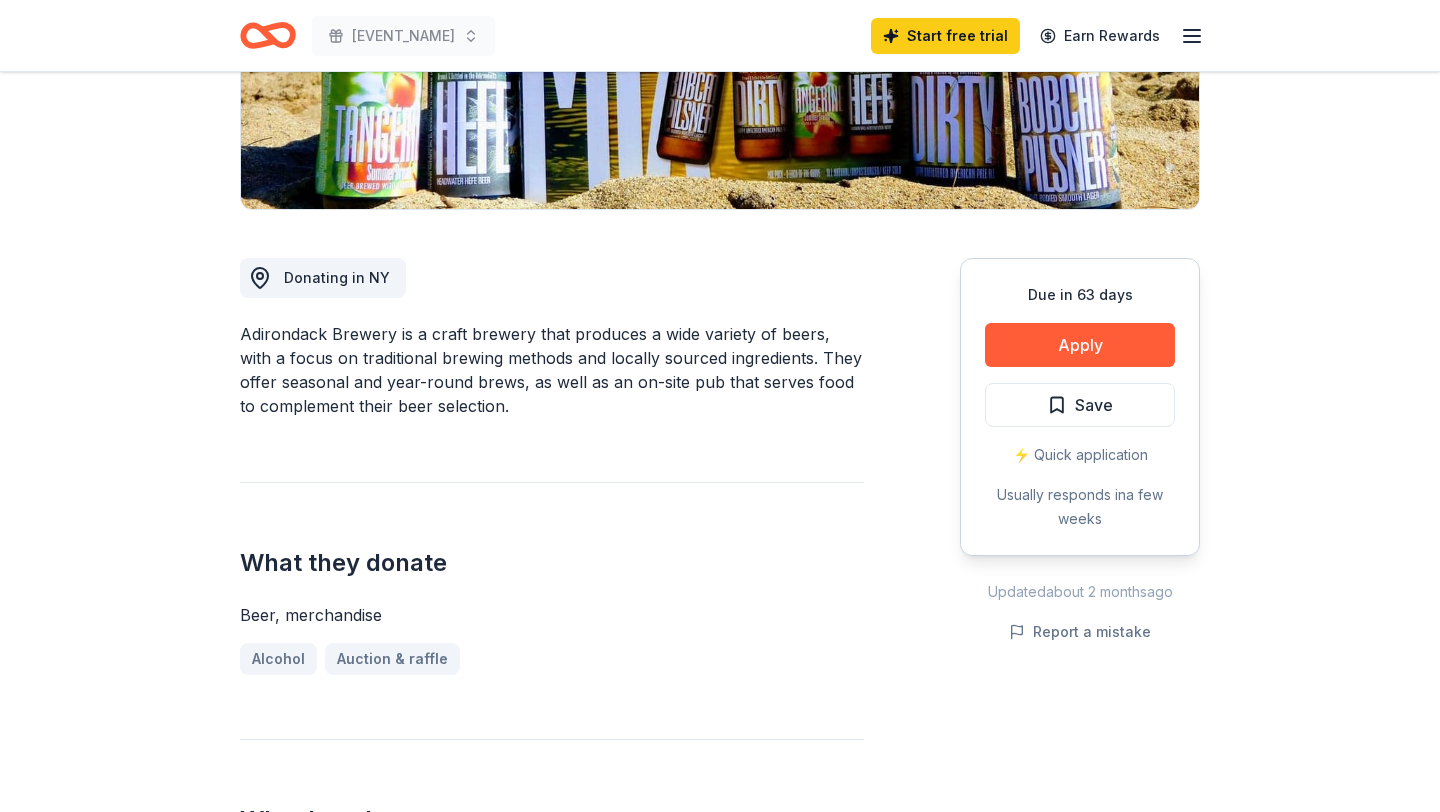 scroll, scrollTop: 403, scrollLeft: 0, axis: vertical 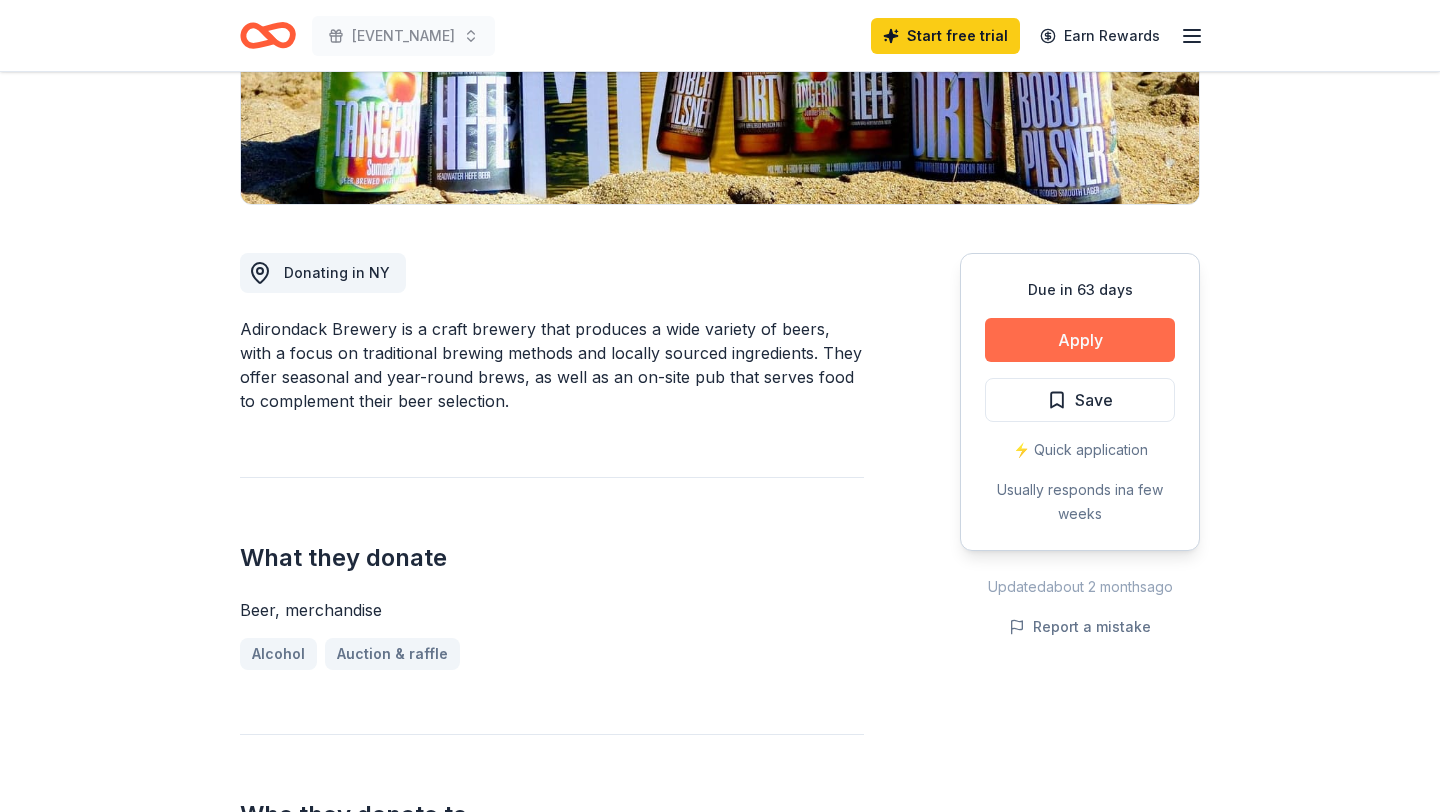 click on "Apply" at bounding box center (1080, 340) 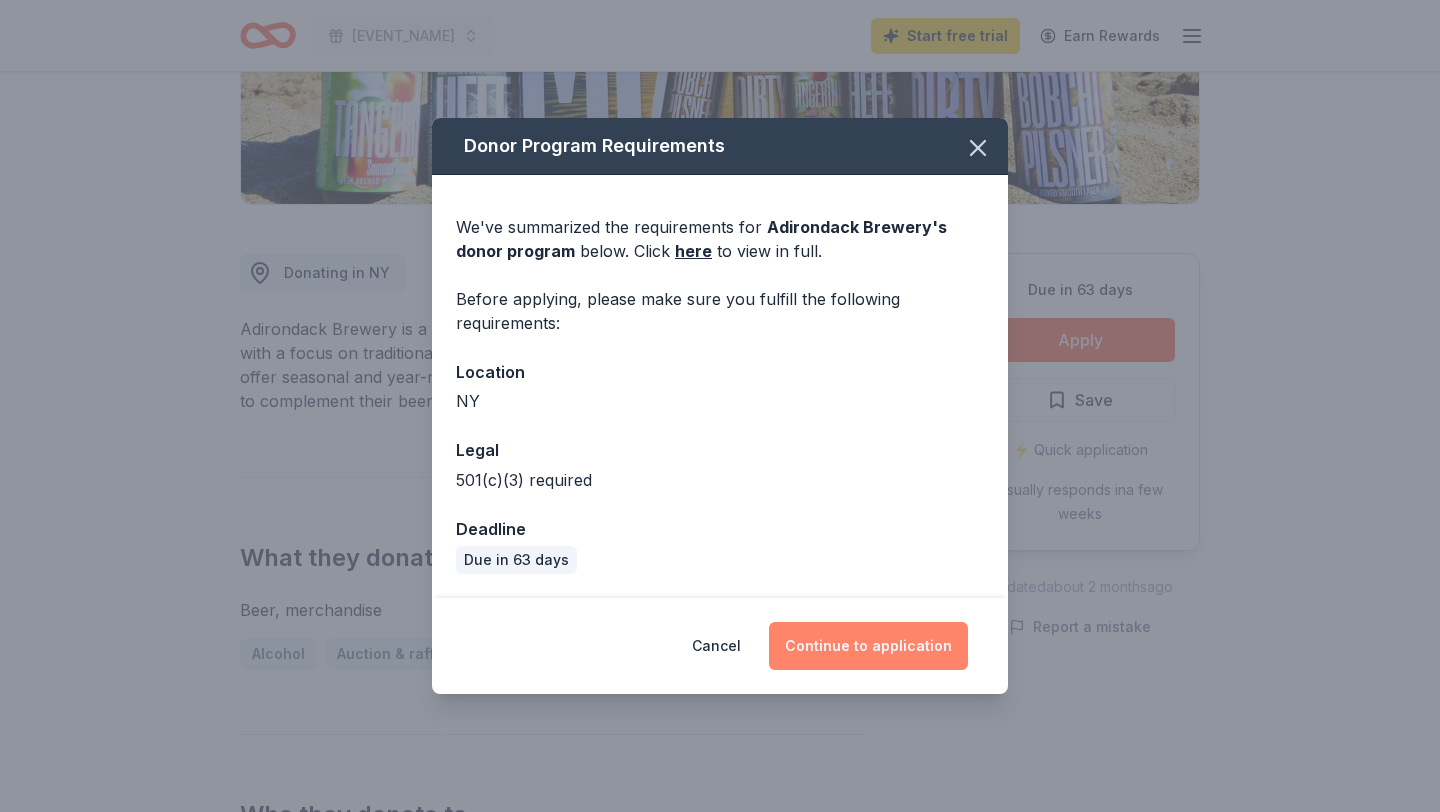 click on "Continue to application" at bounding box center [868, 646] 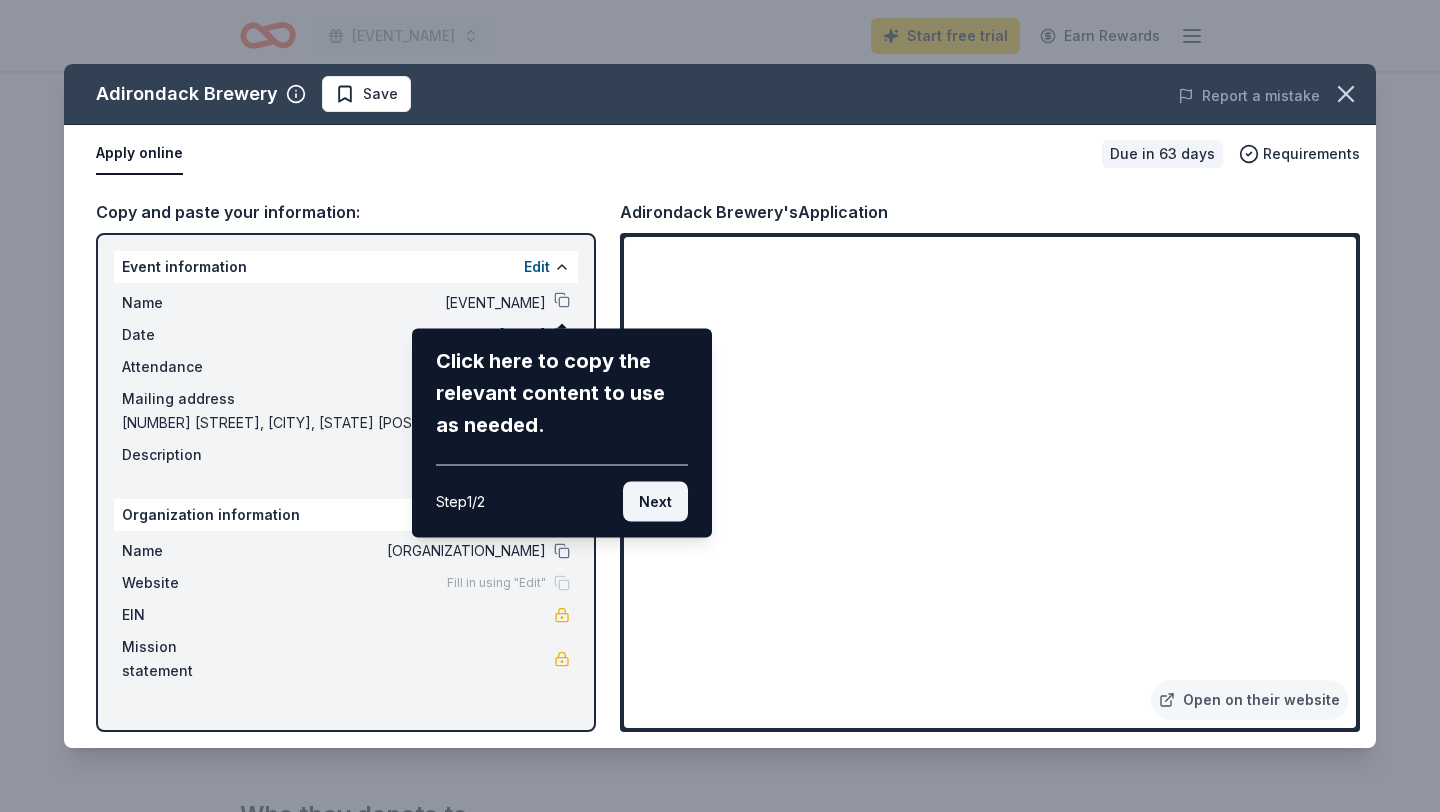 click on "Next" at bounding box center [655, 502] 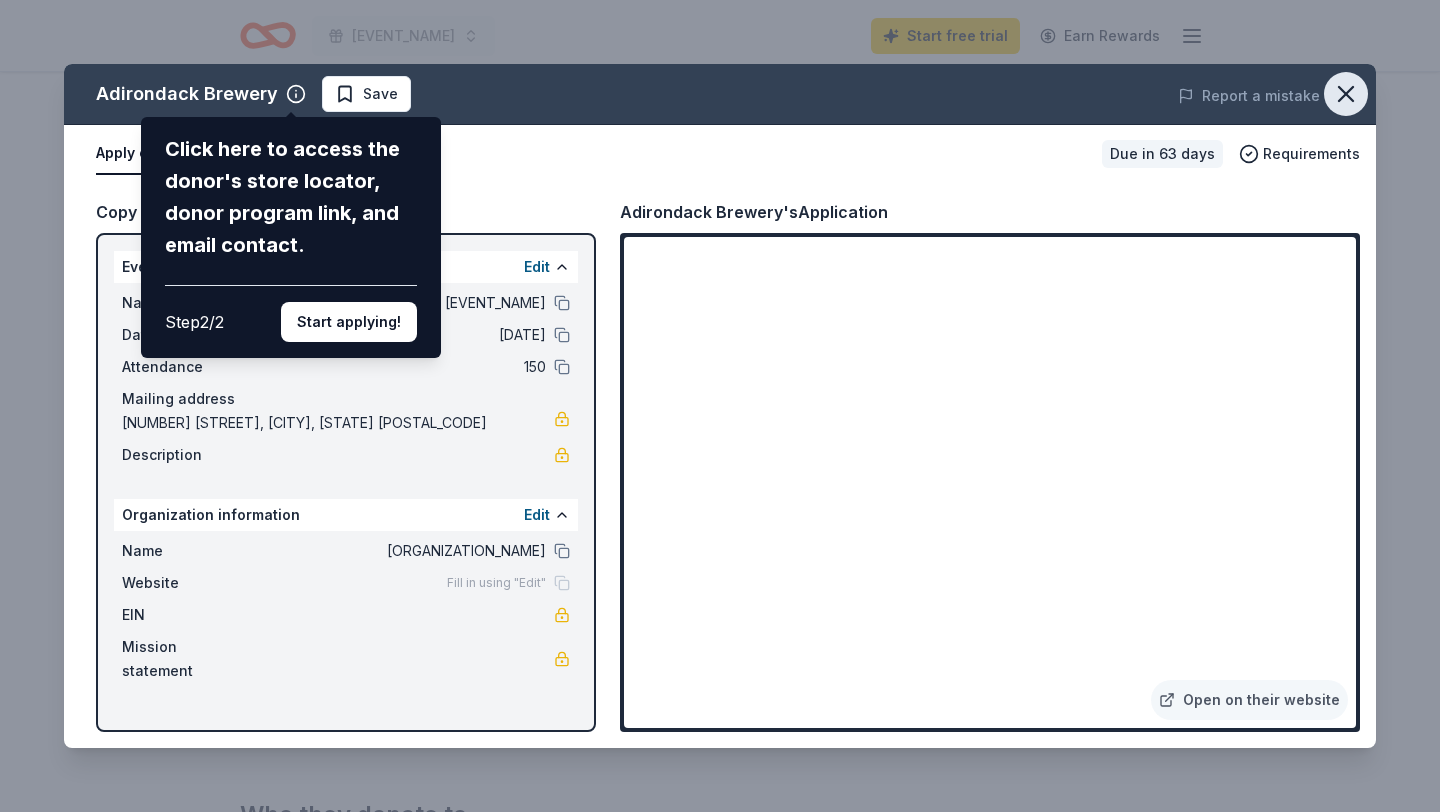 click 